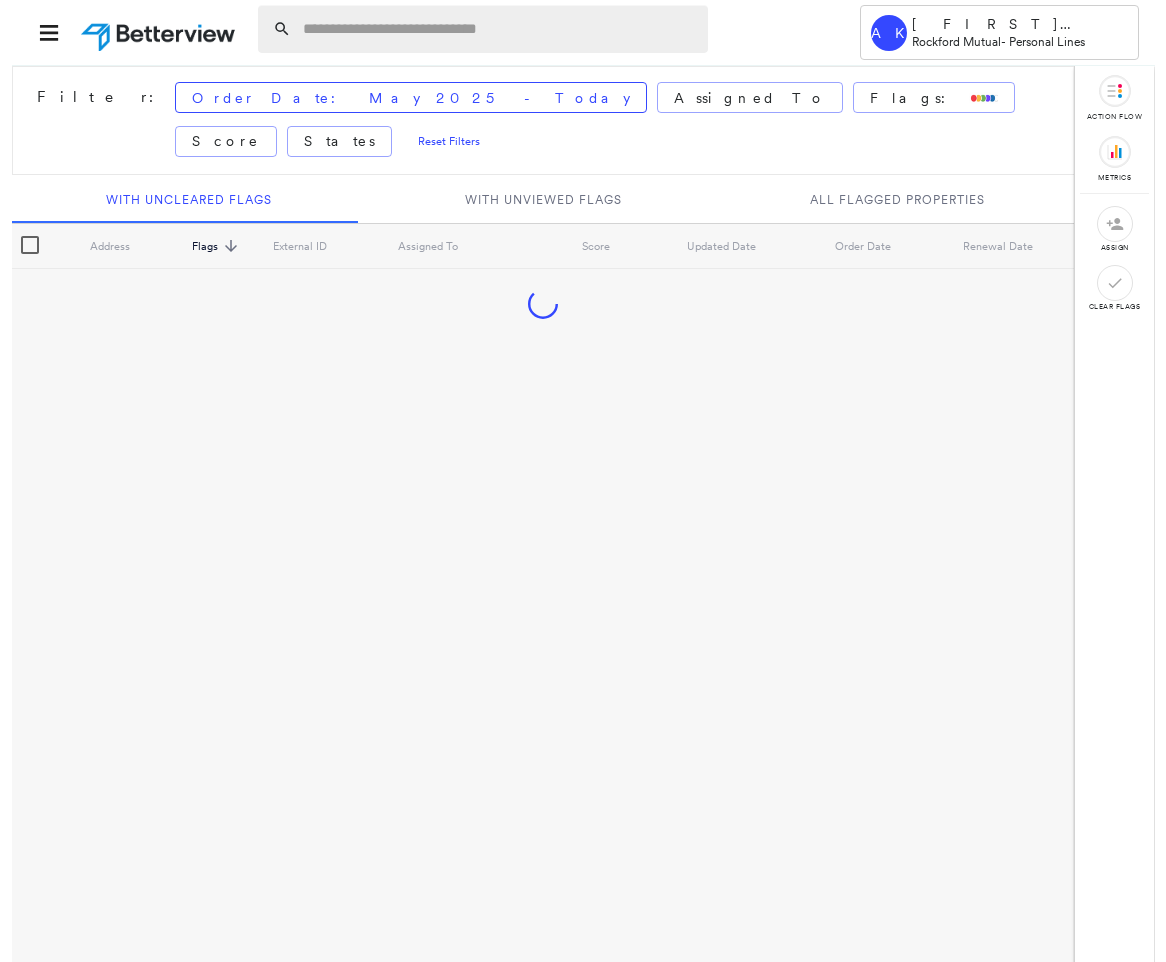 scroll, scrollTop: 0, scrollLeft: 0, axis: both 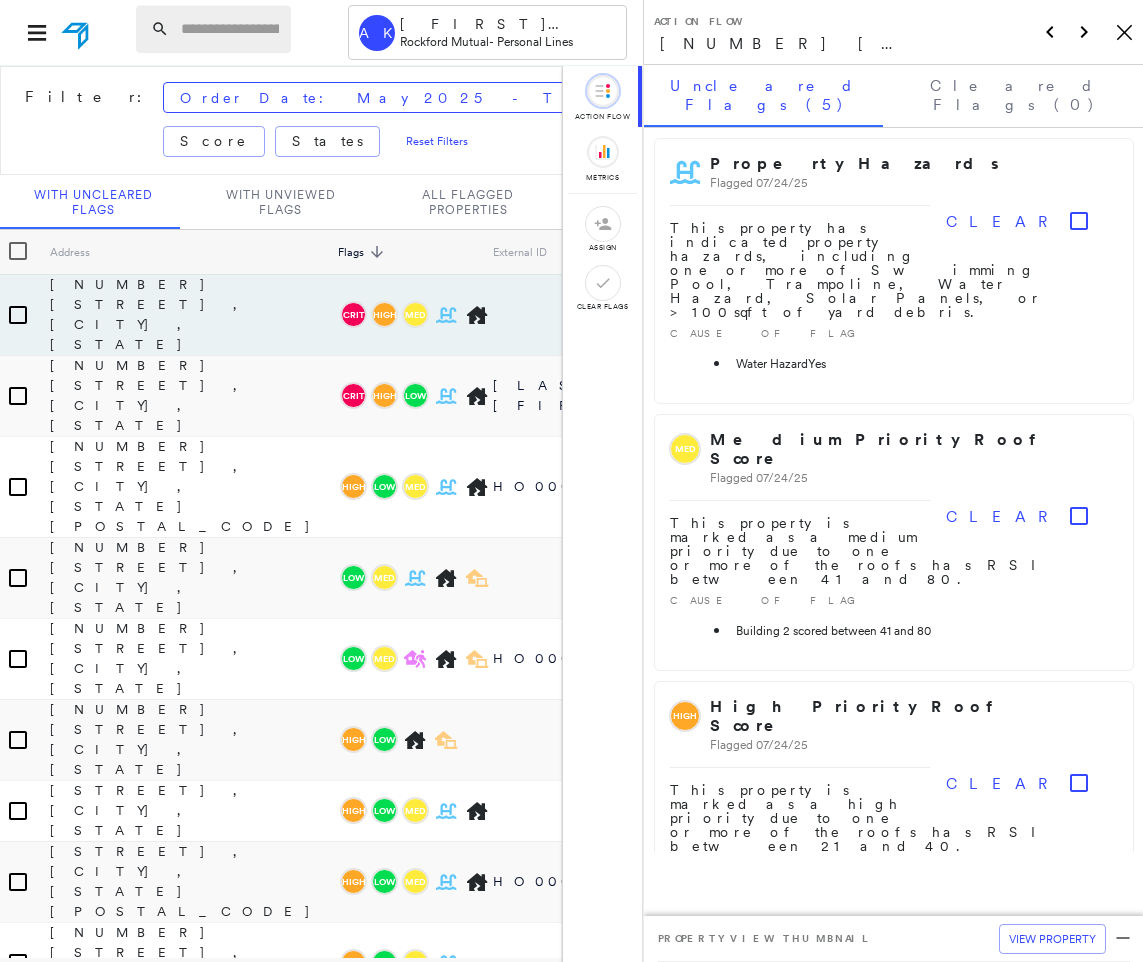paste on "**********" 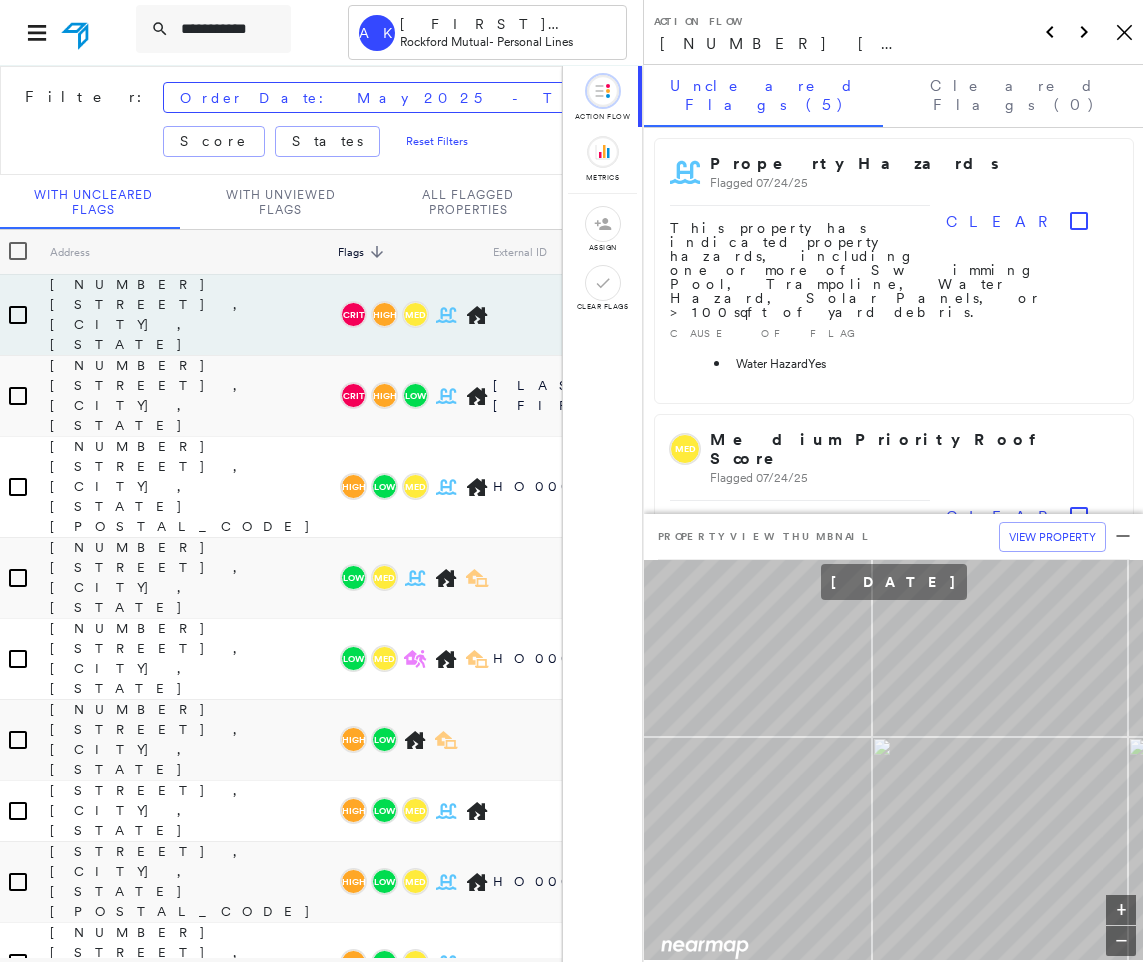 type on "**********" 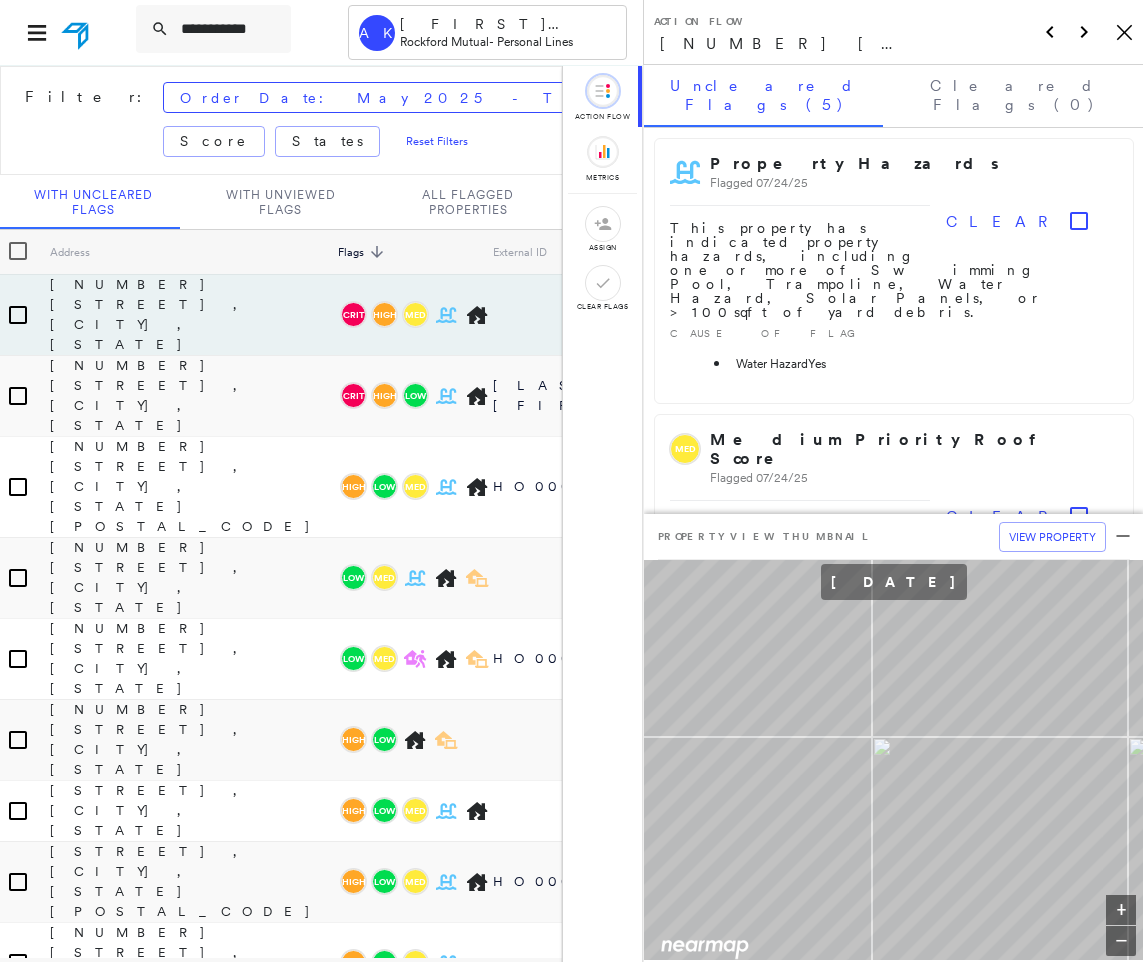 click 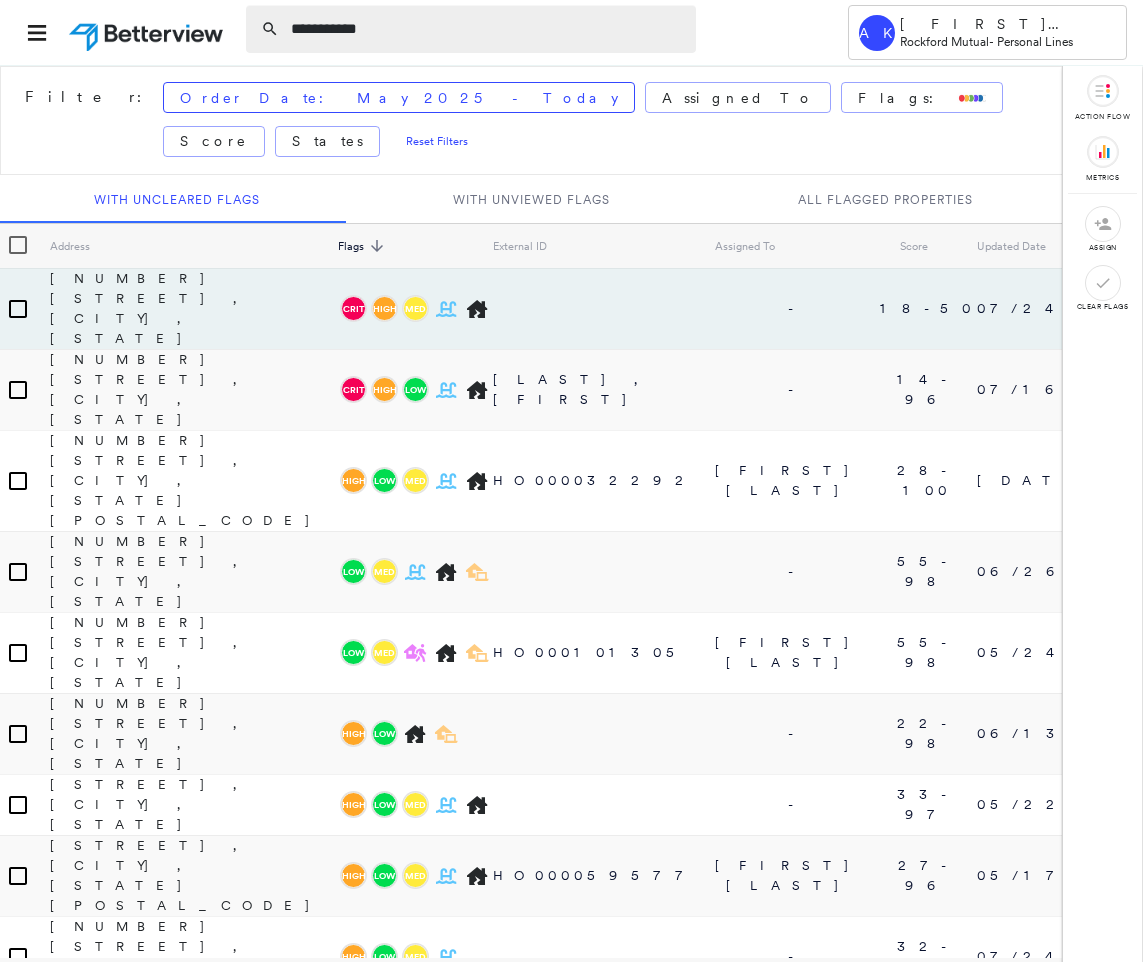 click on "**********" at bounding box center [487, 29] 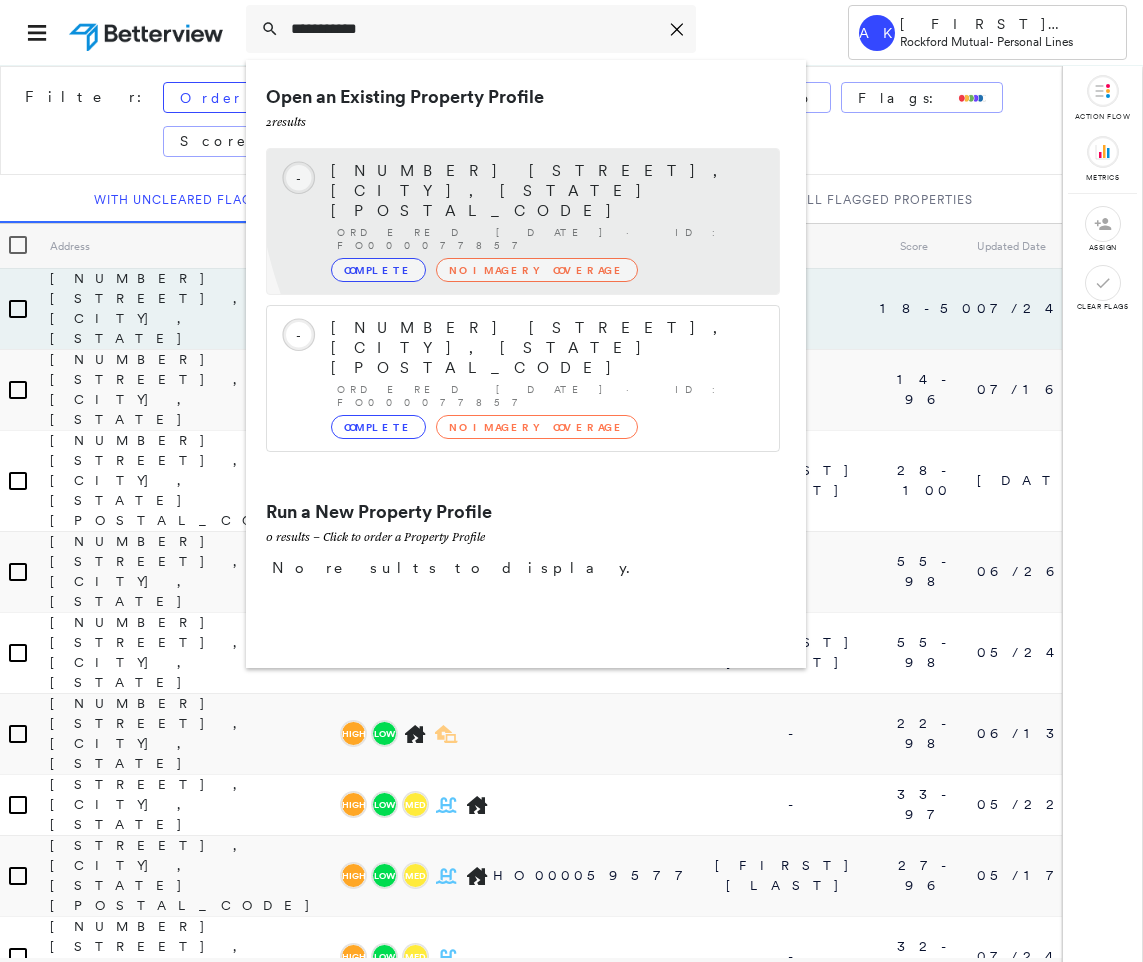 click on "Circled Text Icon - [NUMBER] [STREET], [CITY], [STATE] [POSTAL_CODE] Ordered [DATE] · ID: [ORDER_ID] Complete No Imagery Coverage" at bounding box center (523, 221) 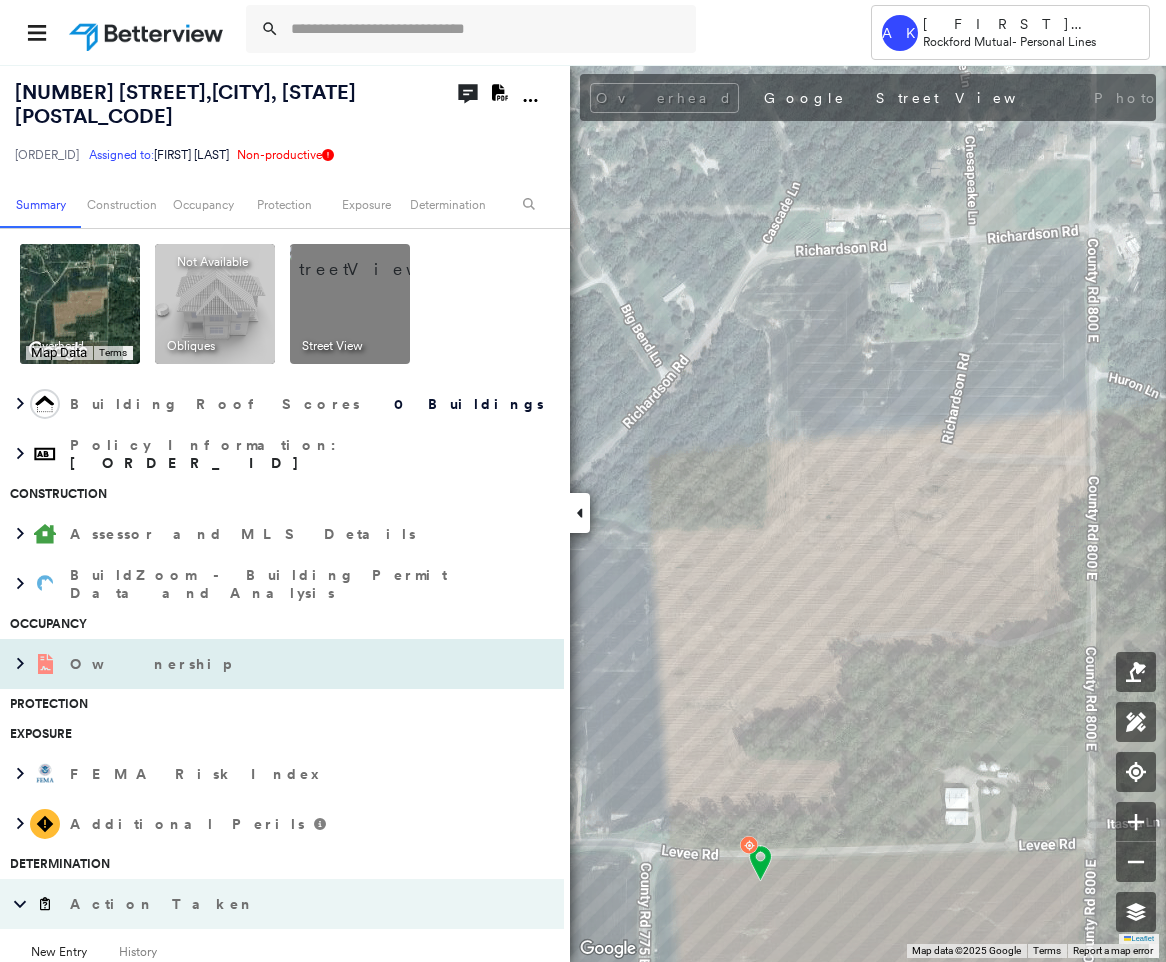 click on "Ownership" at bounding box center [152, 664] 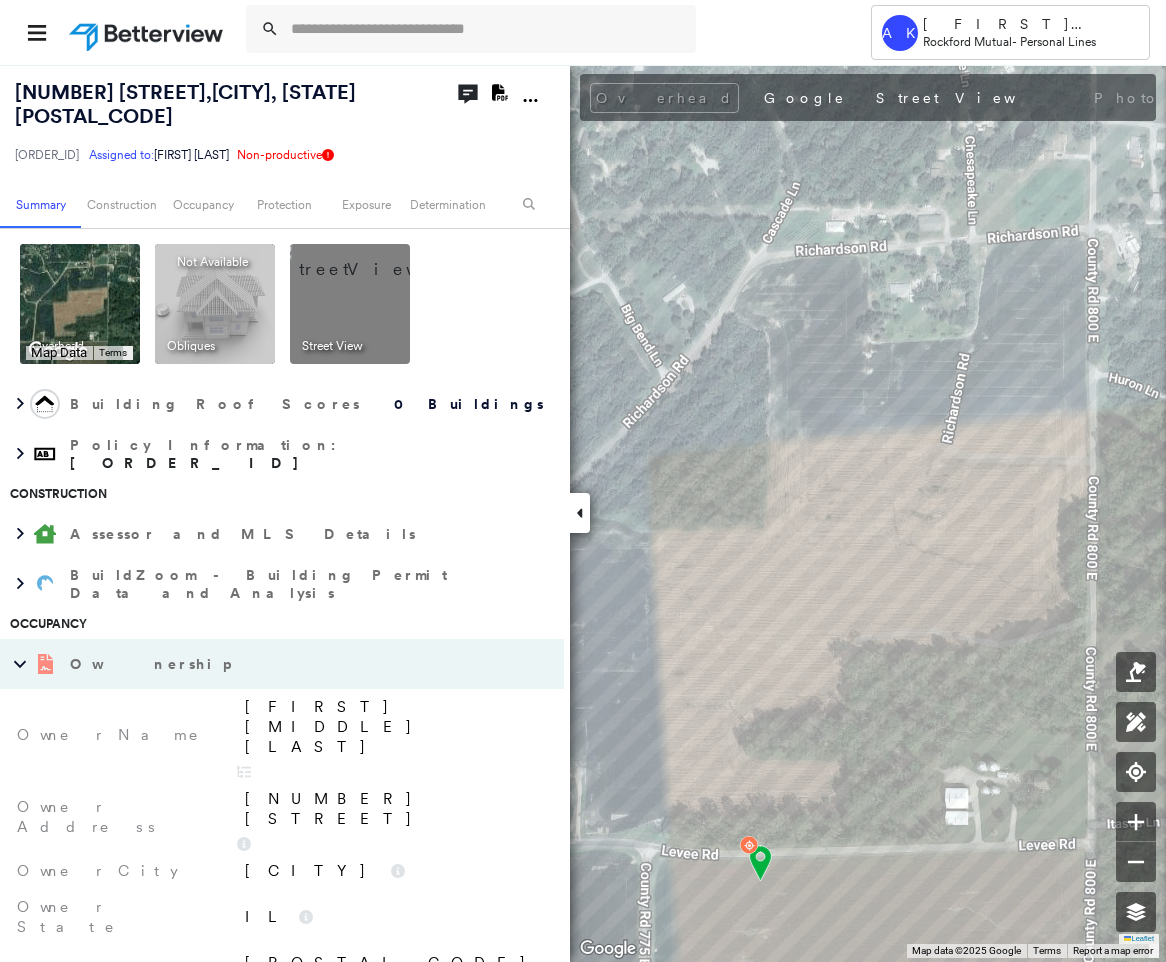 click on "[FIRST] [MIDDLE] [LAST]" at bounding box center [394, 727] 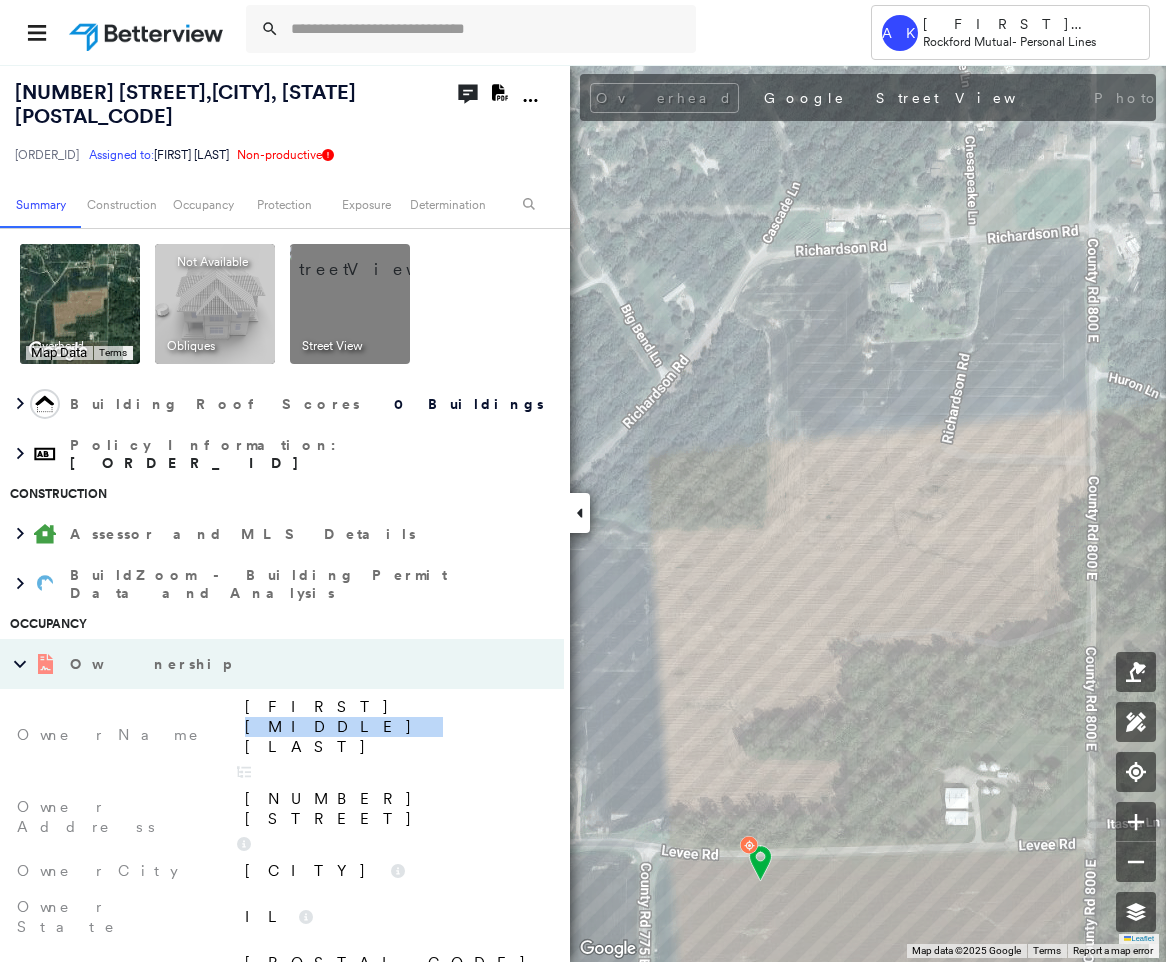 click on "[FIRST] [MIDDLE] [LAST]" at bounding box center [394, 727] 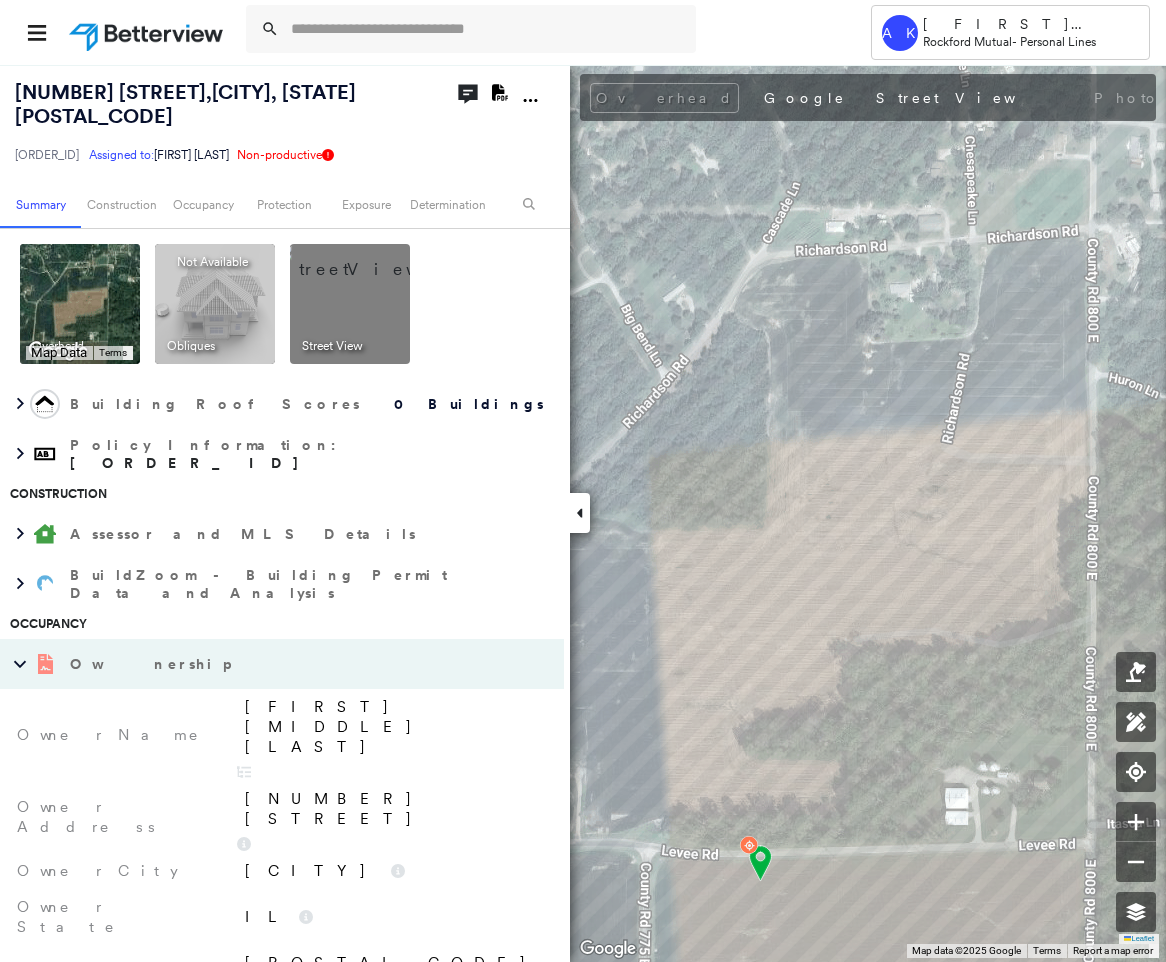 click on "[FIRST] [MIDDLE] [LAST]" at bounding box center (394, 727) 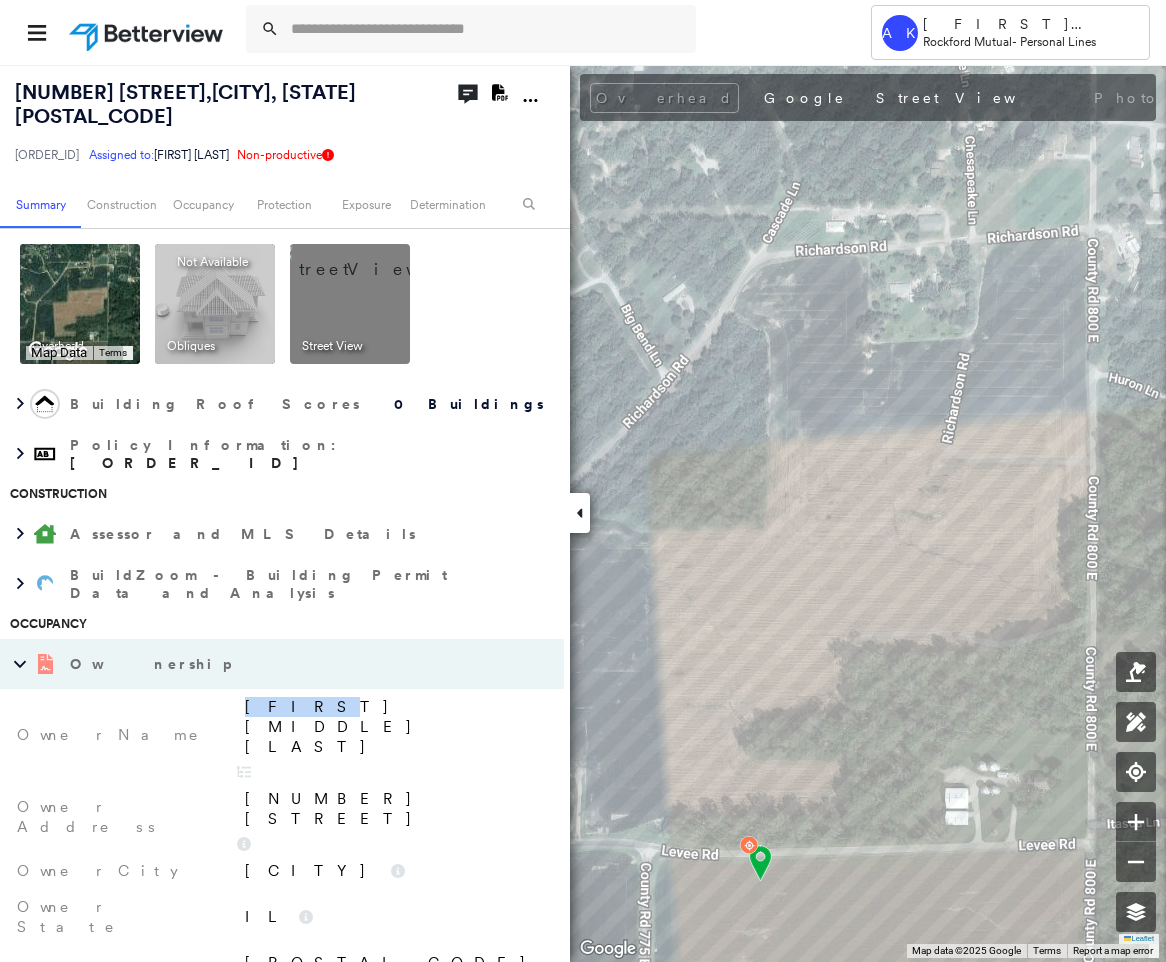 click on "[FIRST] [MIDDLE] [LAST]" at bounding box center [394, 727] 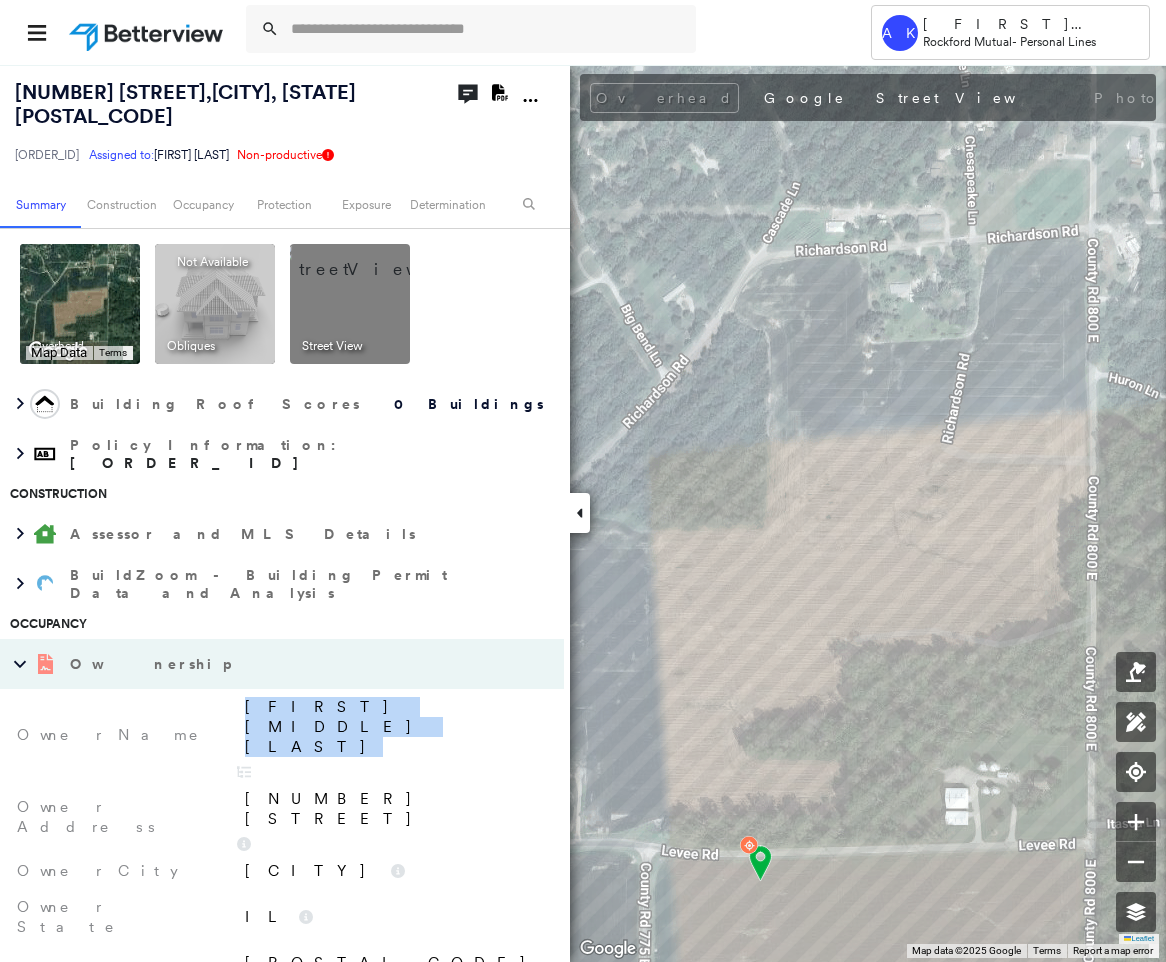 click on "[FIRST] [MIDDLE] [LAST]" at bounding box center (394, 727) 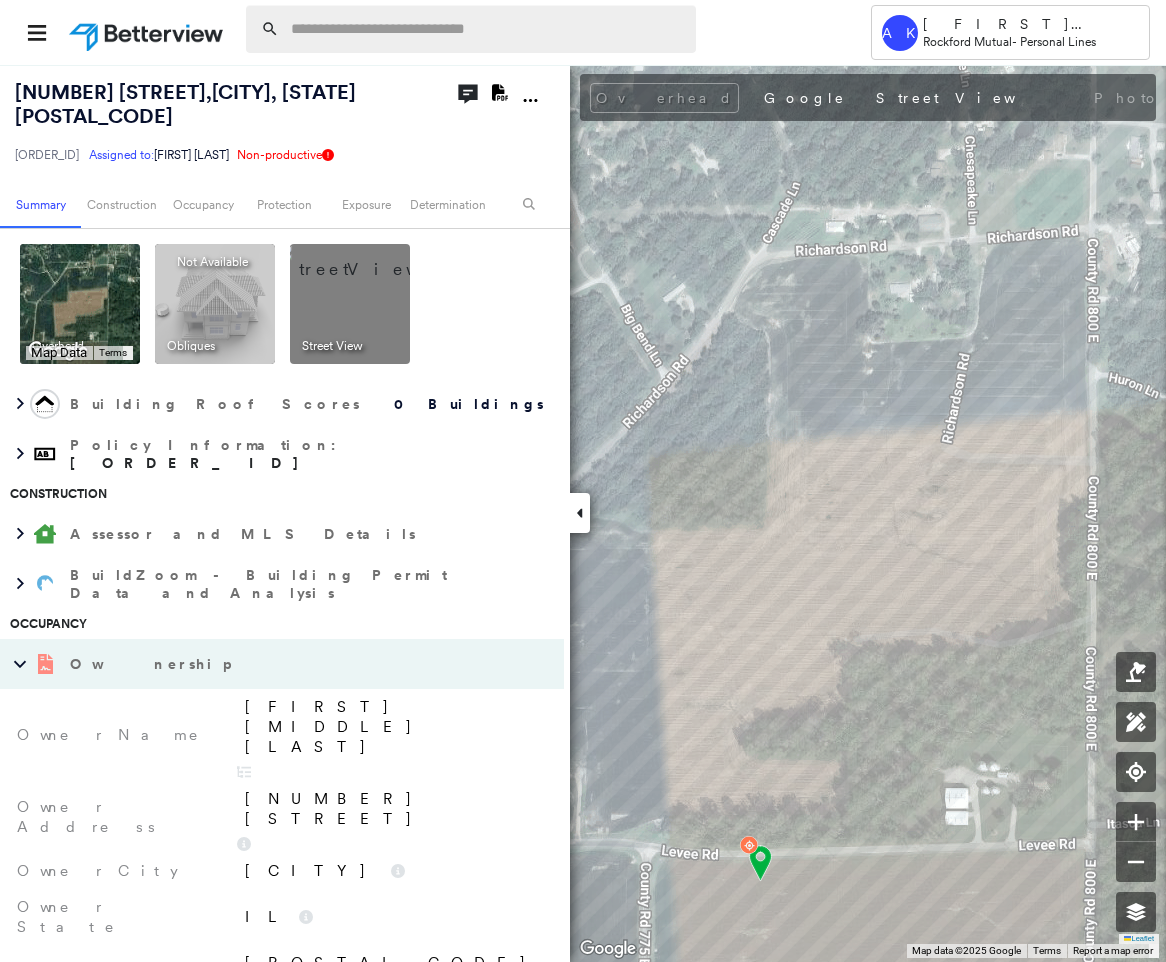 click at bounding box center [487, 29] 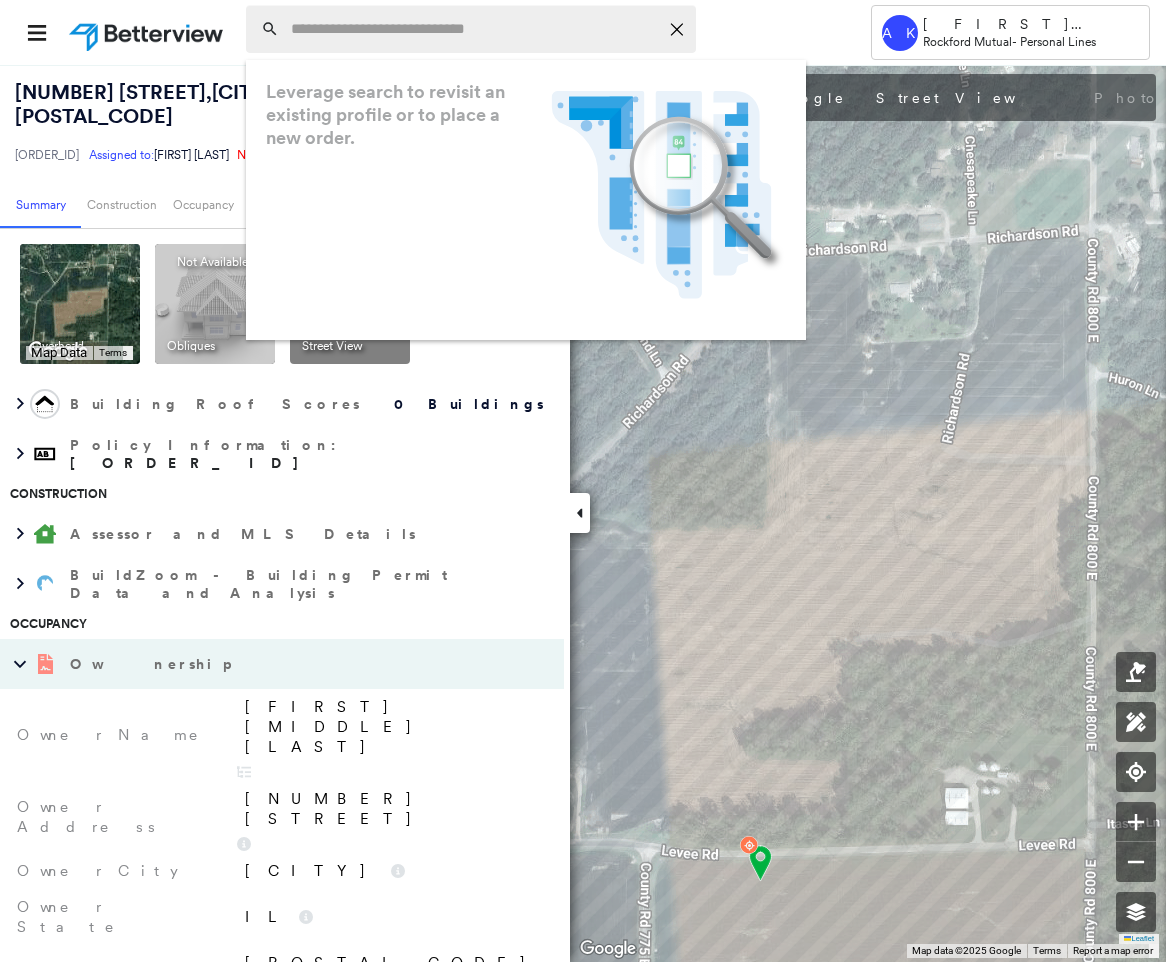 paste on "**********" 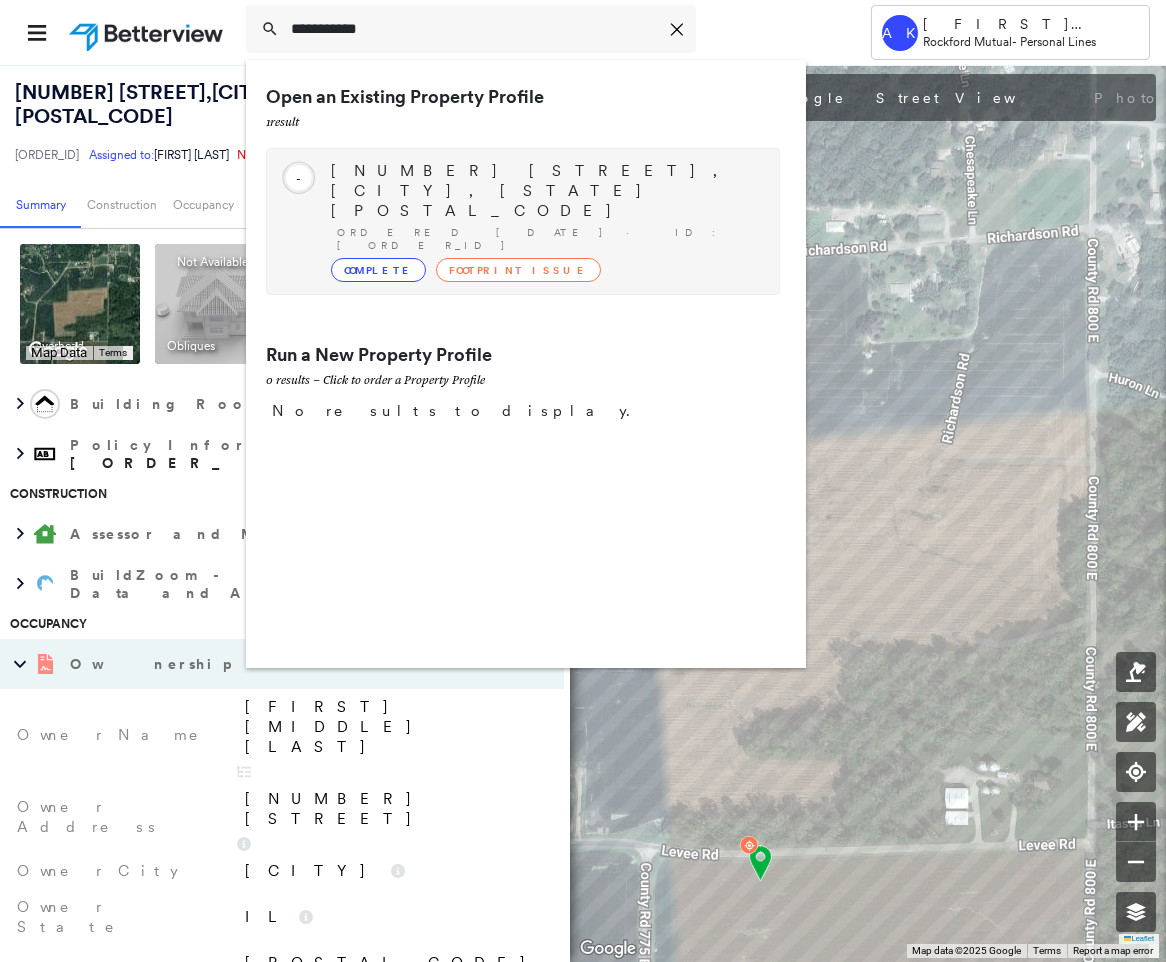 type on "**********" 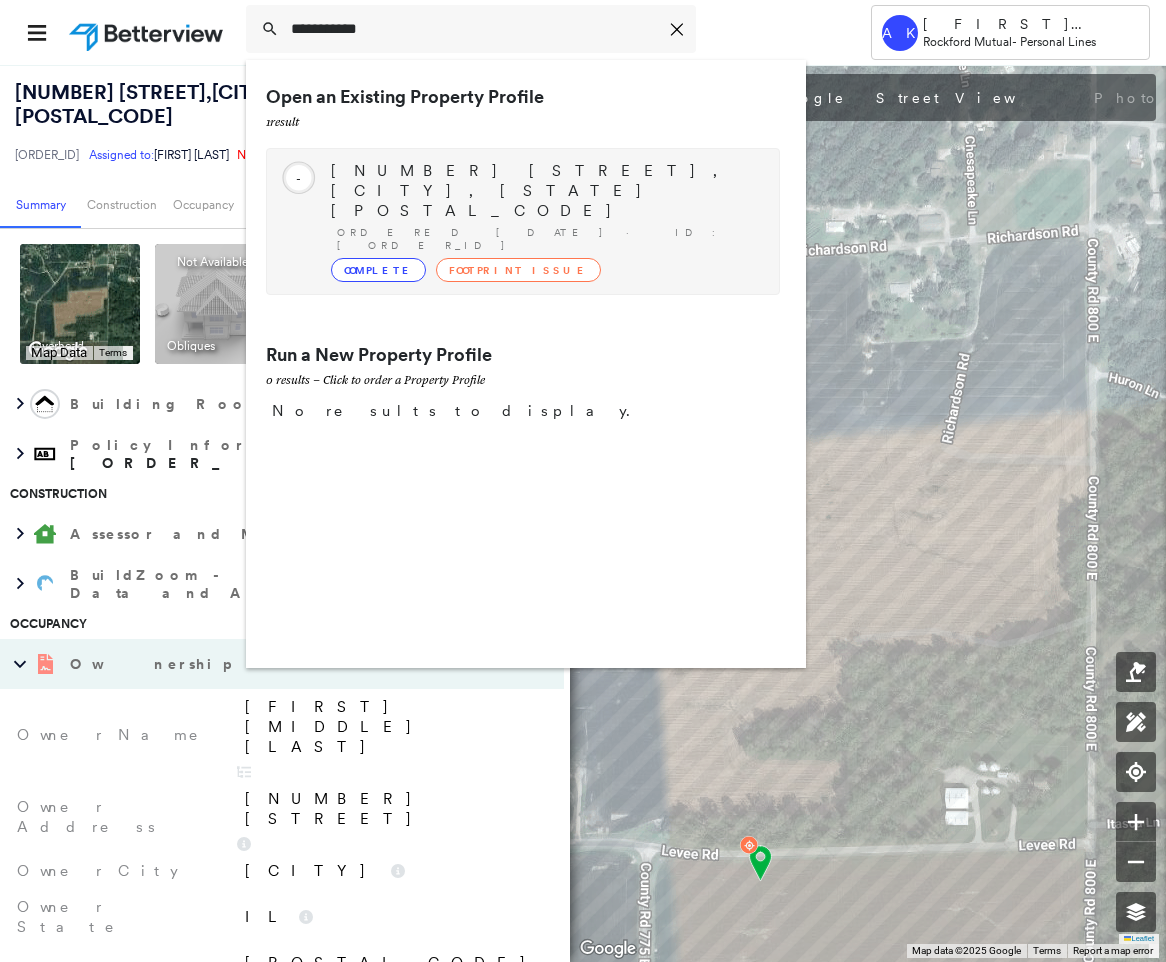 click on "Ordered [DATE] · ID: [ORDER_ID]" at bounding box center (548, 239) 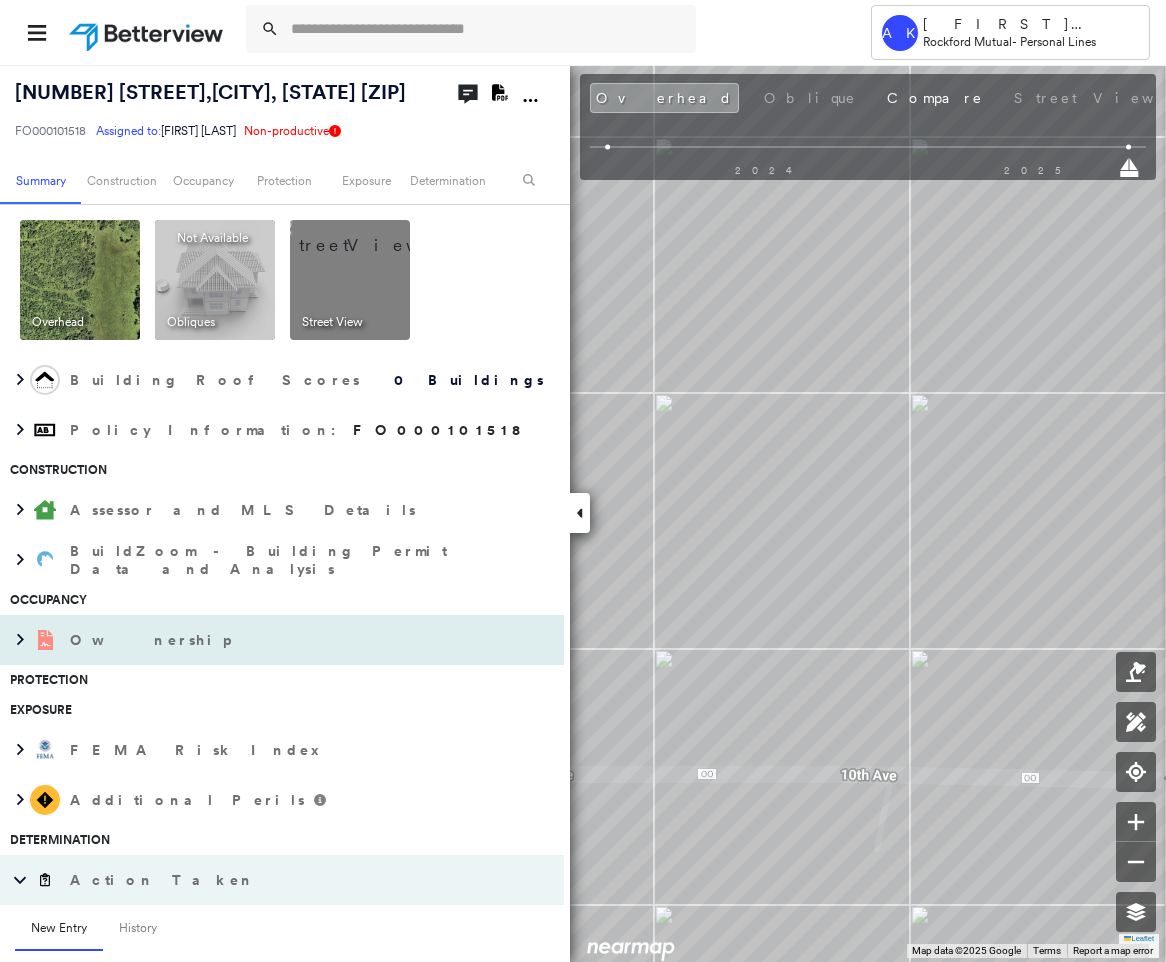 click on "Ownership" at bounding box center [262, 640] 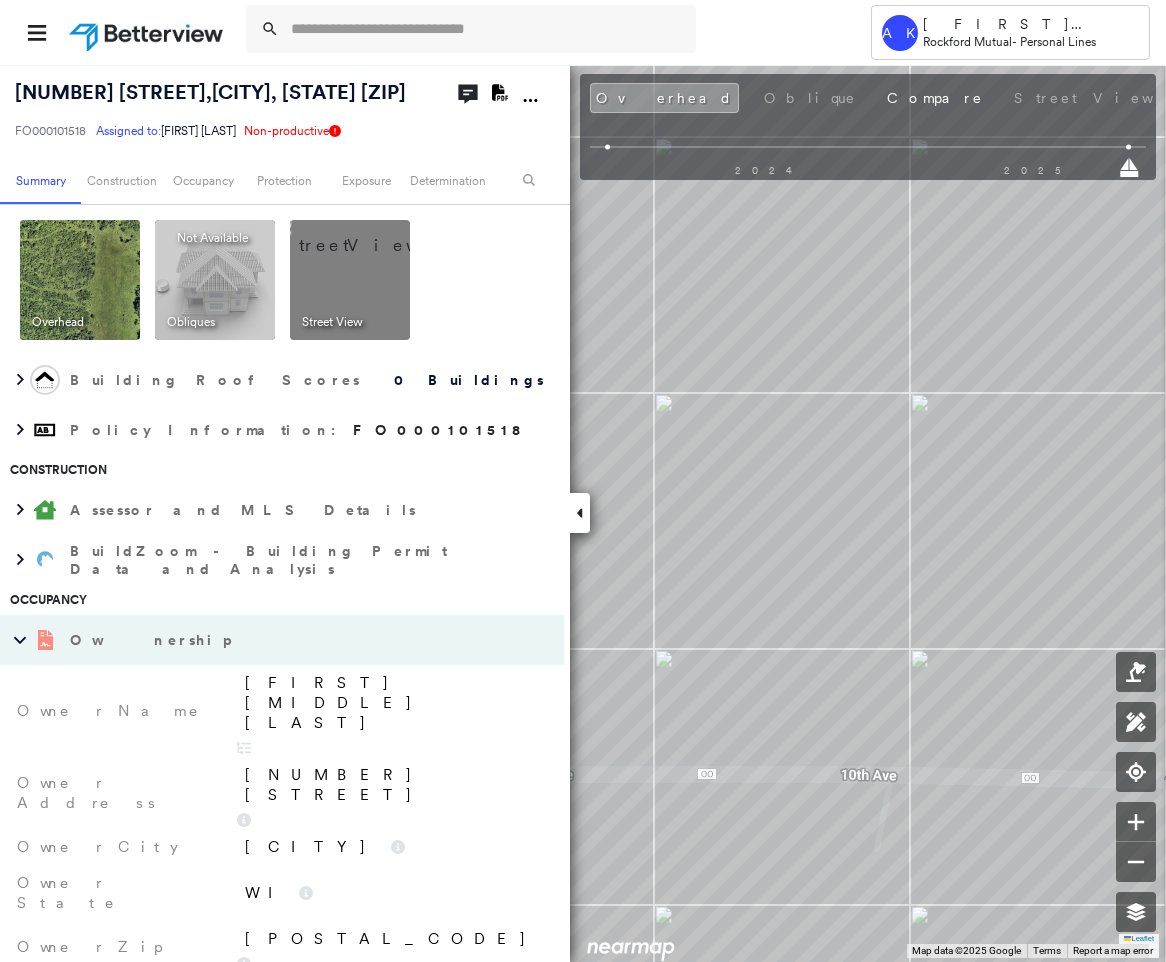 click on "[FIRST] [MIDDLE] [LAST]" at bounding box center [394, 703] 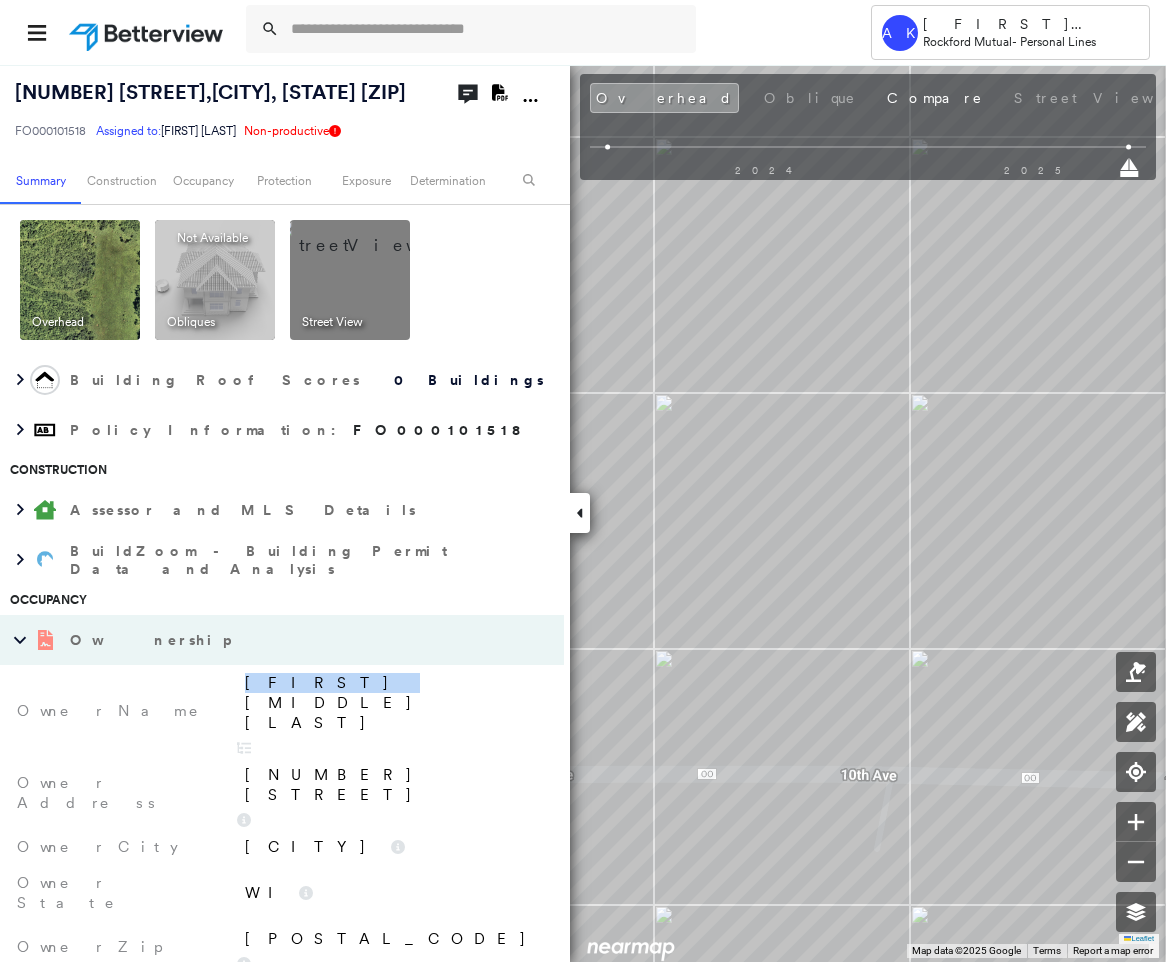 click on "[FIRST] [MIDDLE] [LAST]" at bounding box center [394, 703] 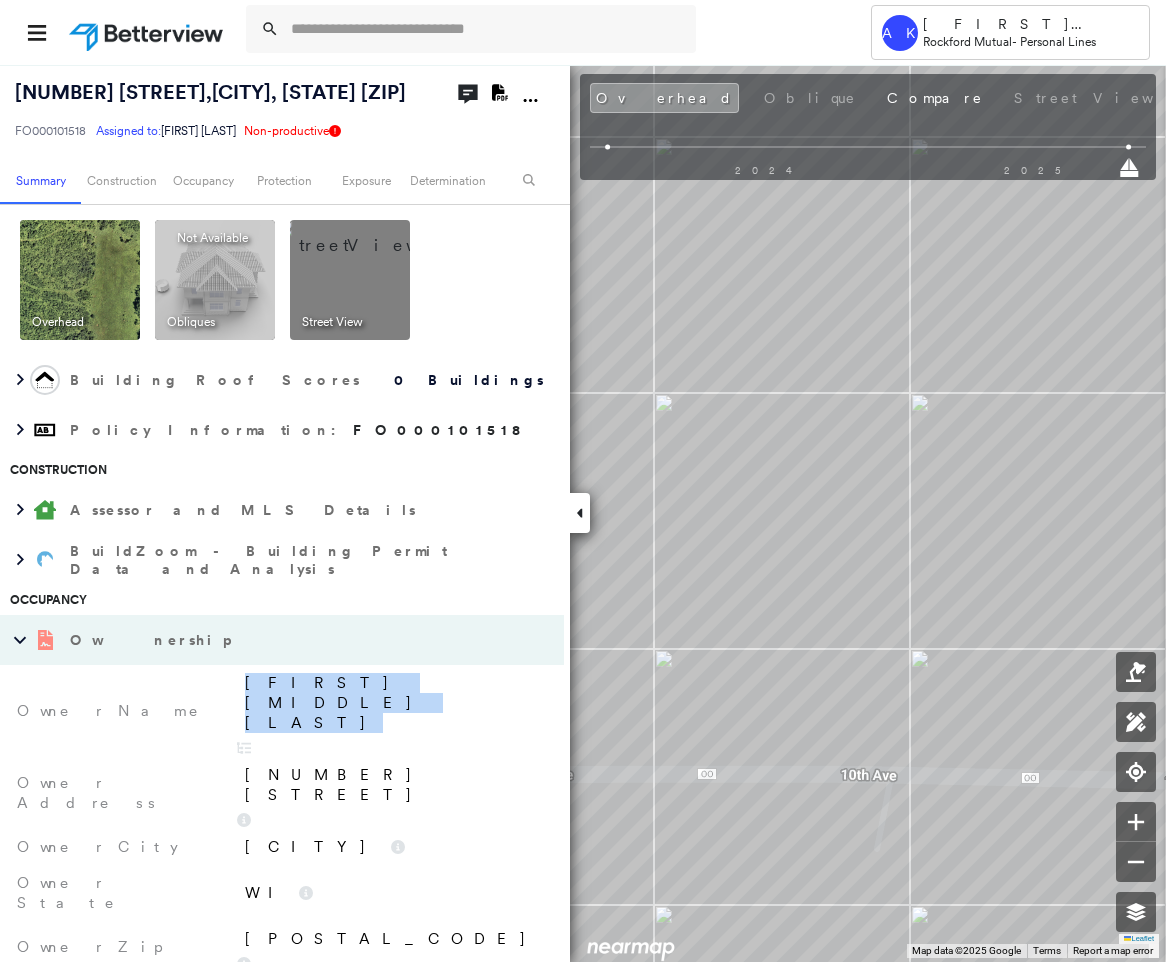 click on "[FIRST] [MIDDLE] [LAST]" at bounding box center [394, 703] 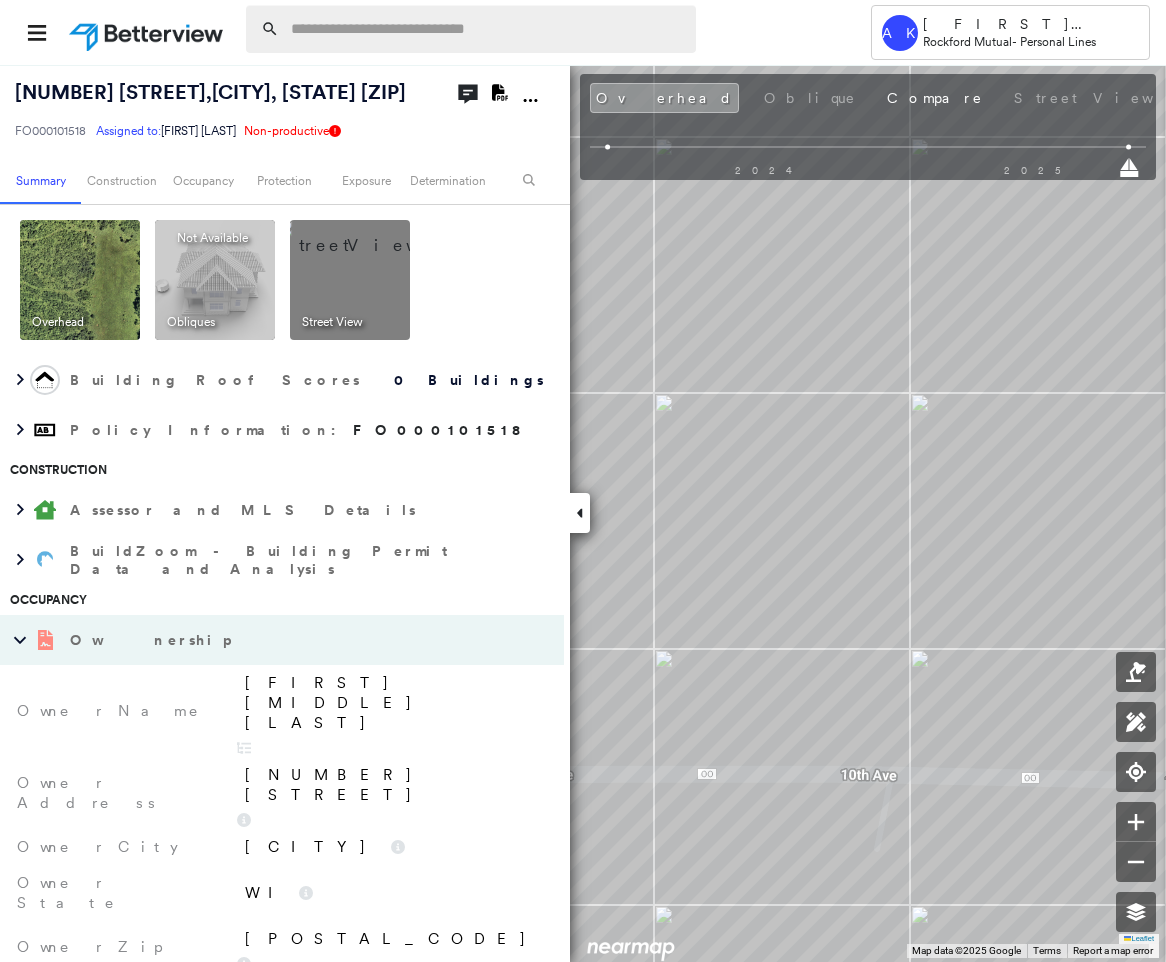 click at bounding box center (487, 29) 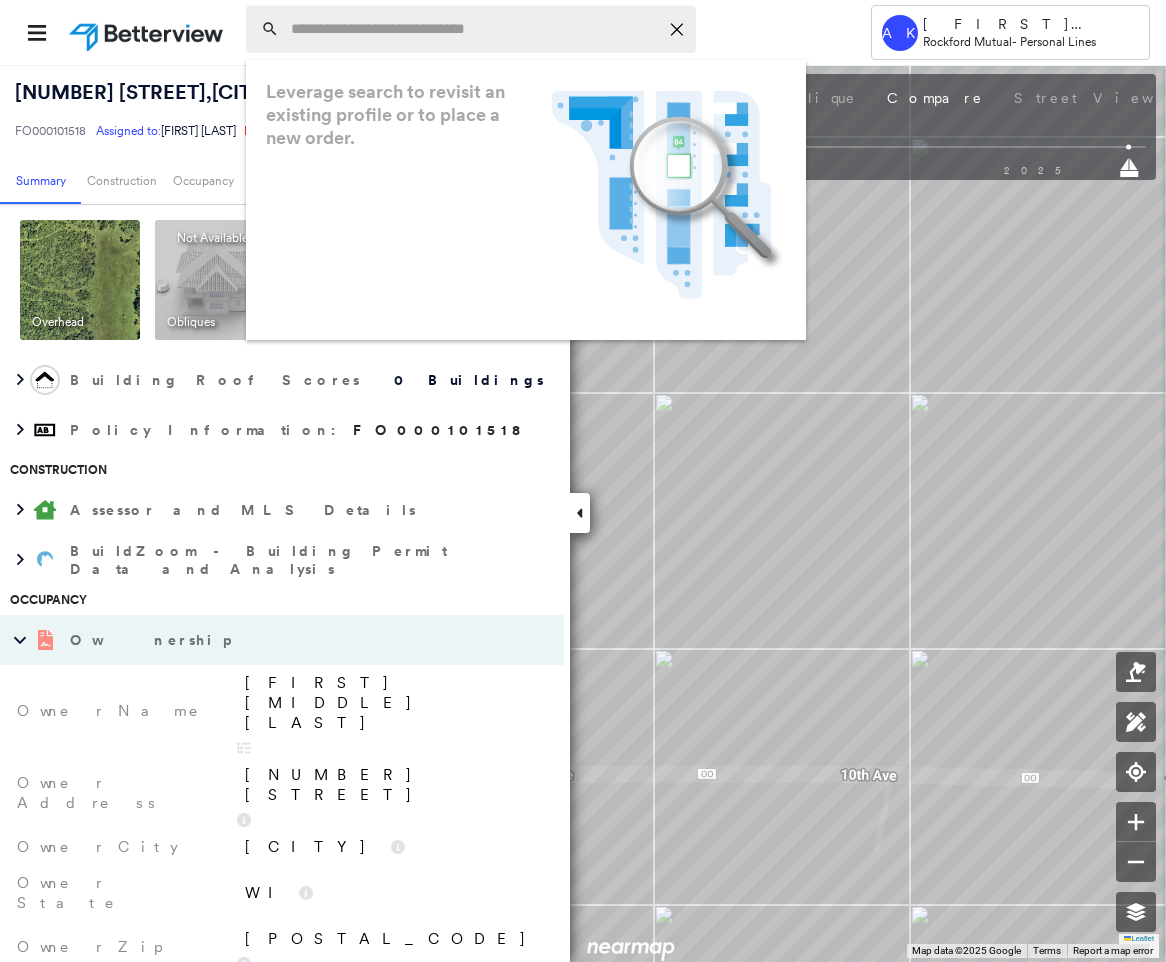 paste on "**********" 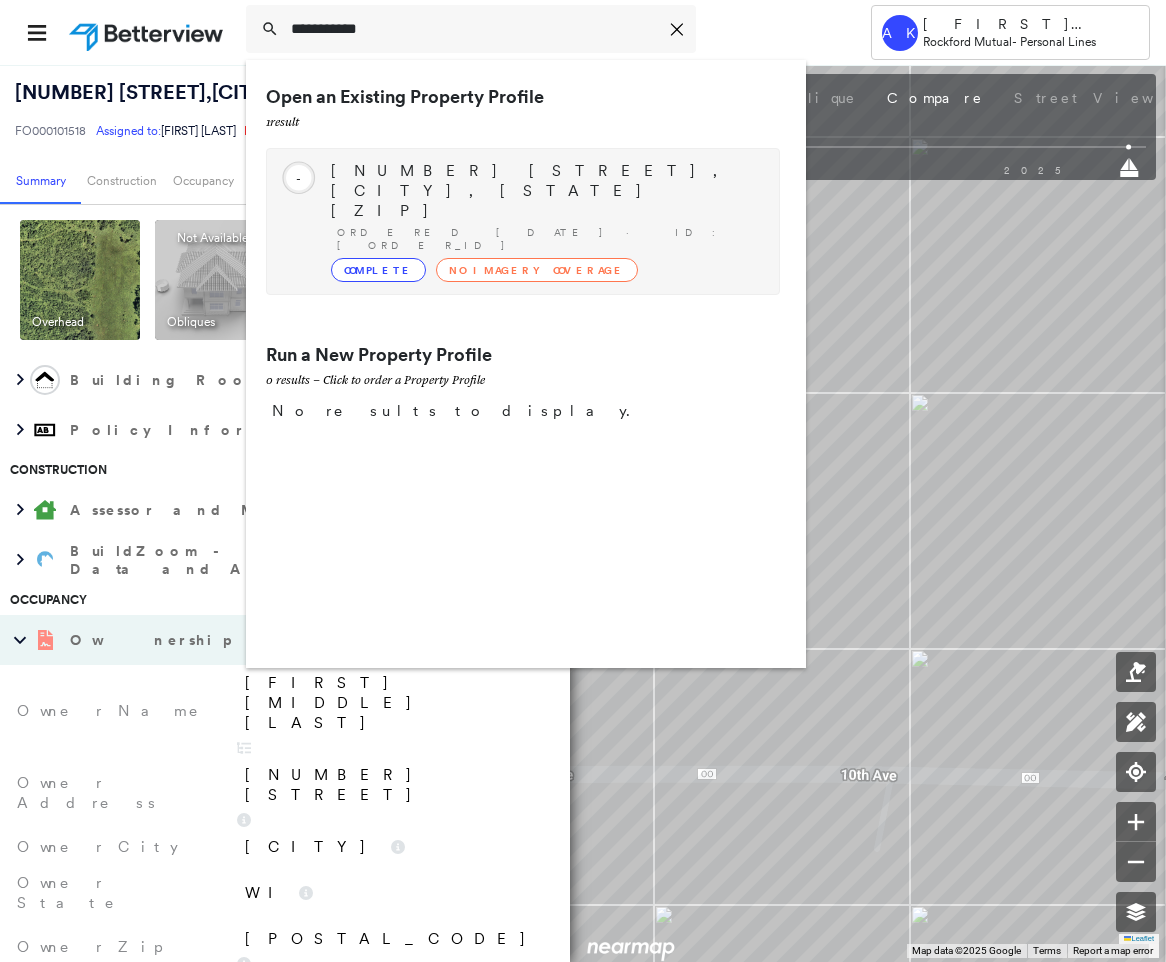 type on "**********" 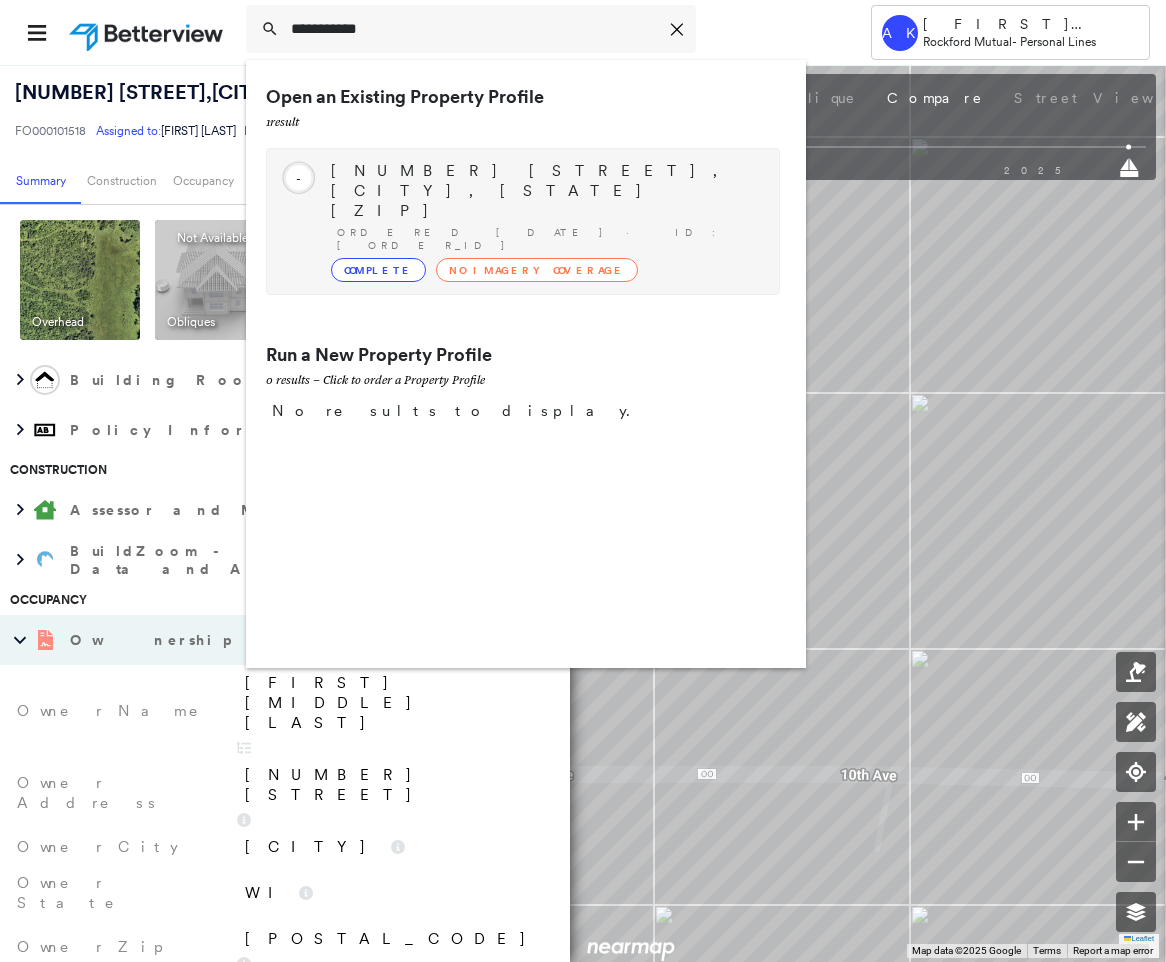 click on "Ordered [DATE] · ID: [ORDER_ID]" at bounding box center (548, 239) 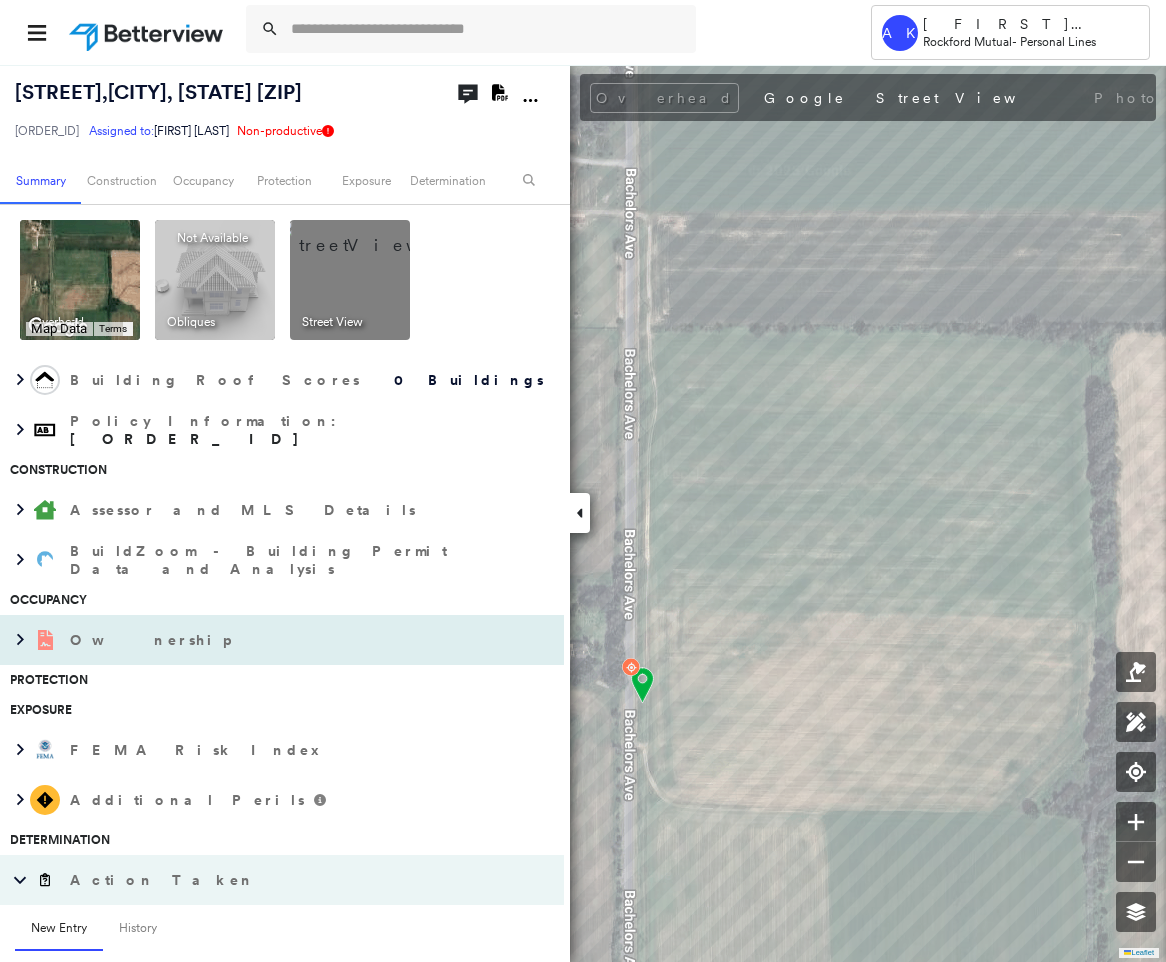 click on "Ownership" at bounding box center [152, 640] 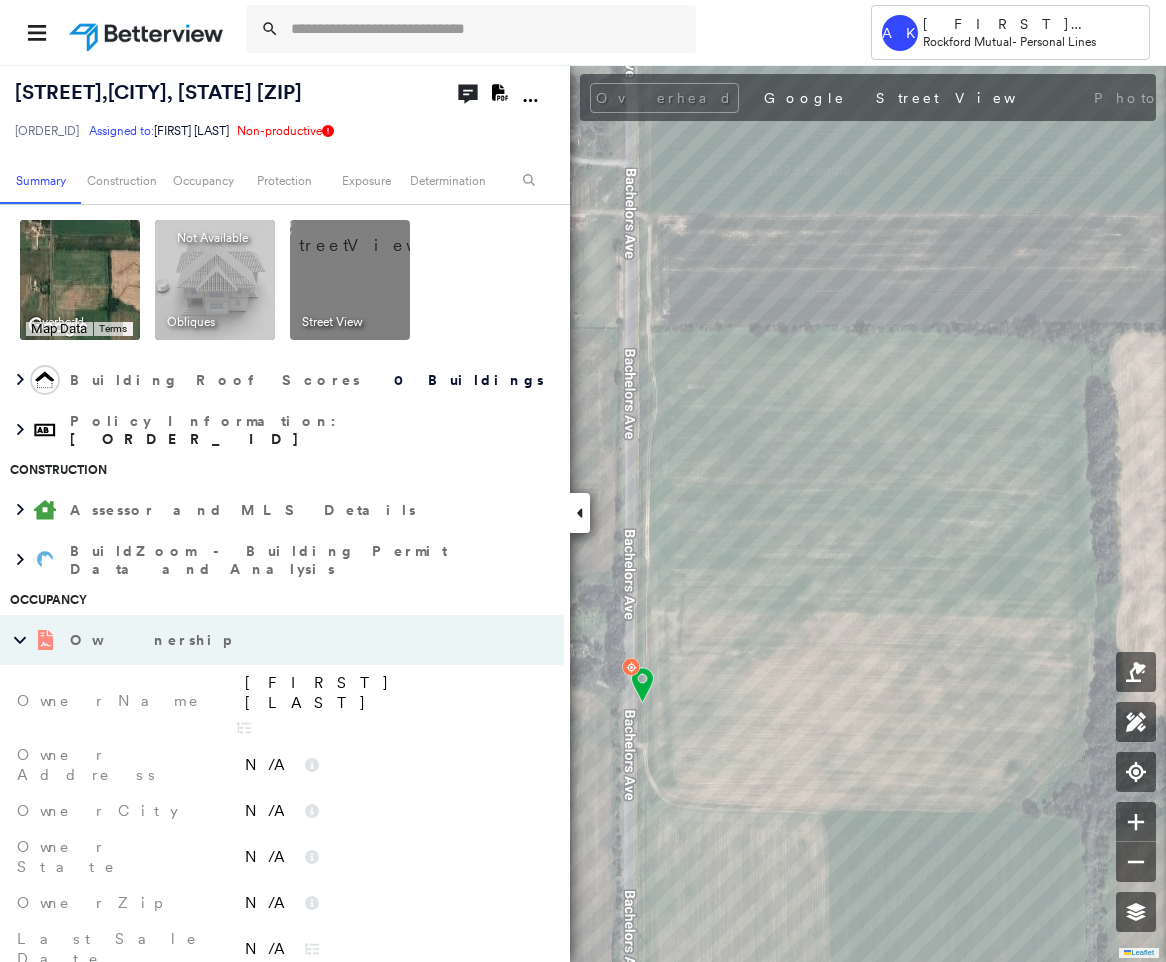 click on "[FIRST] [LAST]" at bounding box center (394, 693) 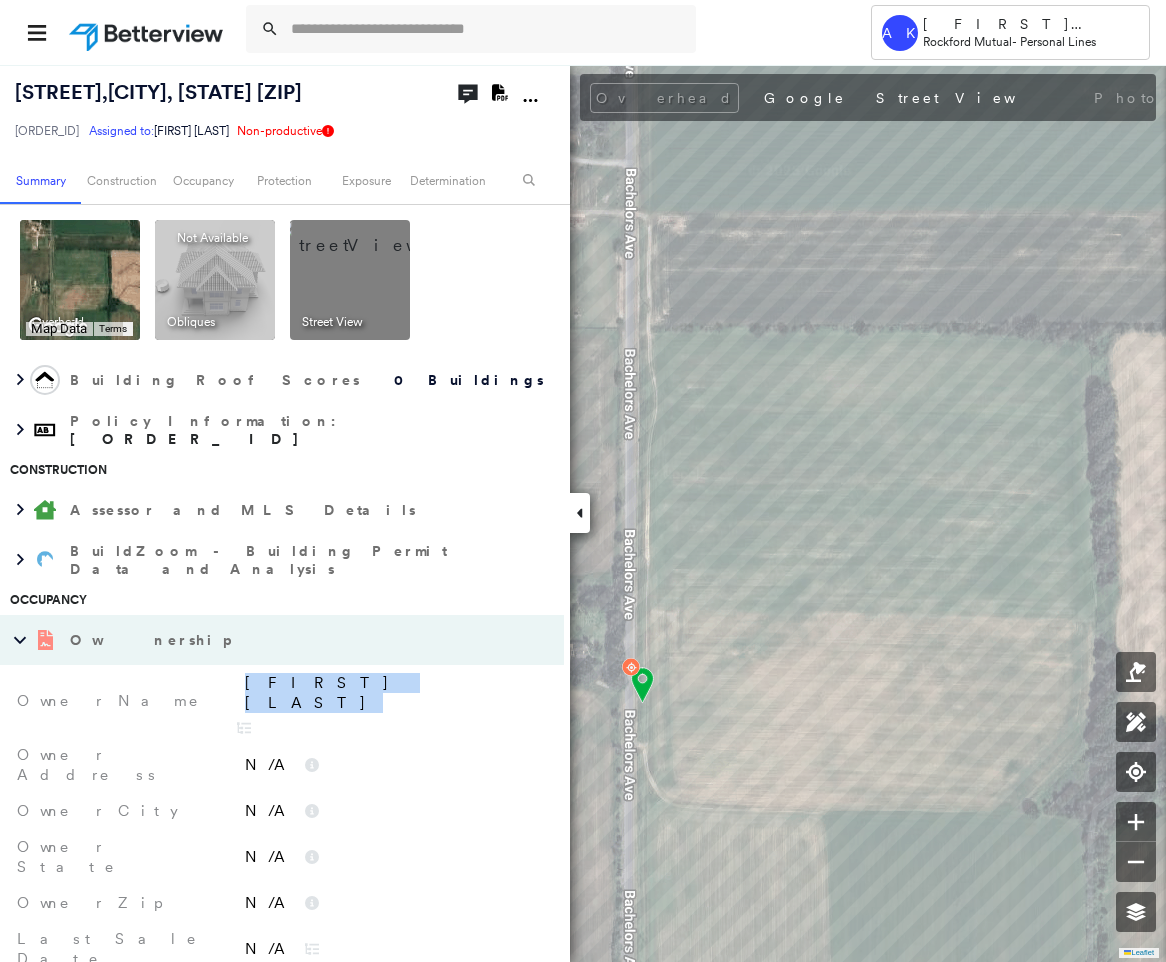 click on "[FIRST] [LAST]" at bounding box center (394, 693) 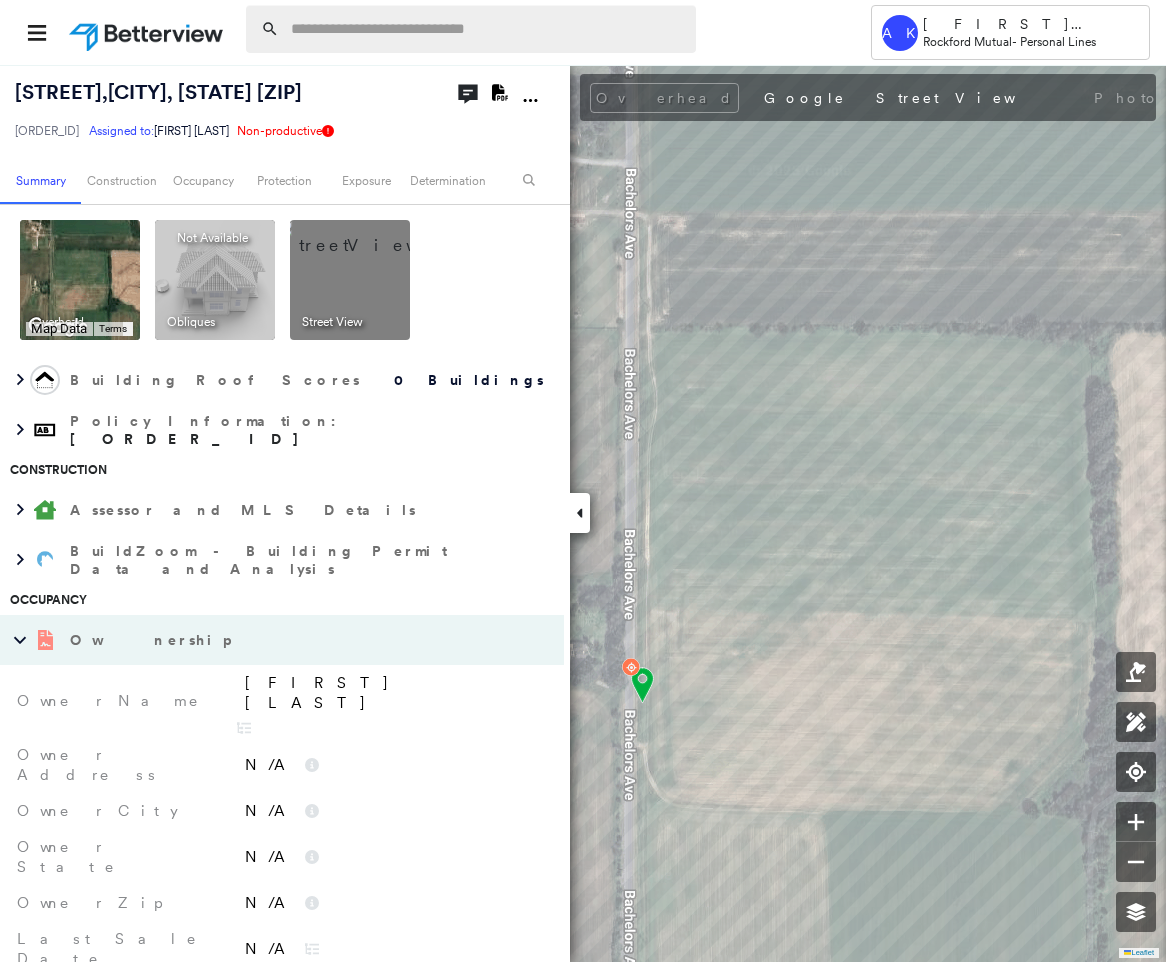 click at bounding box center (487, 29) 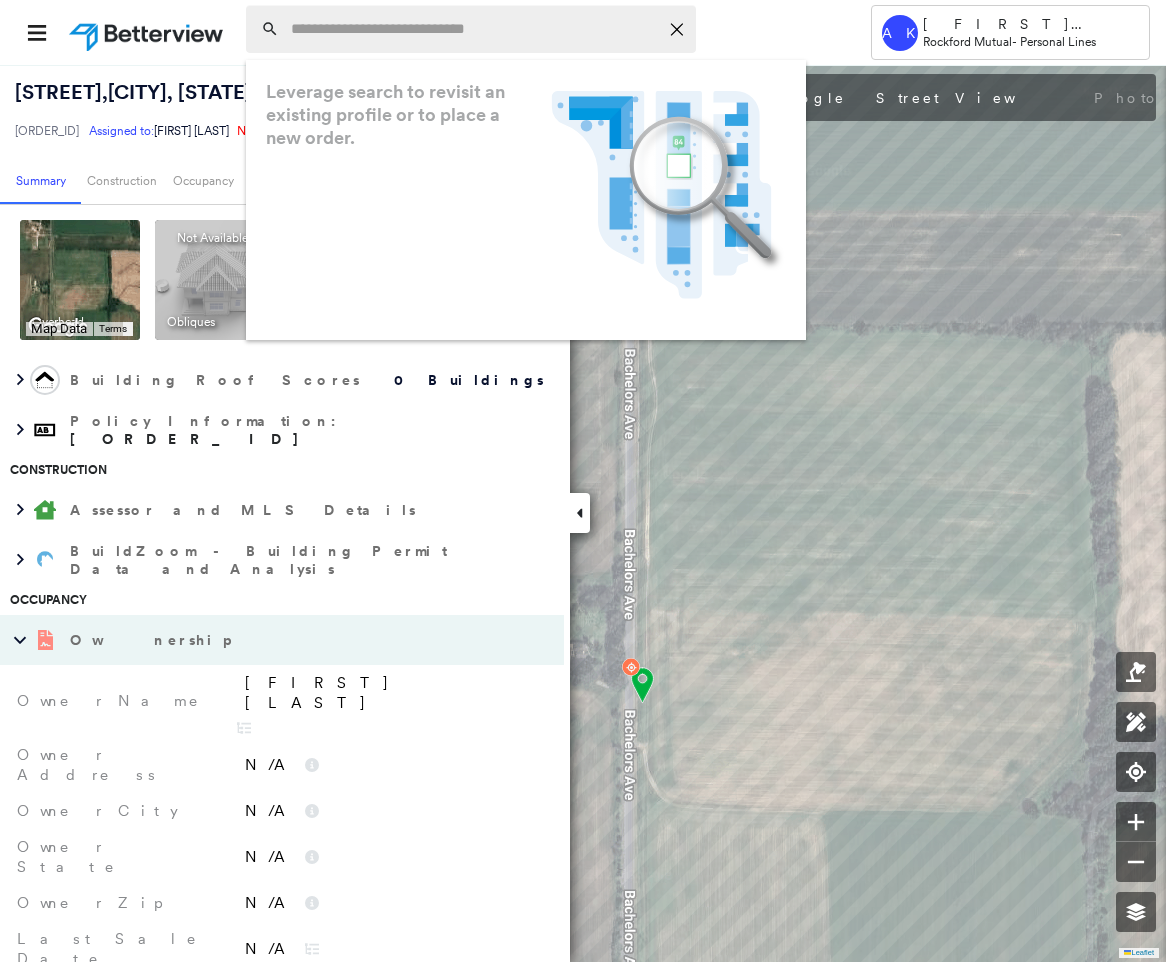 paste on "**********" 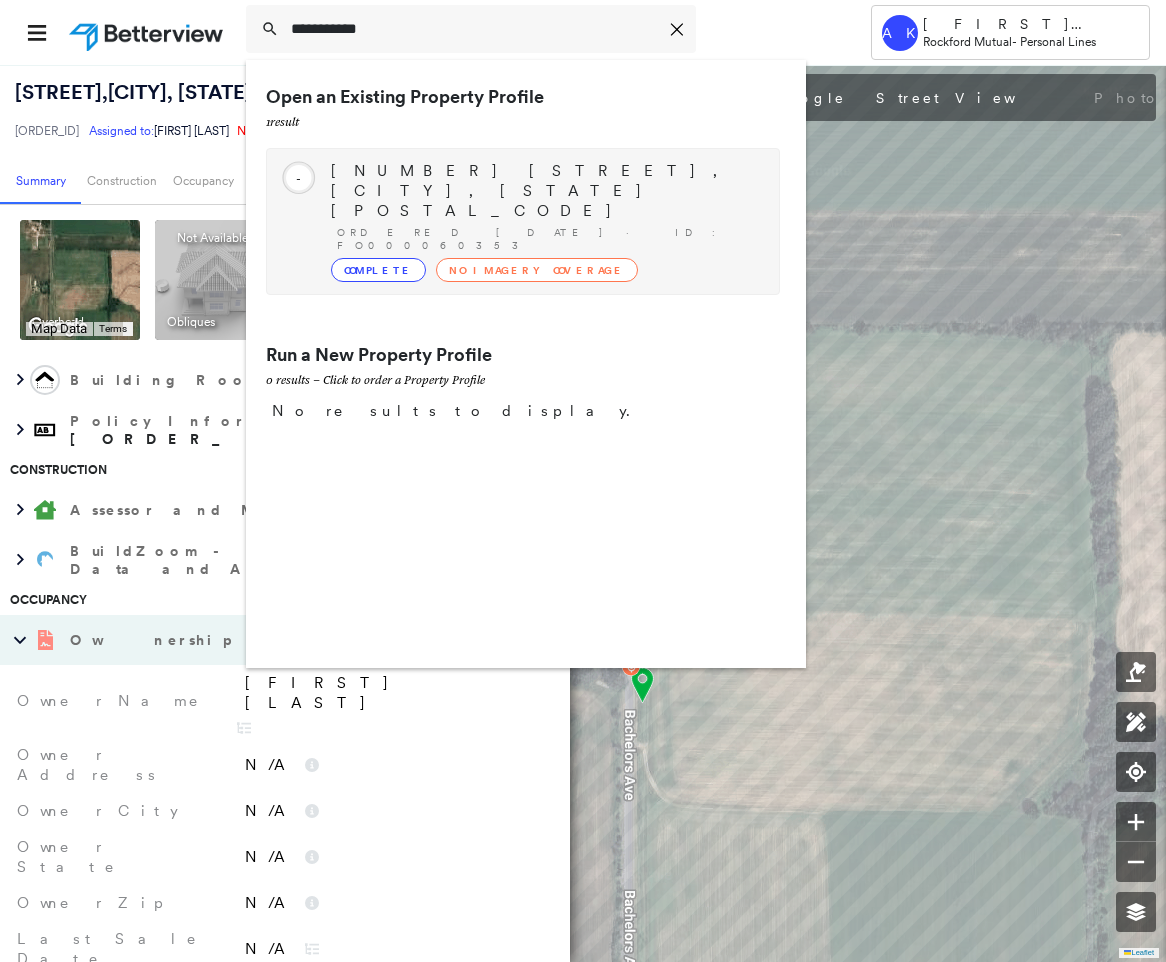 type on "**********" 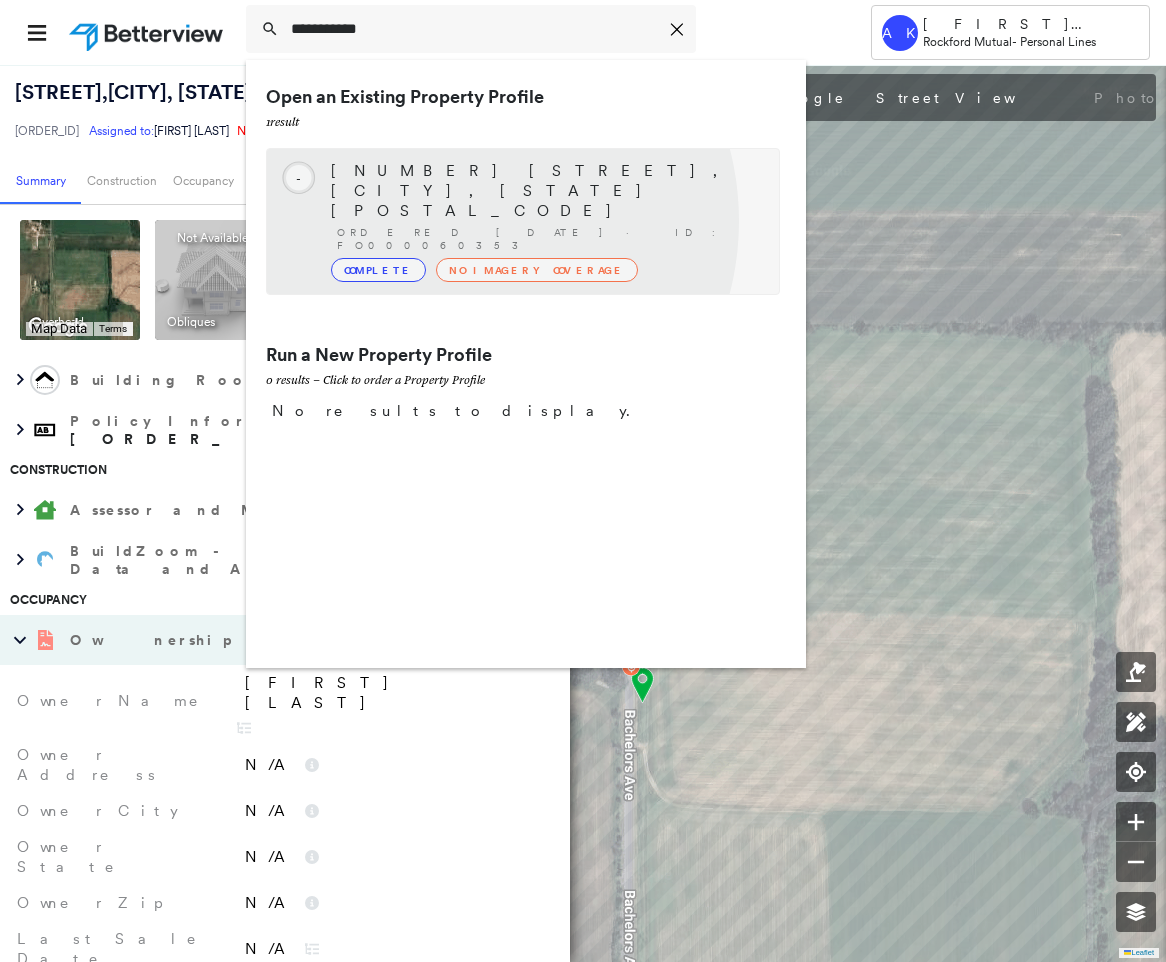 click on "No Imagery Coverage" at bounding box center [537, 270] 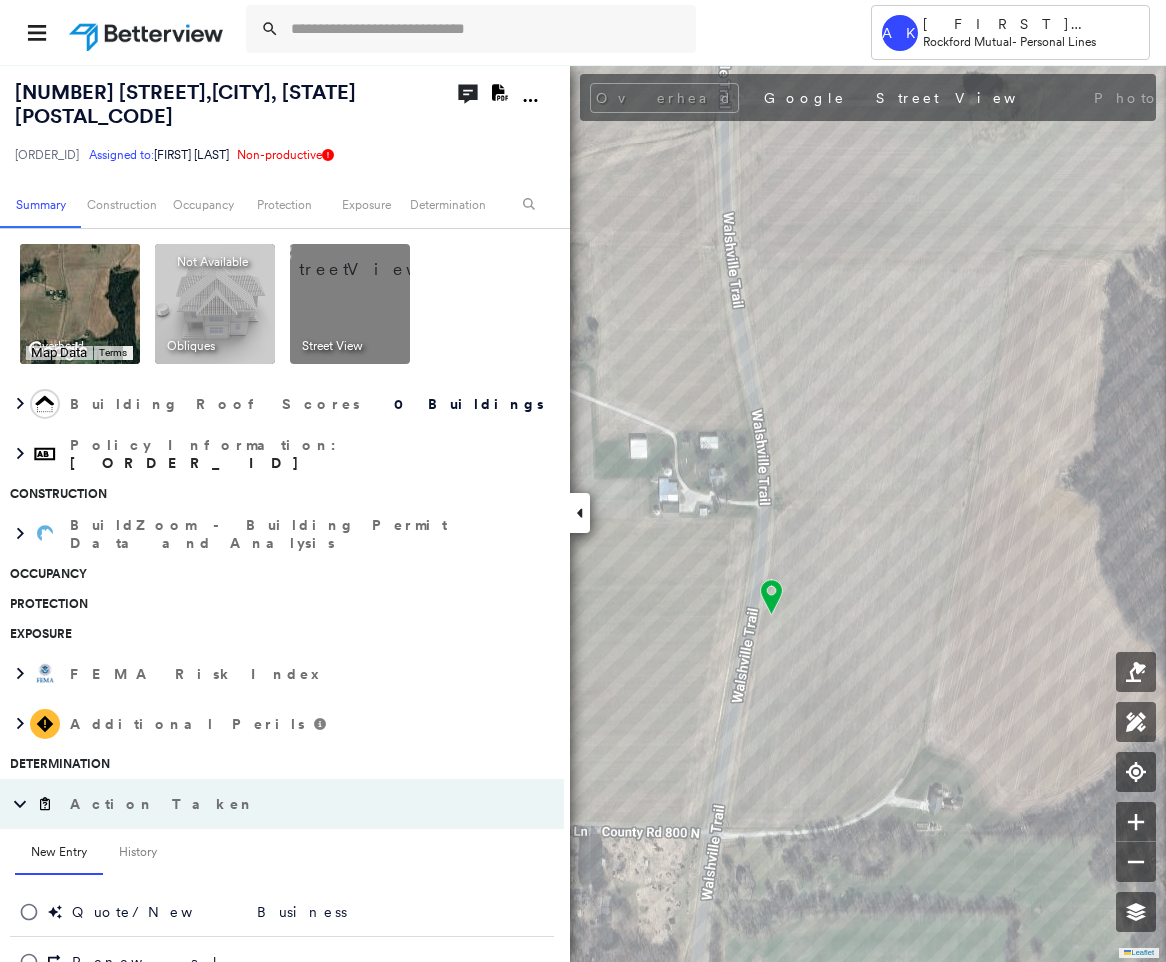 click on "Occupancy" at bounding box center [277, 574] 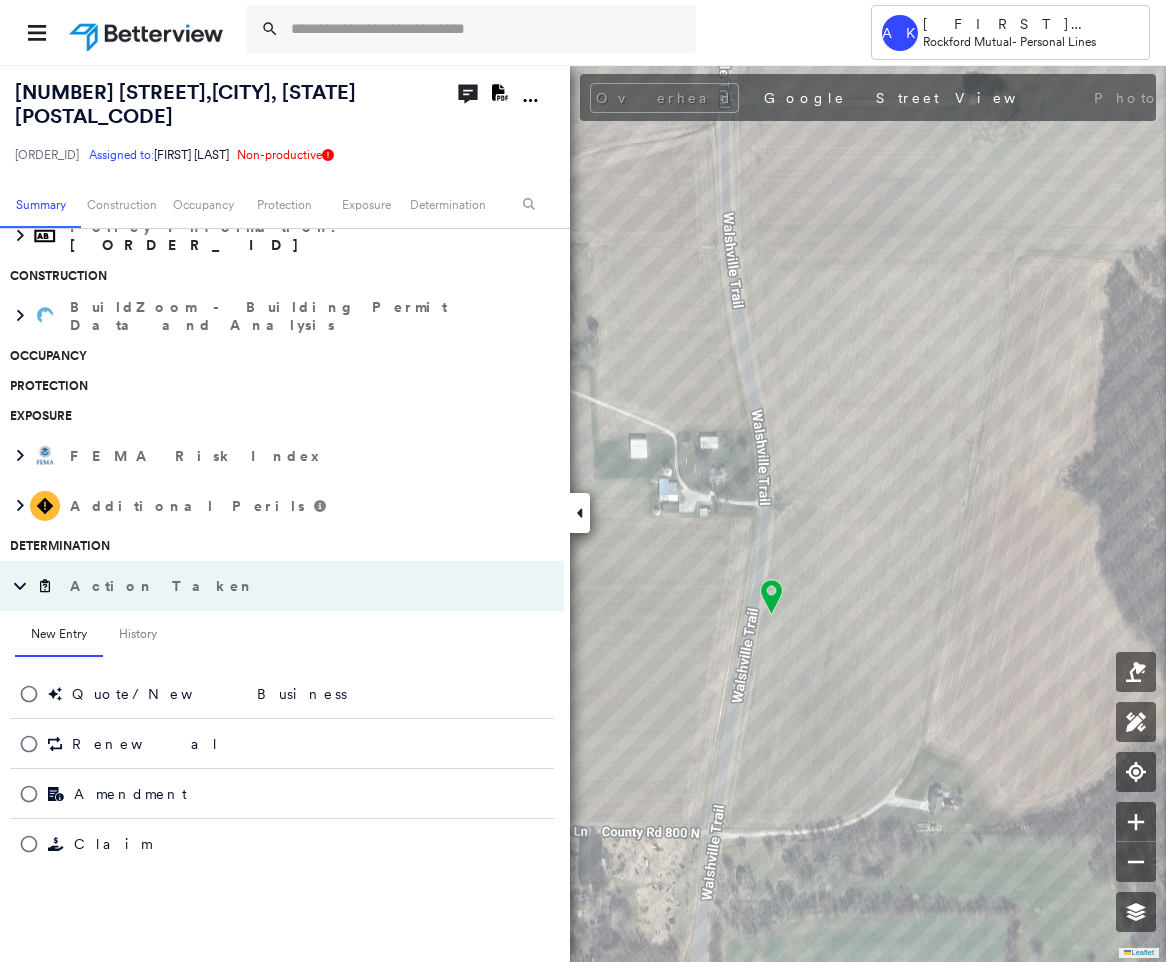 scroll, scrollTop: 0, scrollLeft: 0, axis: both 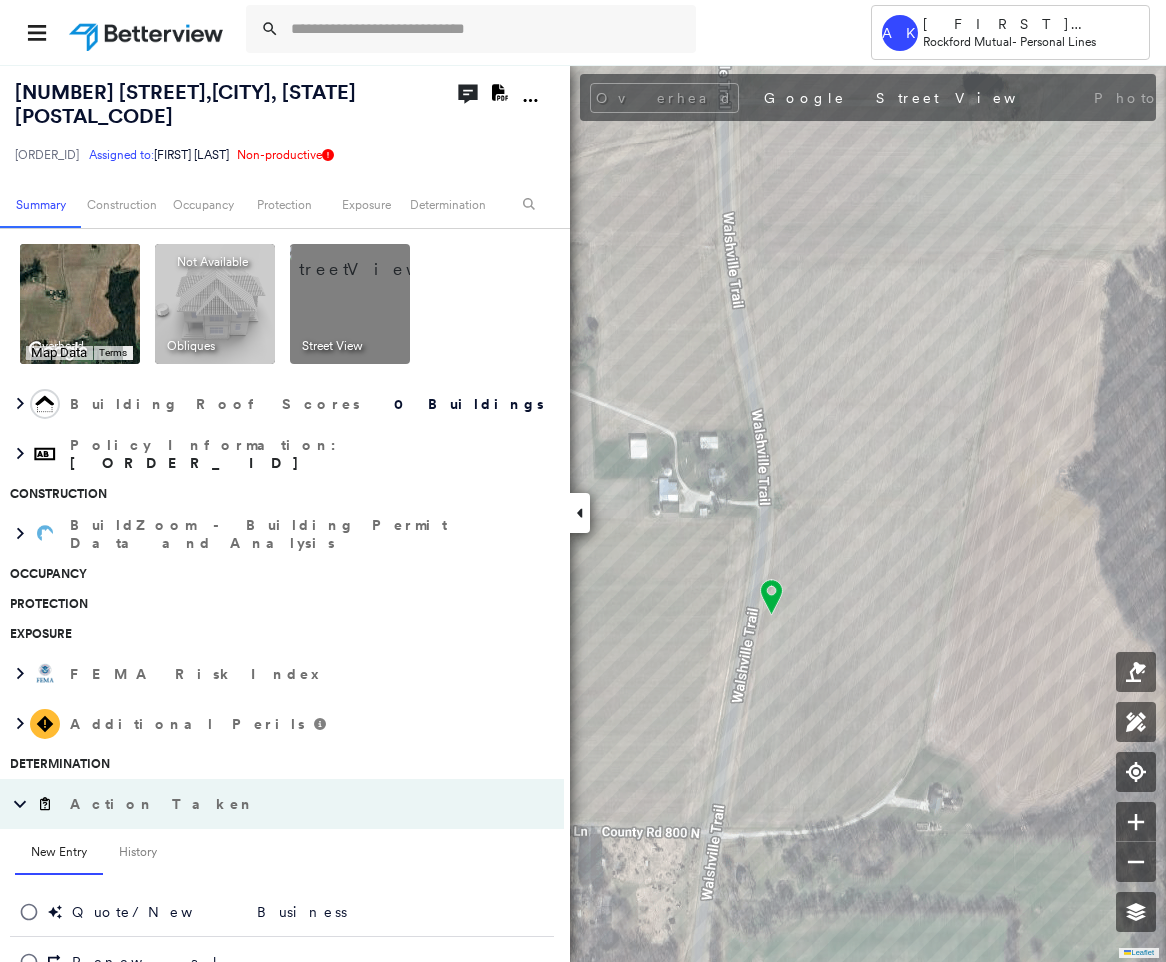 click on "Occupancy" at bounding box center [277, 574] 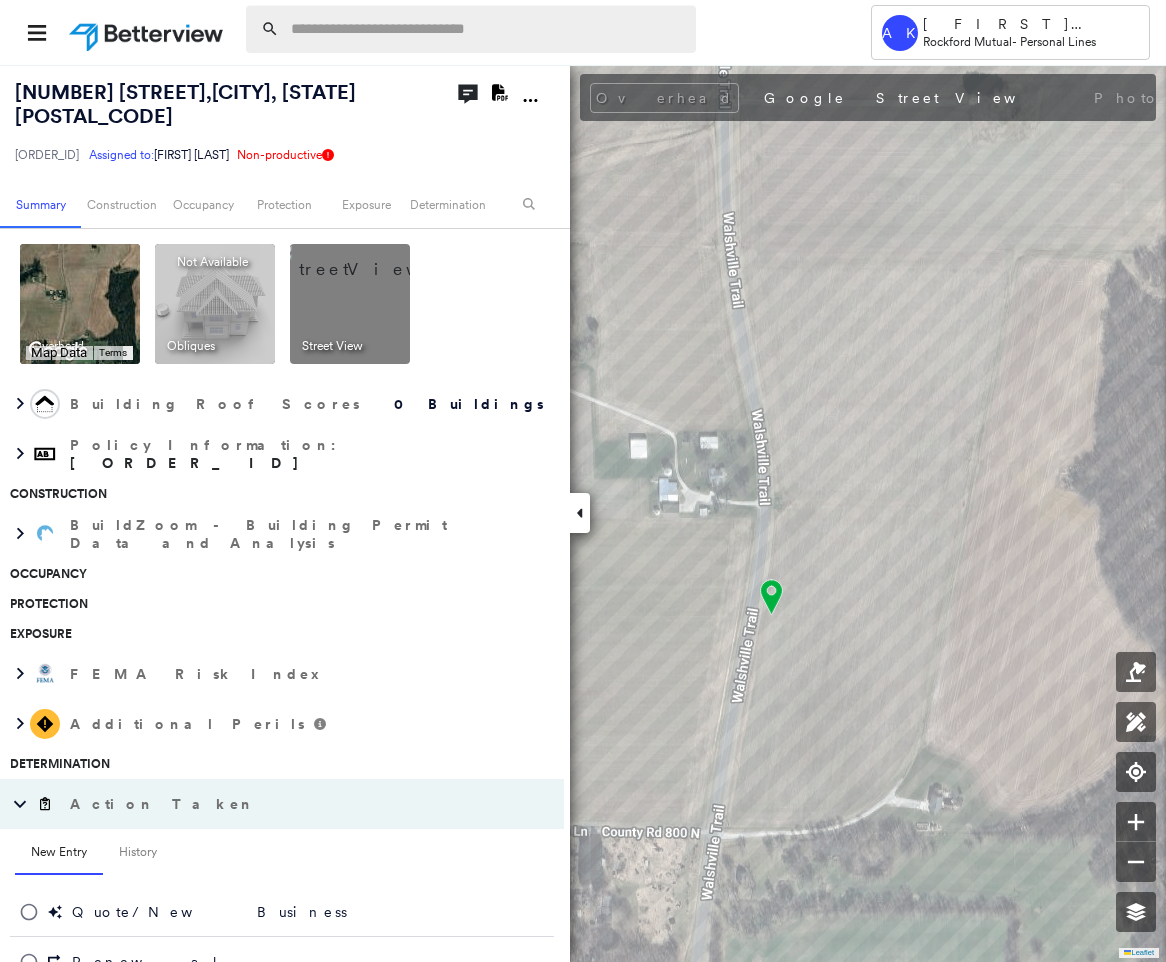 click at bounding box center [487, 29] 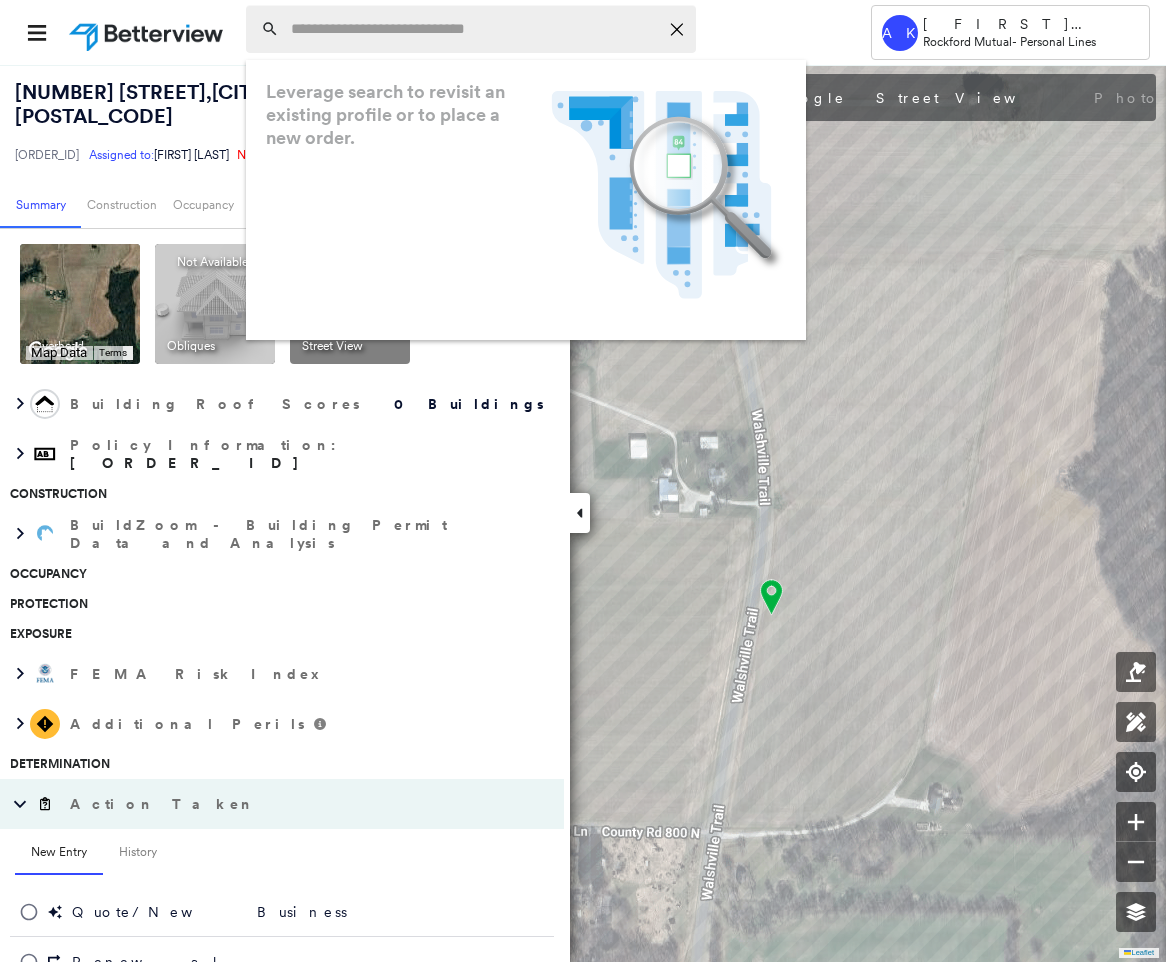 paste on "**********" 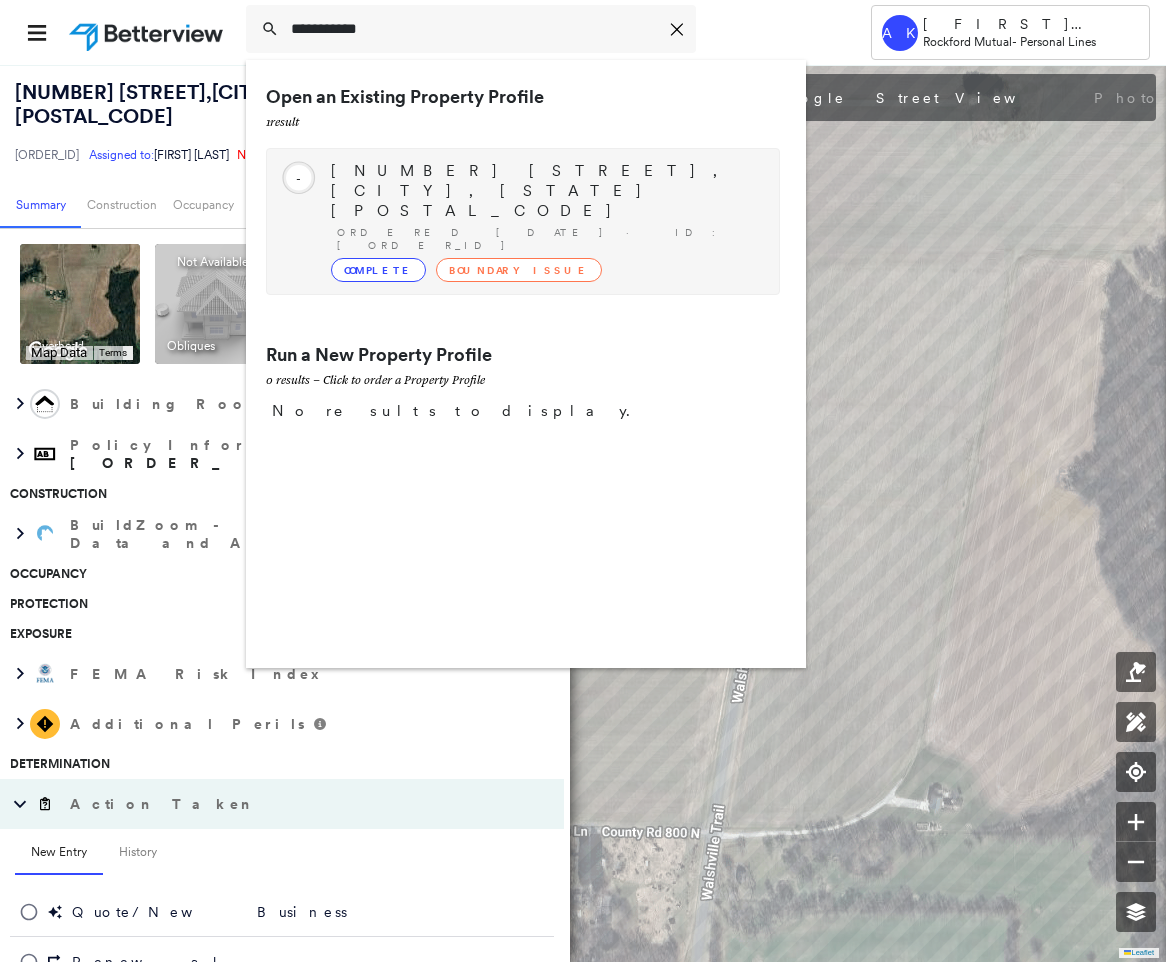 type on "**********" 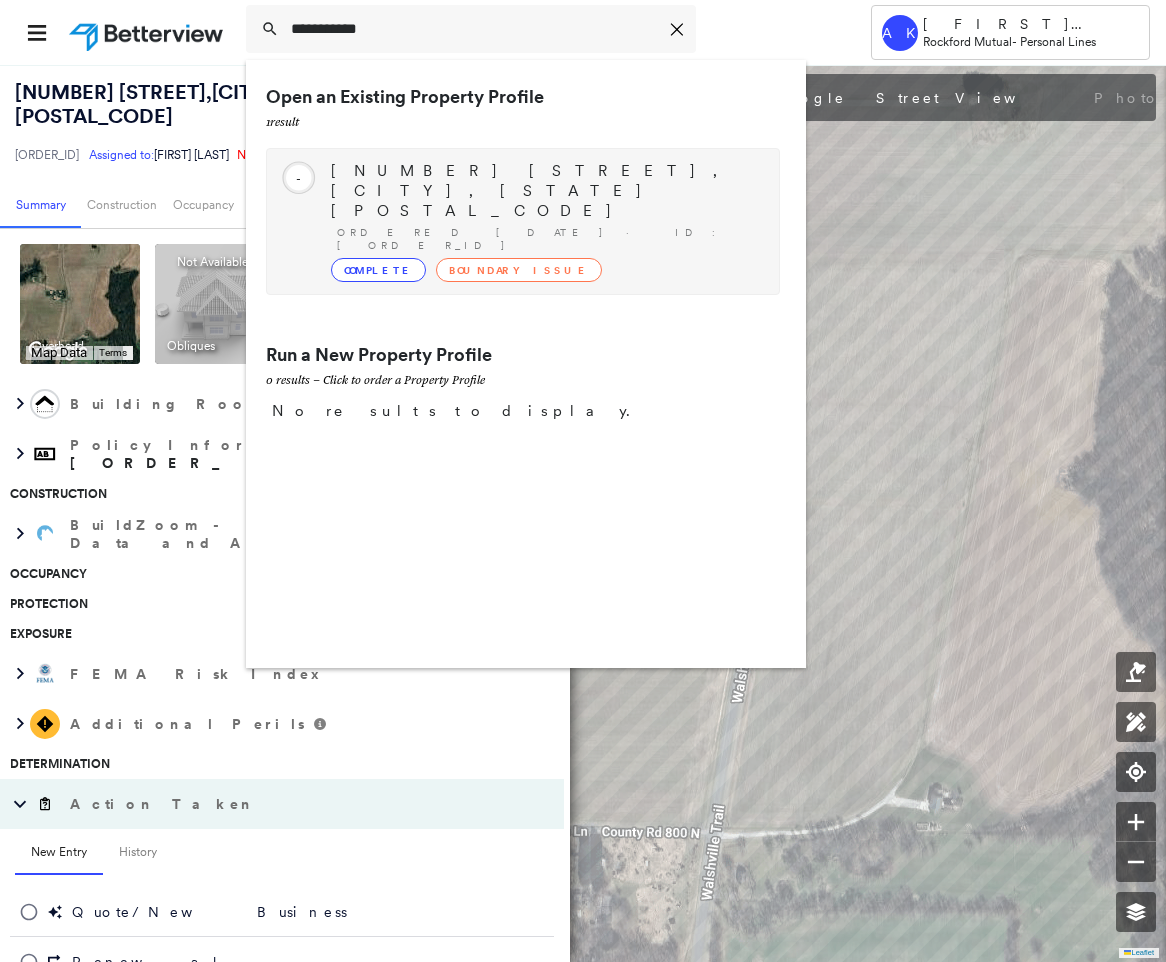 click on "Ordered [DATE] · ID: [ORDER_ID]" at bounding box center (548, 239) 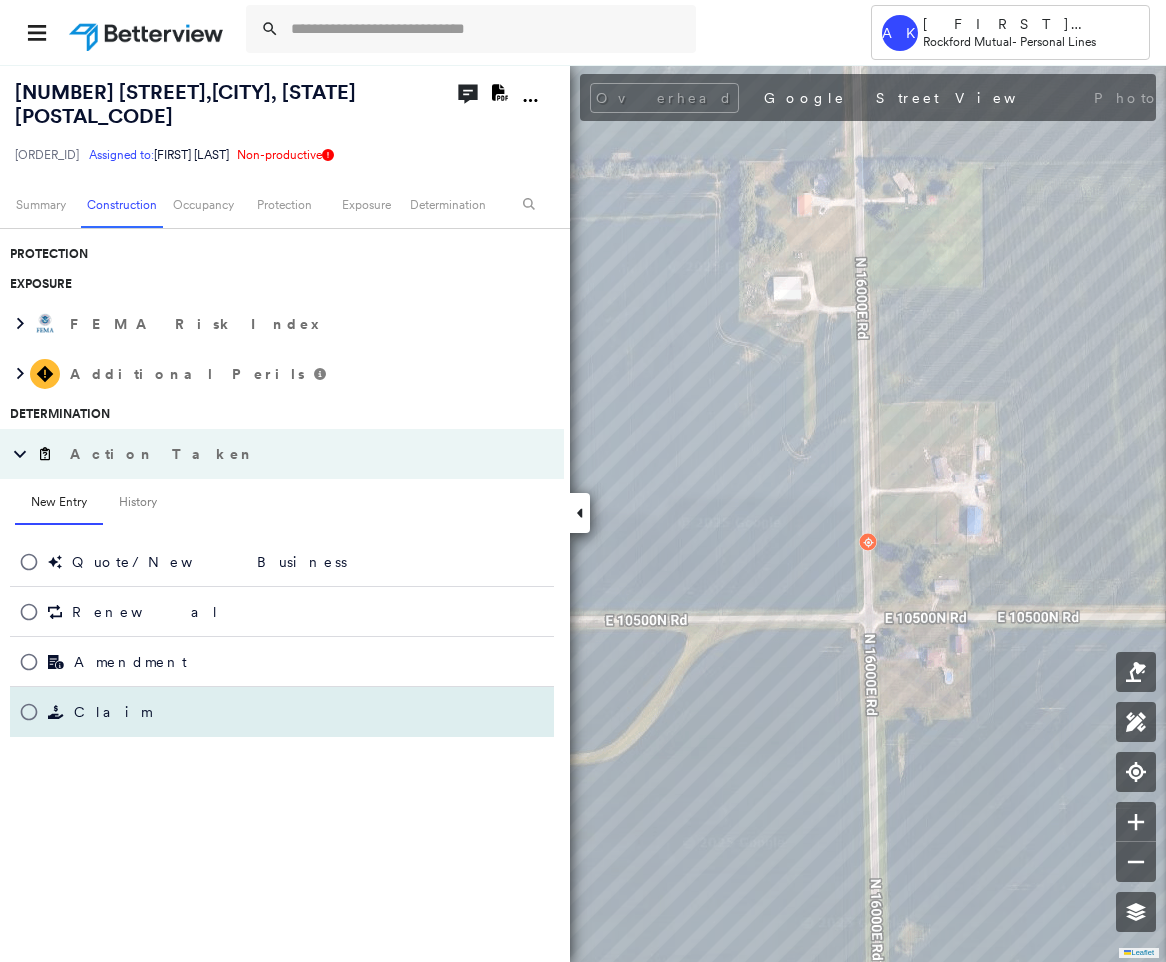 scroll, scrollTop: 0, scrollLeft: 0, axis: both 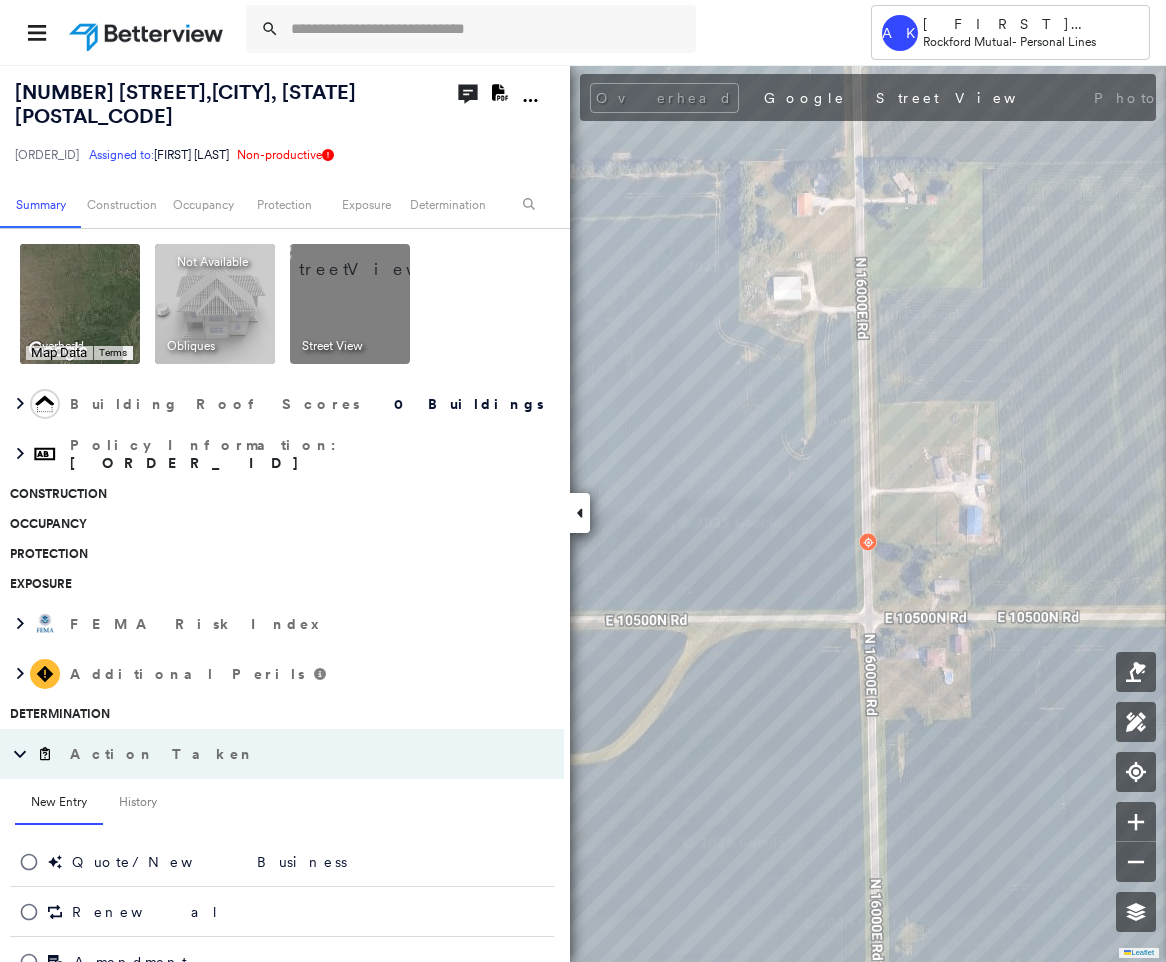 click on "Occupancy" at bounding box center (277, 524) 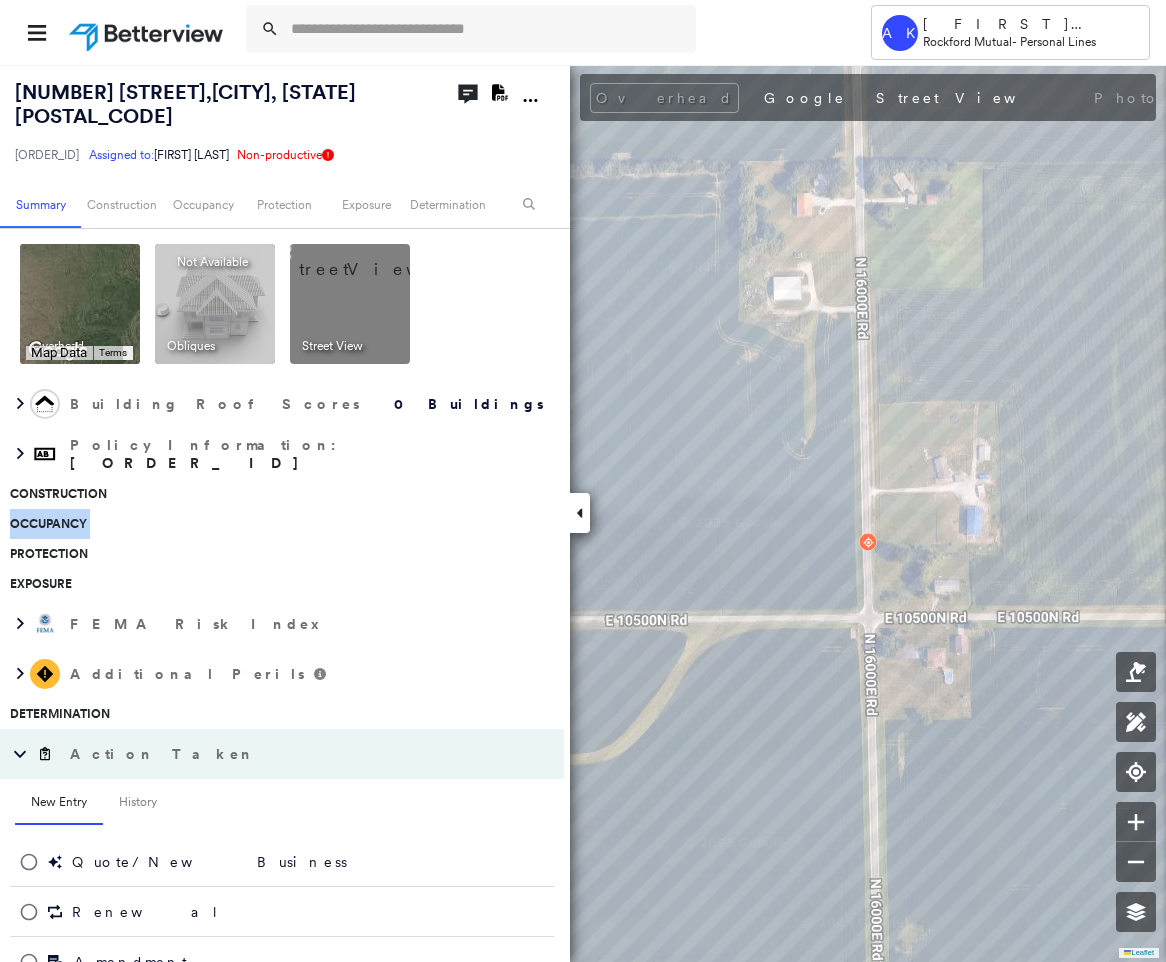 click on "Occupancy" at bounding box center (277, 524) 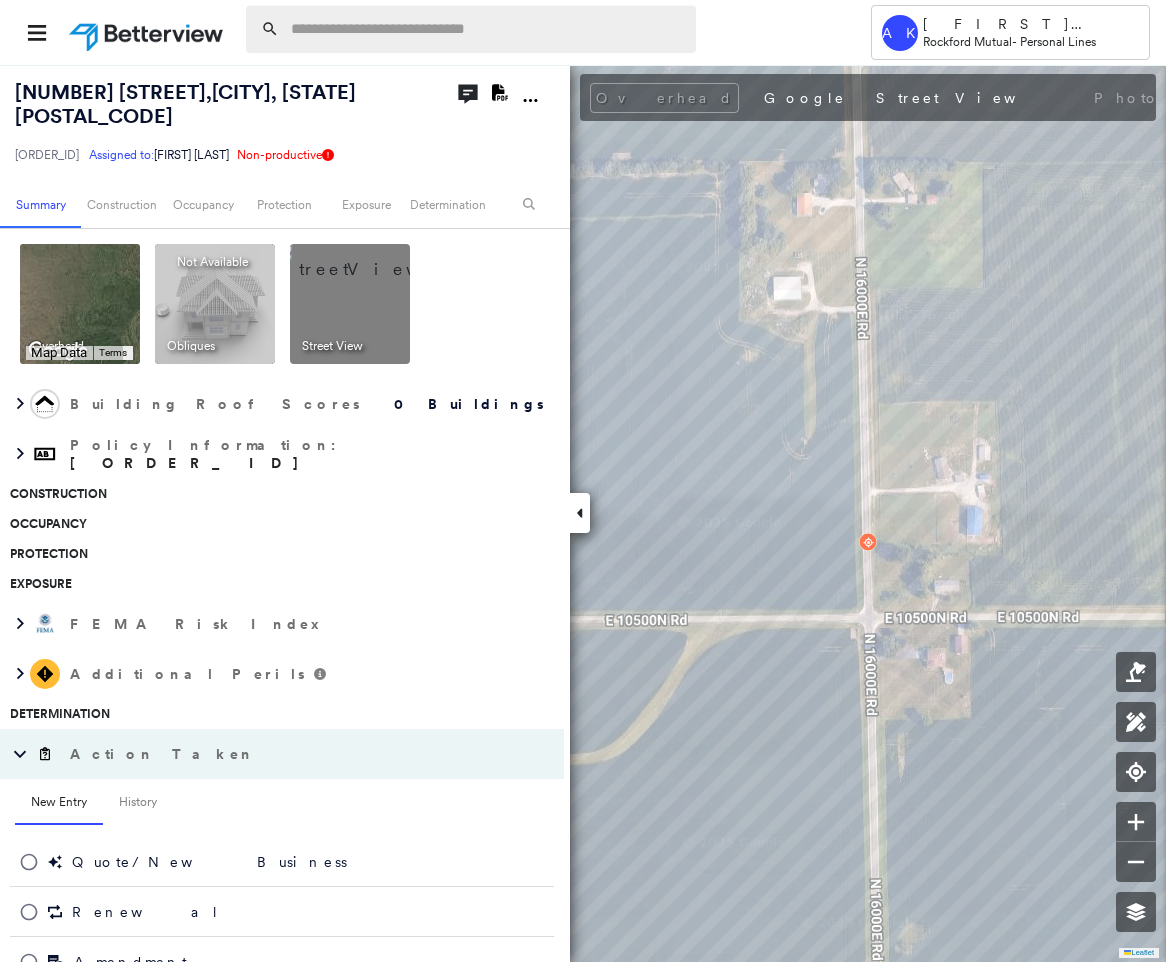 click at bounding box center (487, 29) 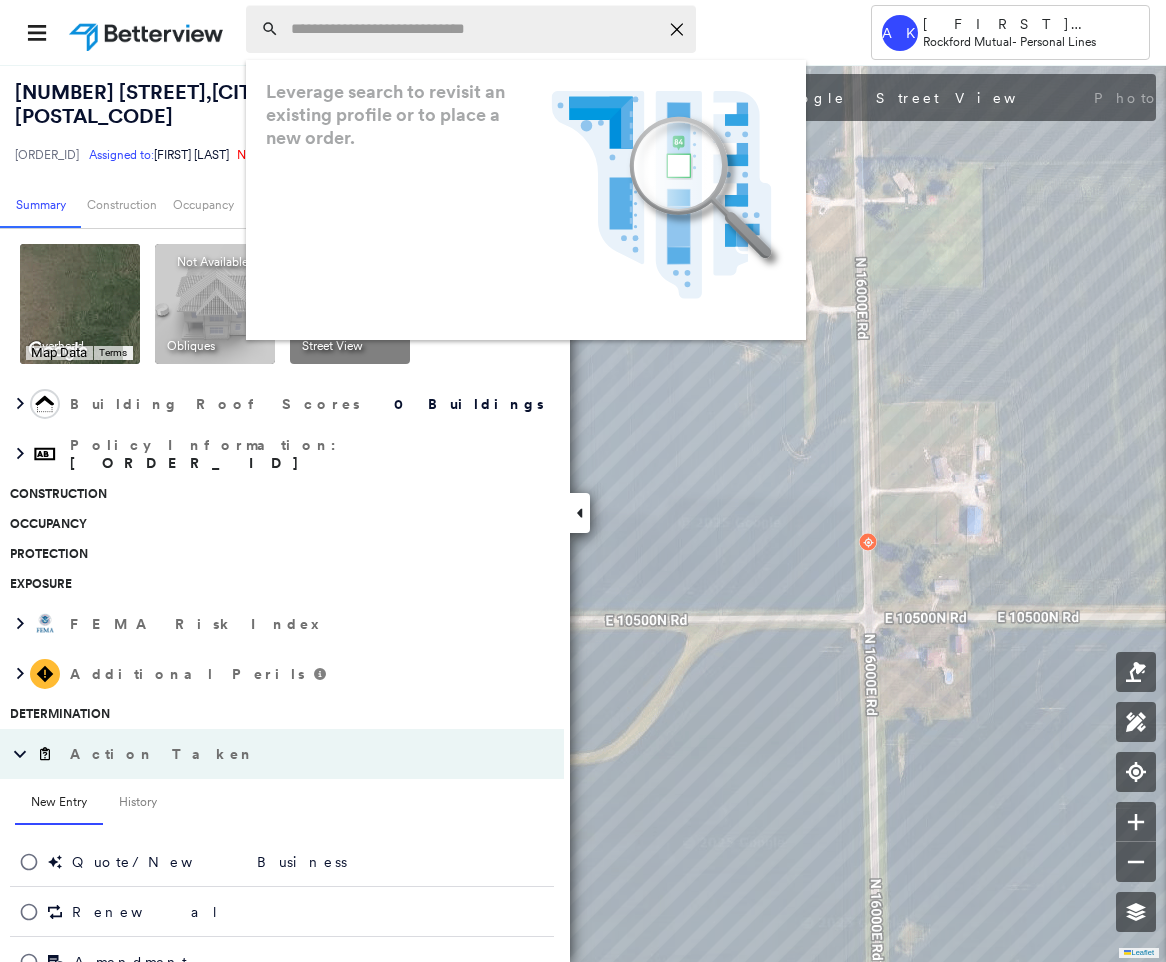 drag, startPoint x: 659, startPoint y: 32, endPoint x: 549, endPoint y: 37, distance: 110.11358 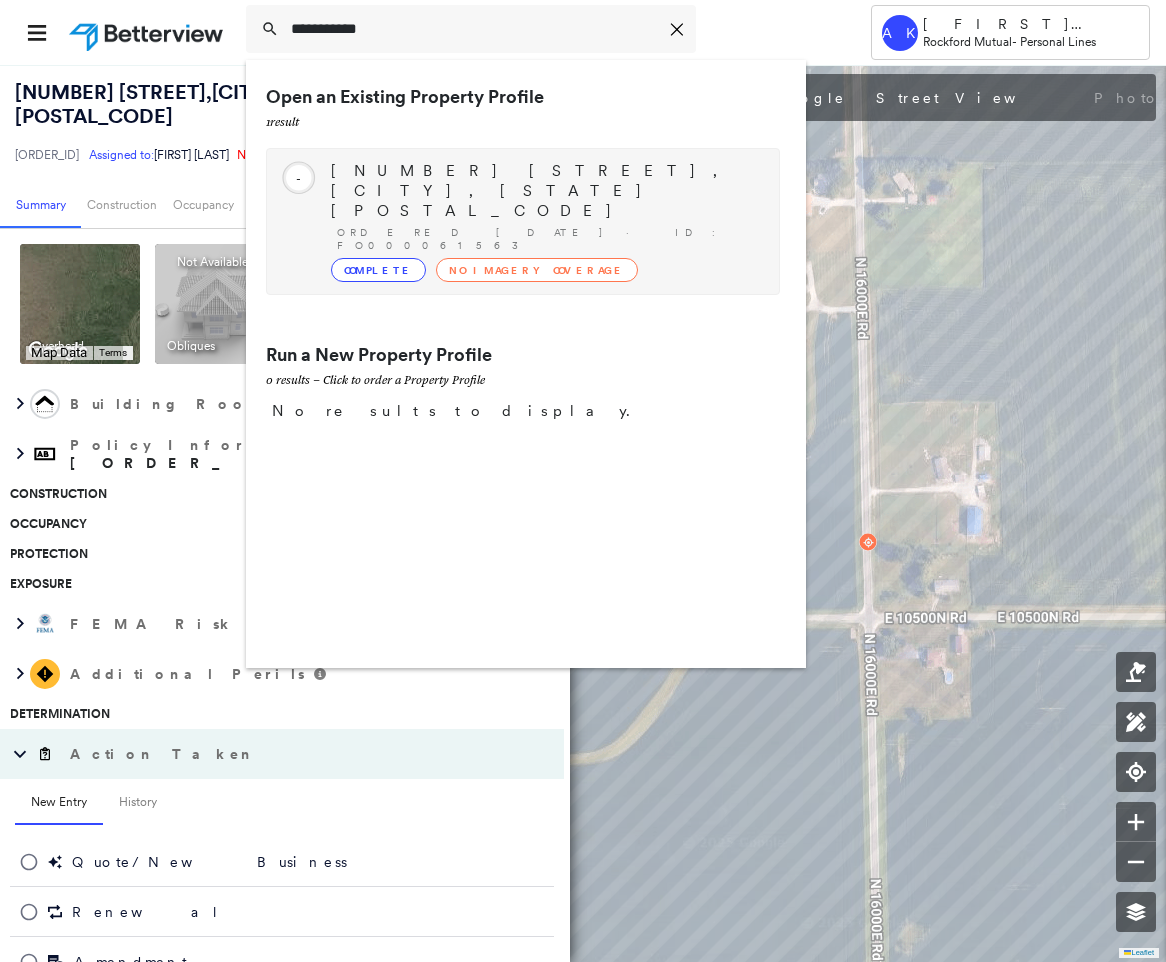 type on "**********" 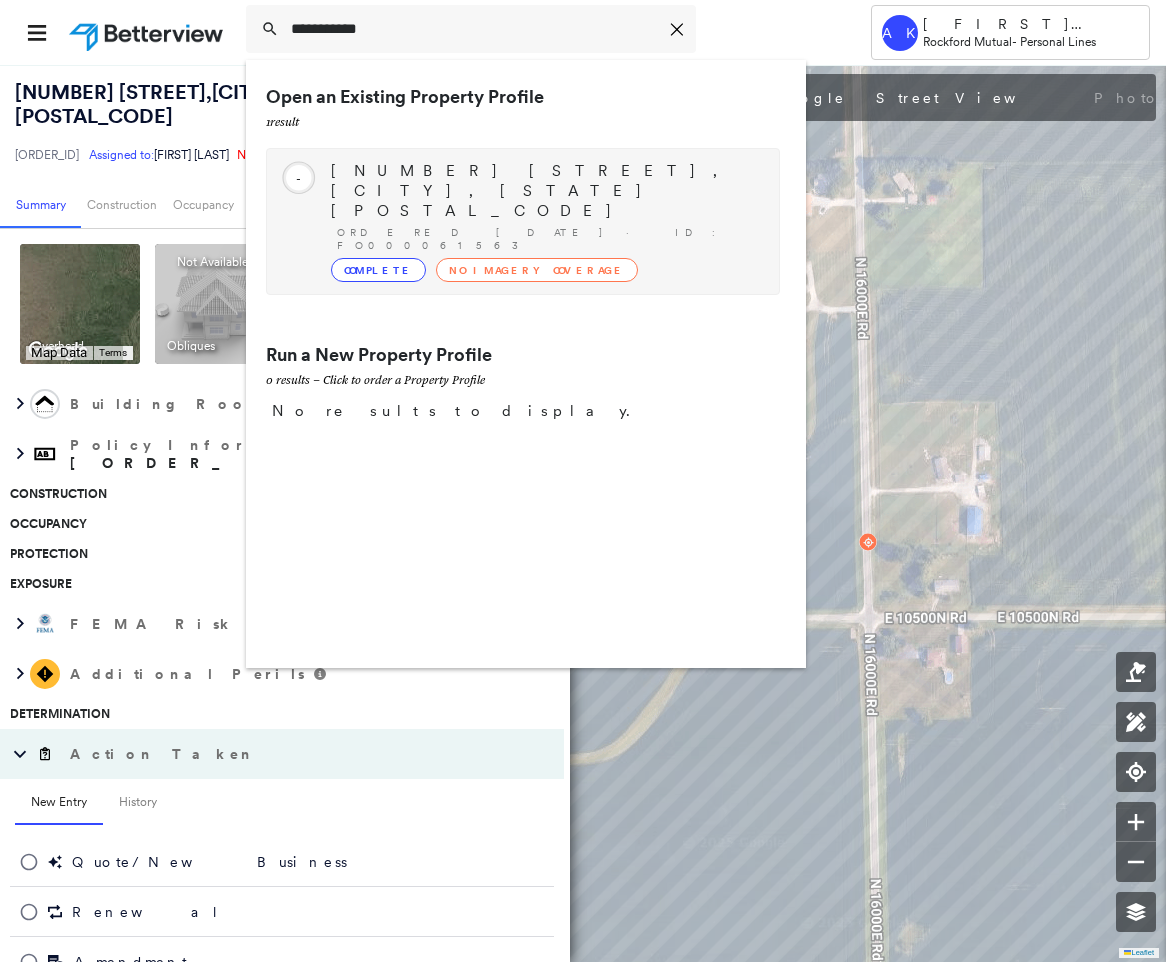 click on "Circled Text Icon - [NUMBER] [STREET], [CITY], [STATE] [POSTAL_CODE] Ordered [DATE] · ID: [ORDER_ID] Complete No Imagery Coverage" at bounding box center (545, 221) 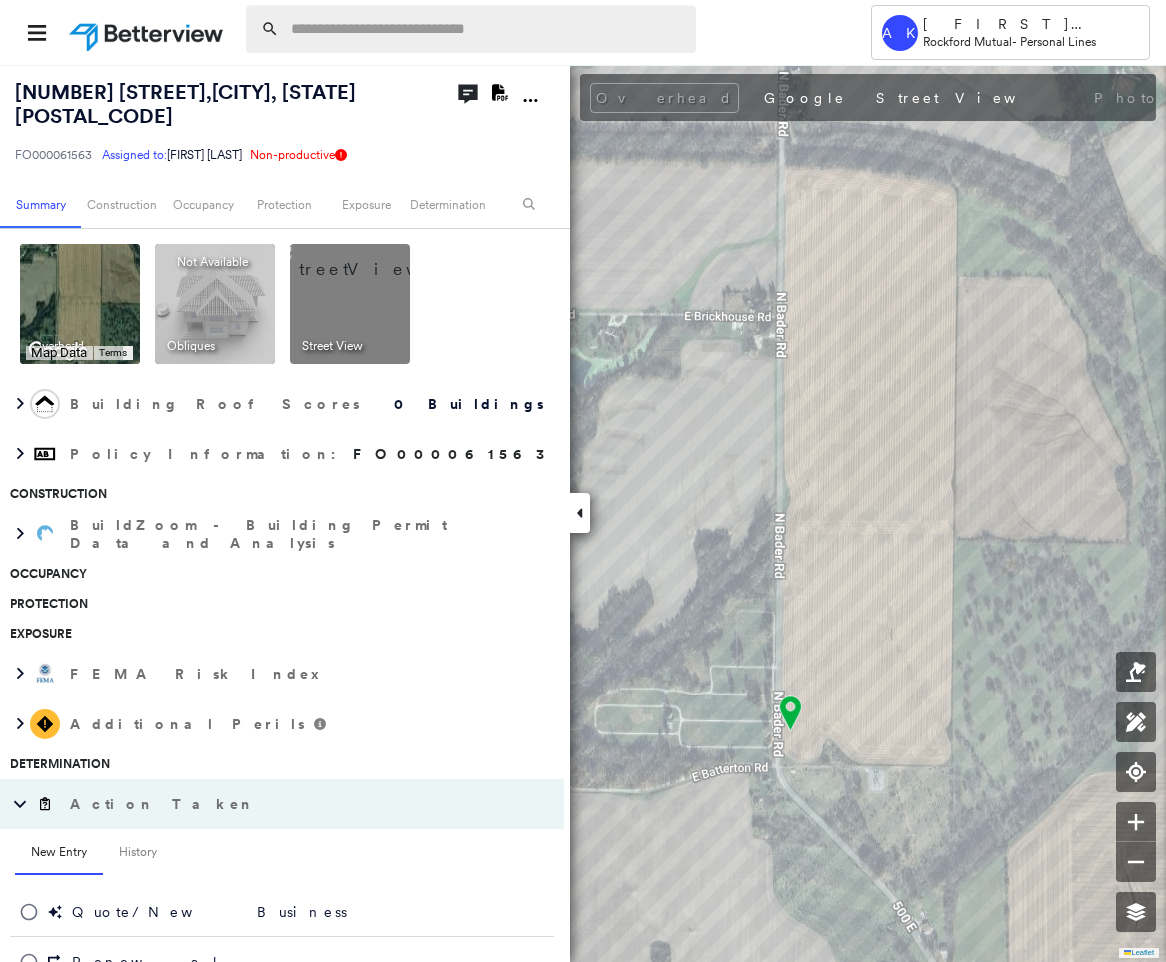 click at bounding box center (487, 29) 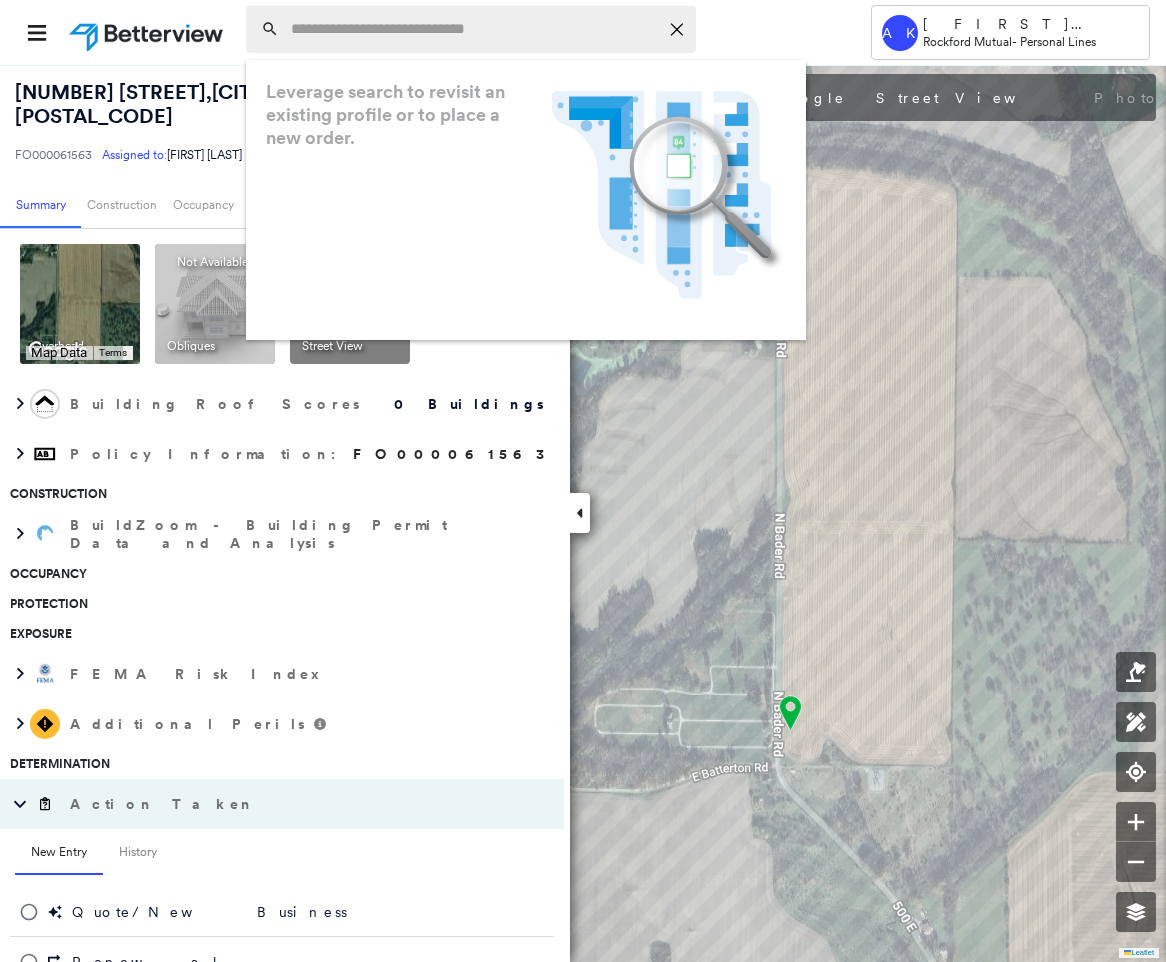 paste on "**********" 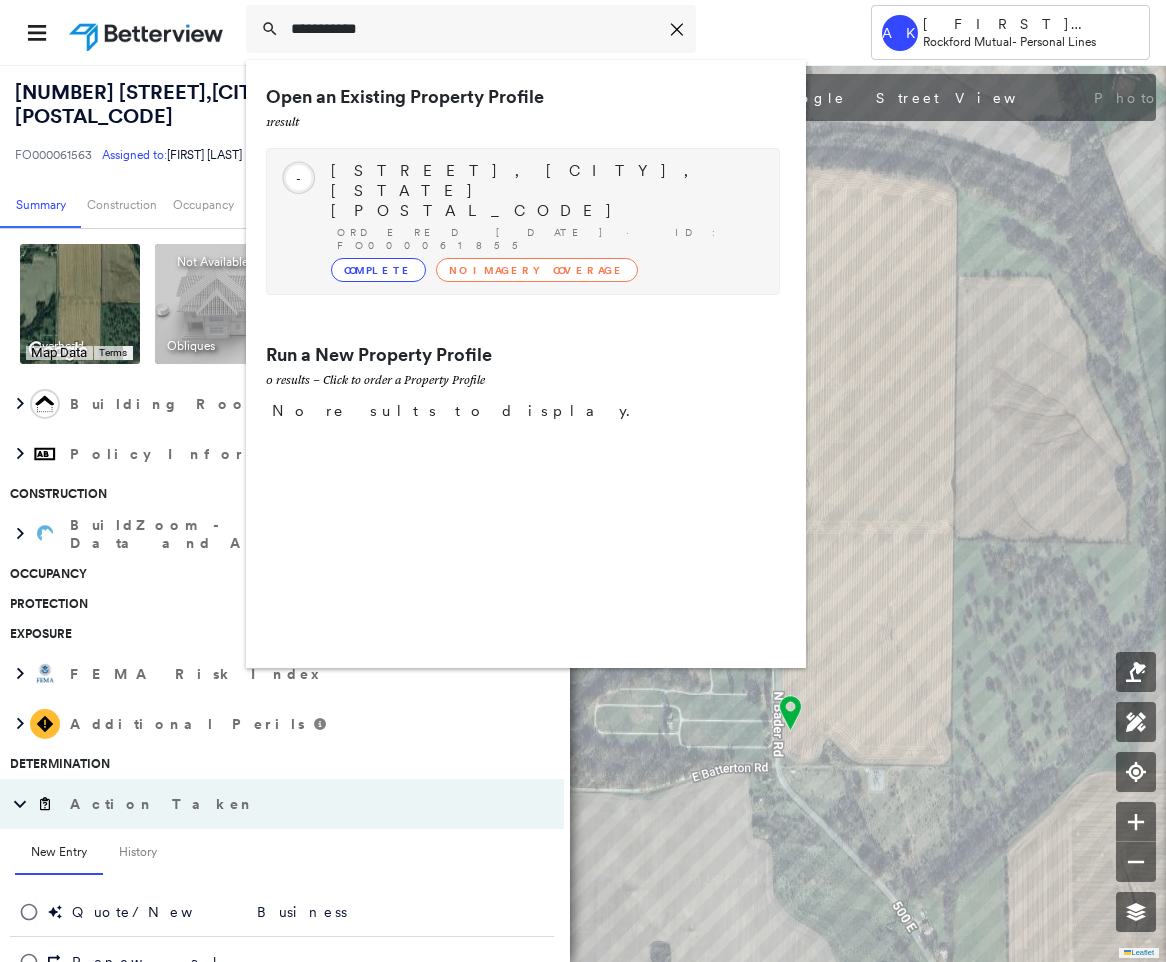 type on "**********" 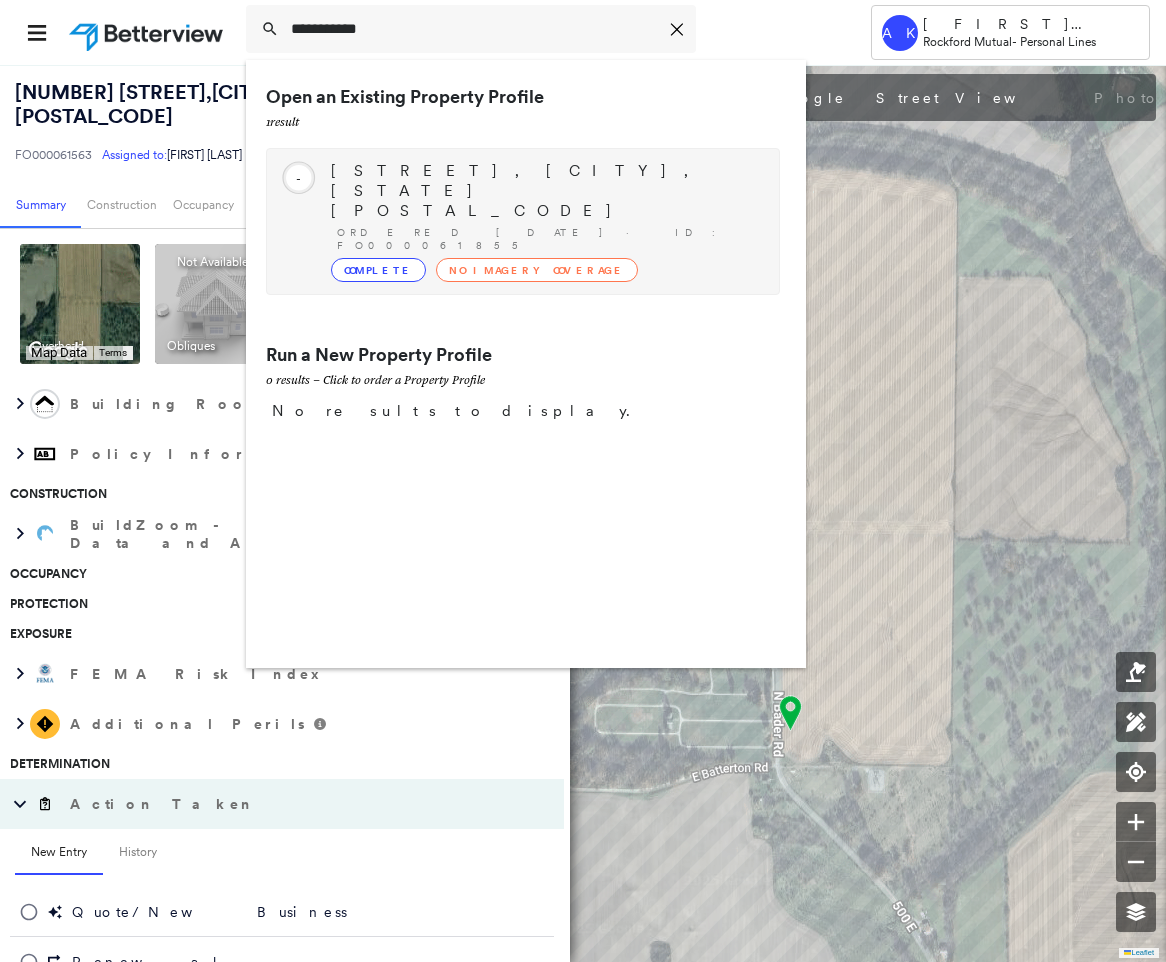 click on "Complete No Imagery Coverage" at bounding box center (545, 270) 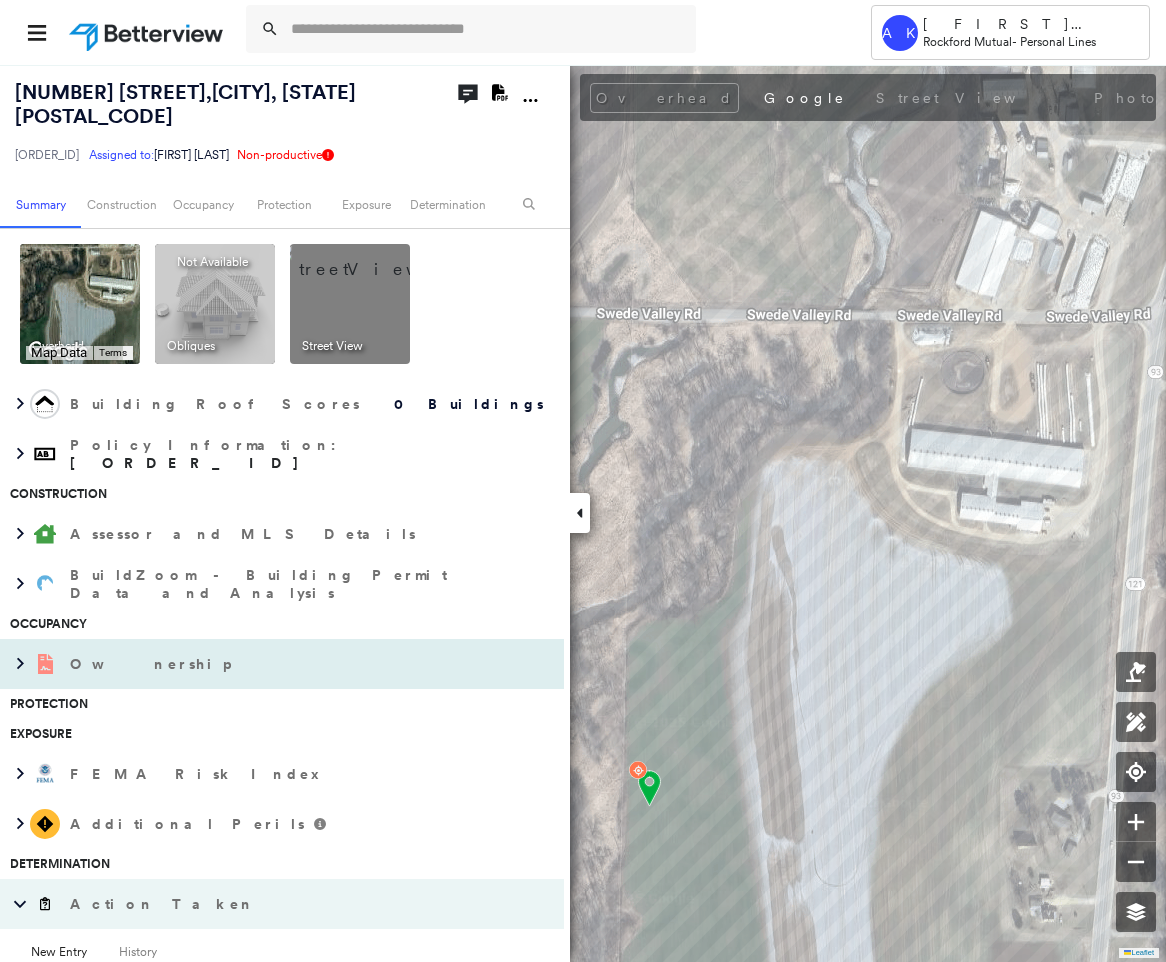click on "Ownership" at bounding box center (242, 664) 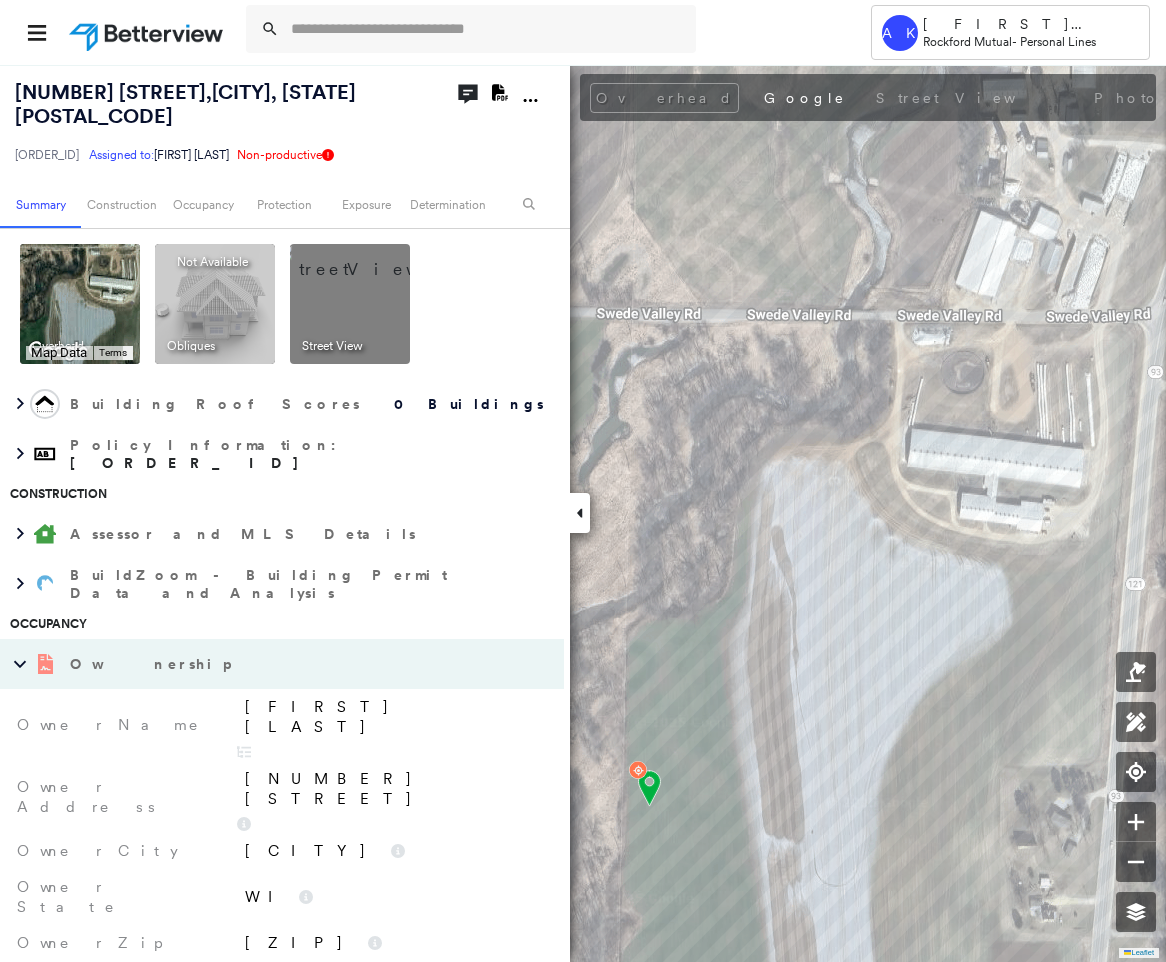 click on "[FIRST] [LAST]" at bounding box center [394, 717] 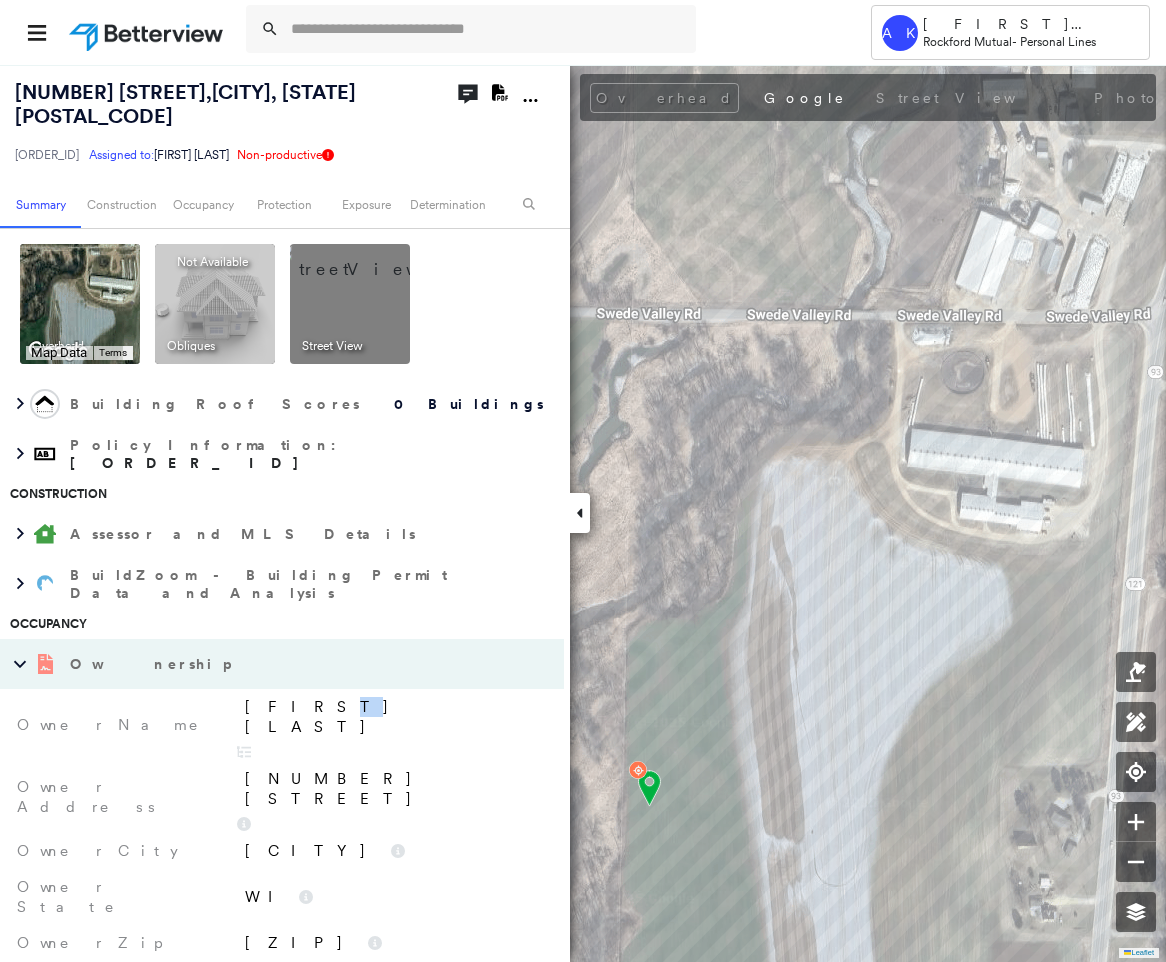 click on "[FIRST] [LAST]" at bounding box center (394, 717) 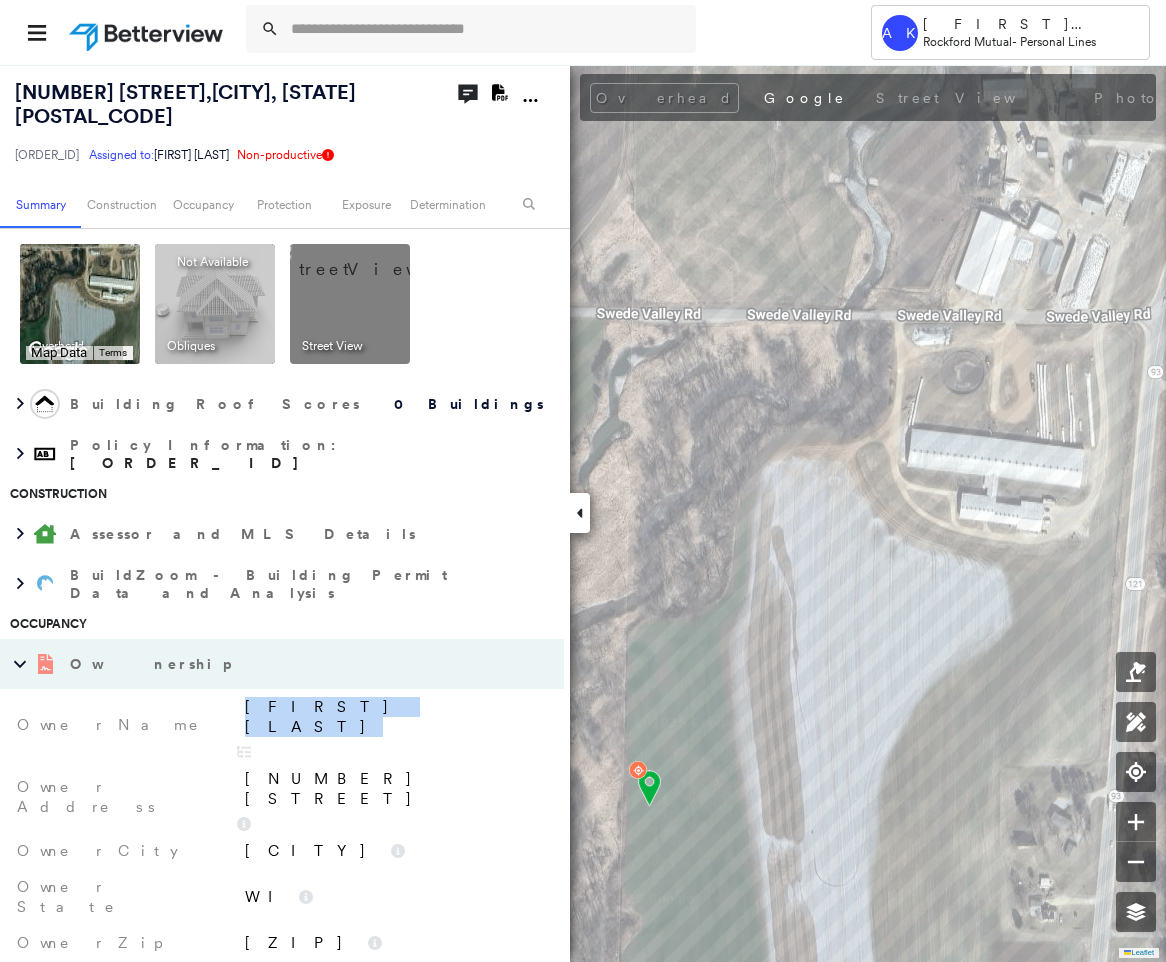 click on "[FIRST] [LAST]" at bounding box center [394, 717] 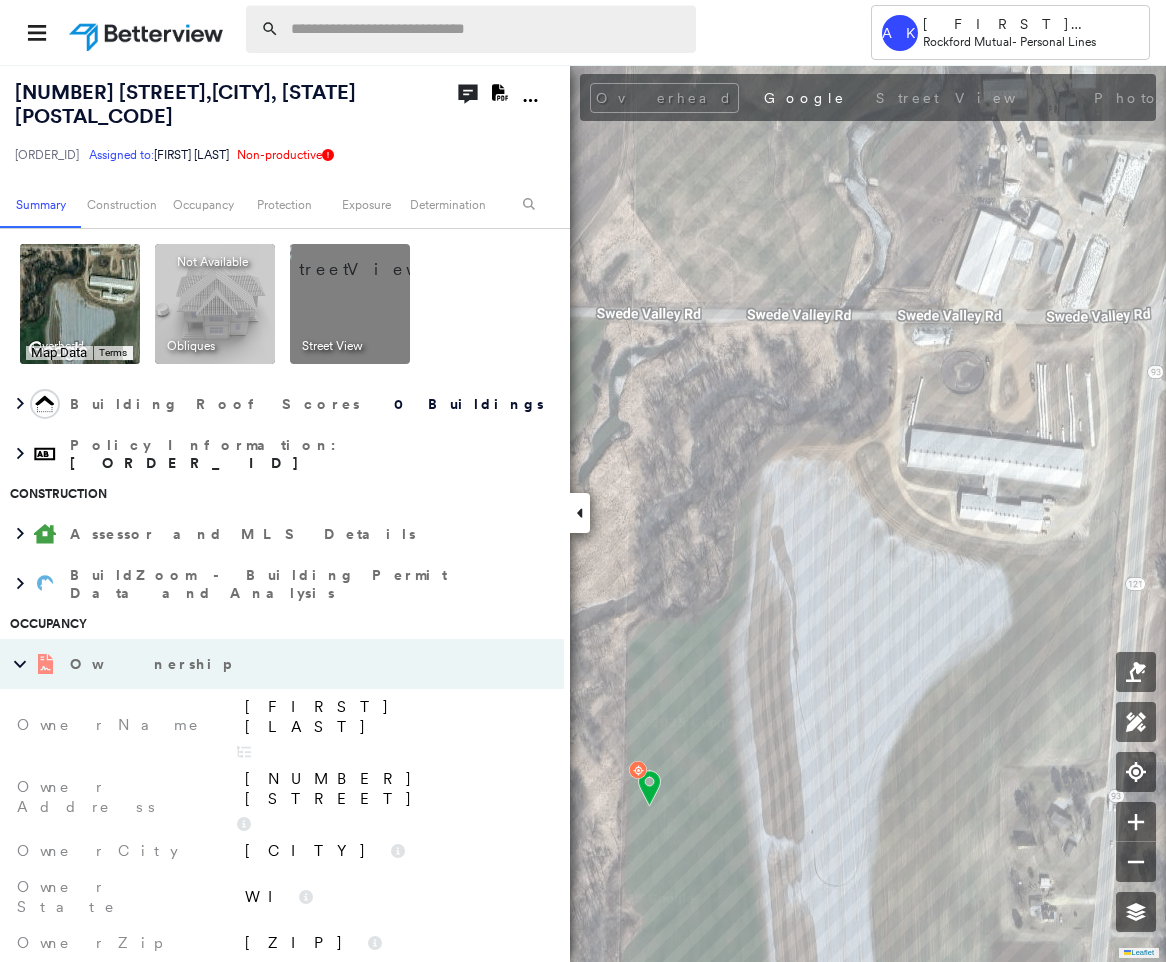 click at bounding box center [487, 29] 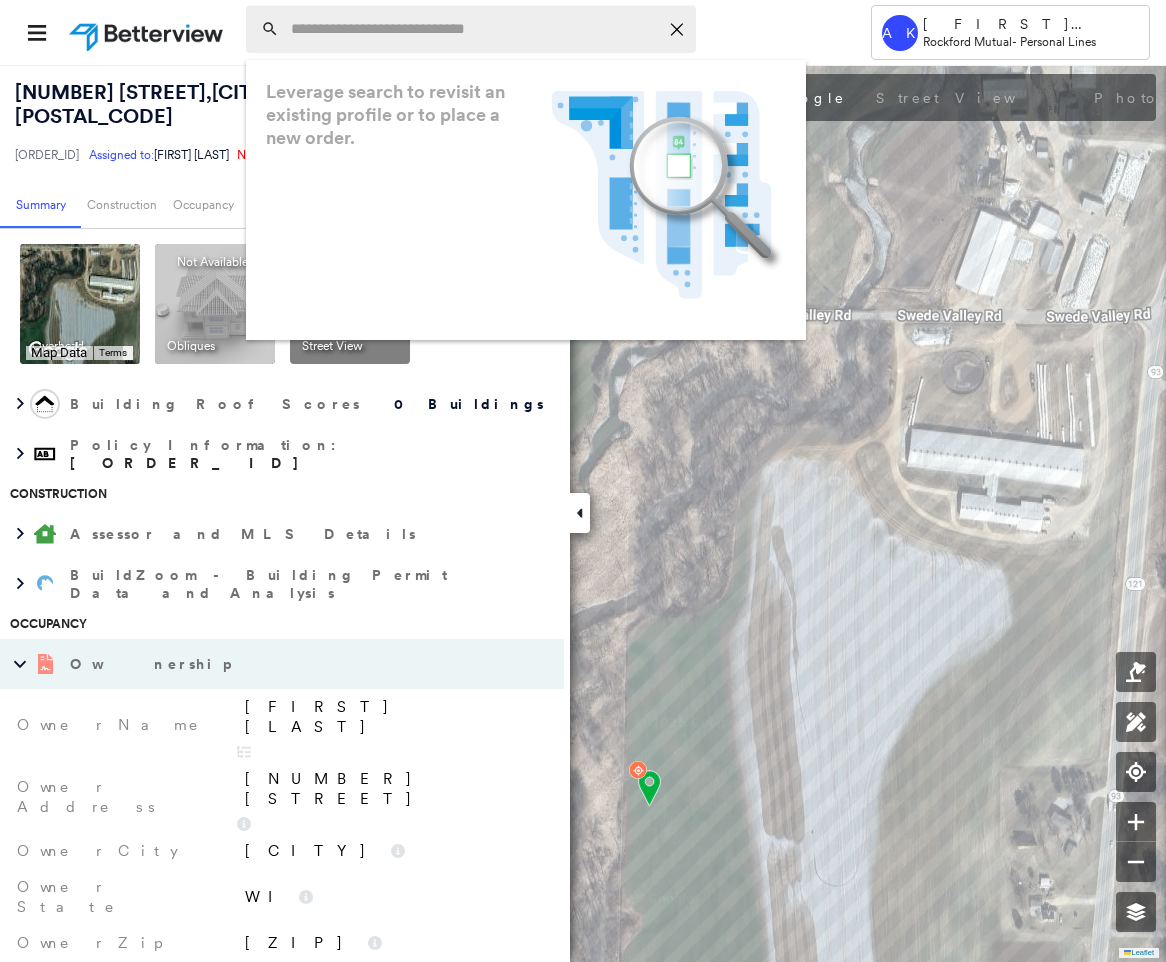 paste on "**********" 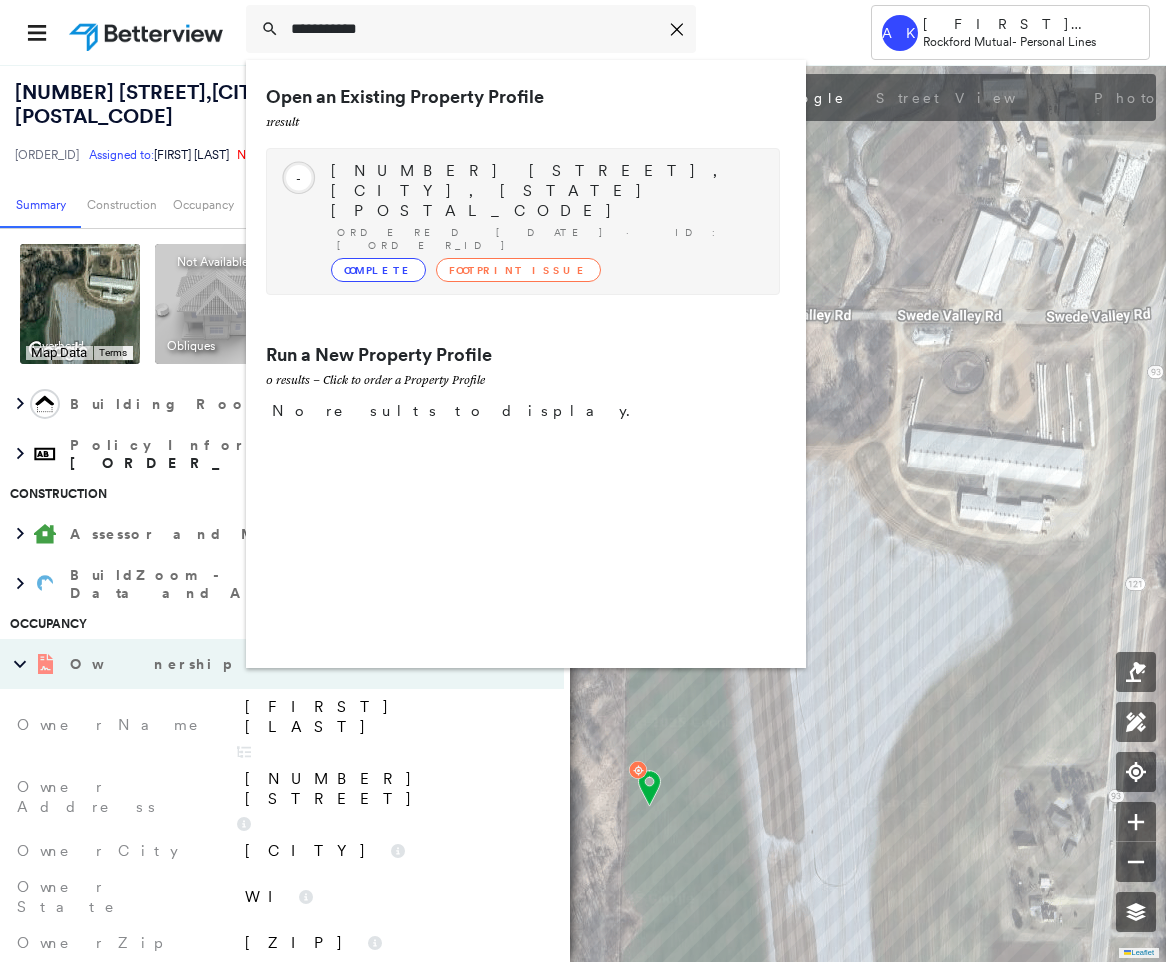 type on "**********" 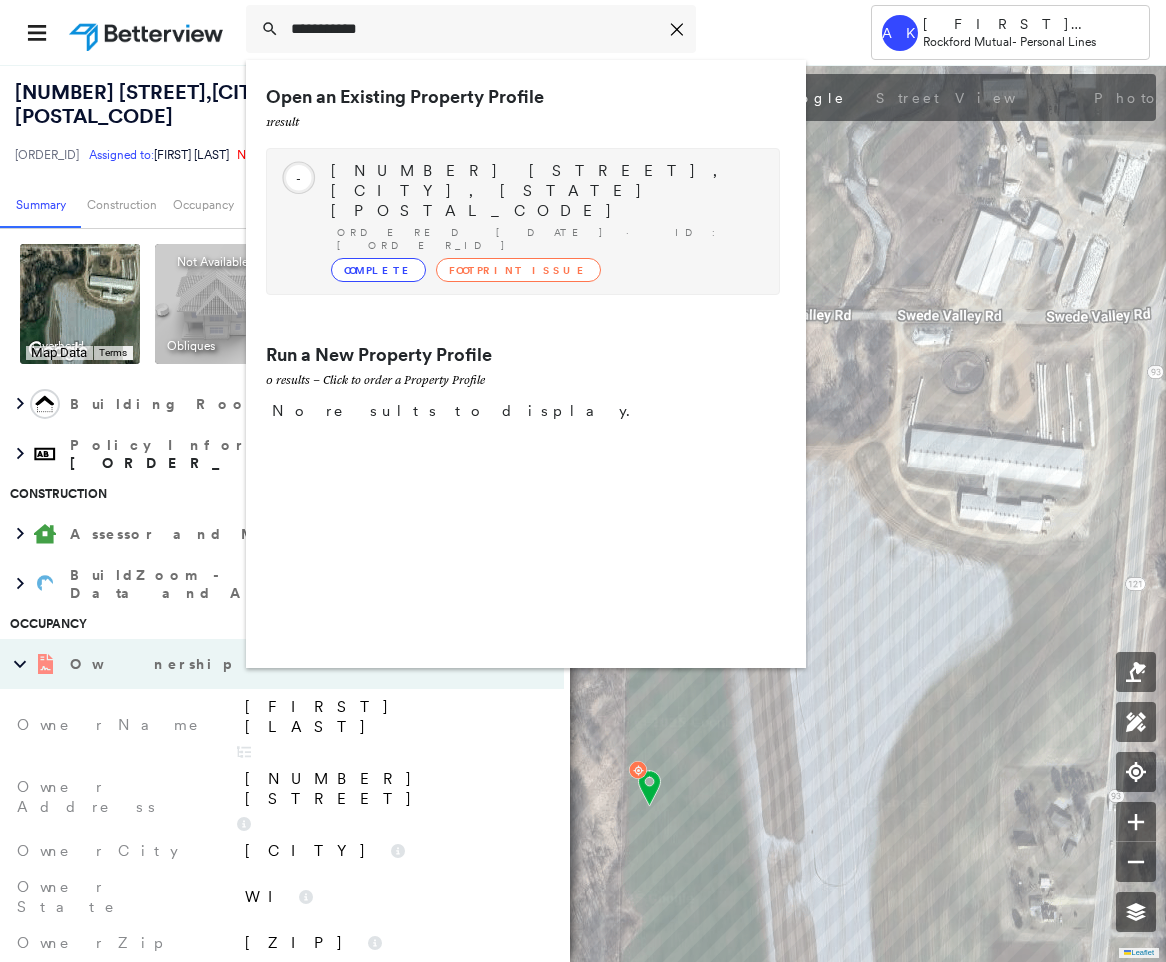 click on "Complete Footprint Issue" at bounding box center [545, 270] 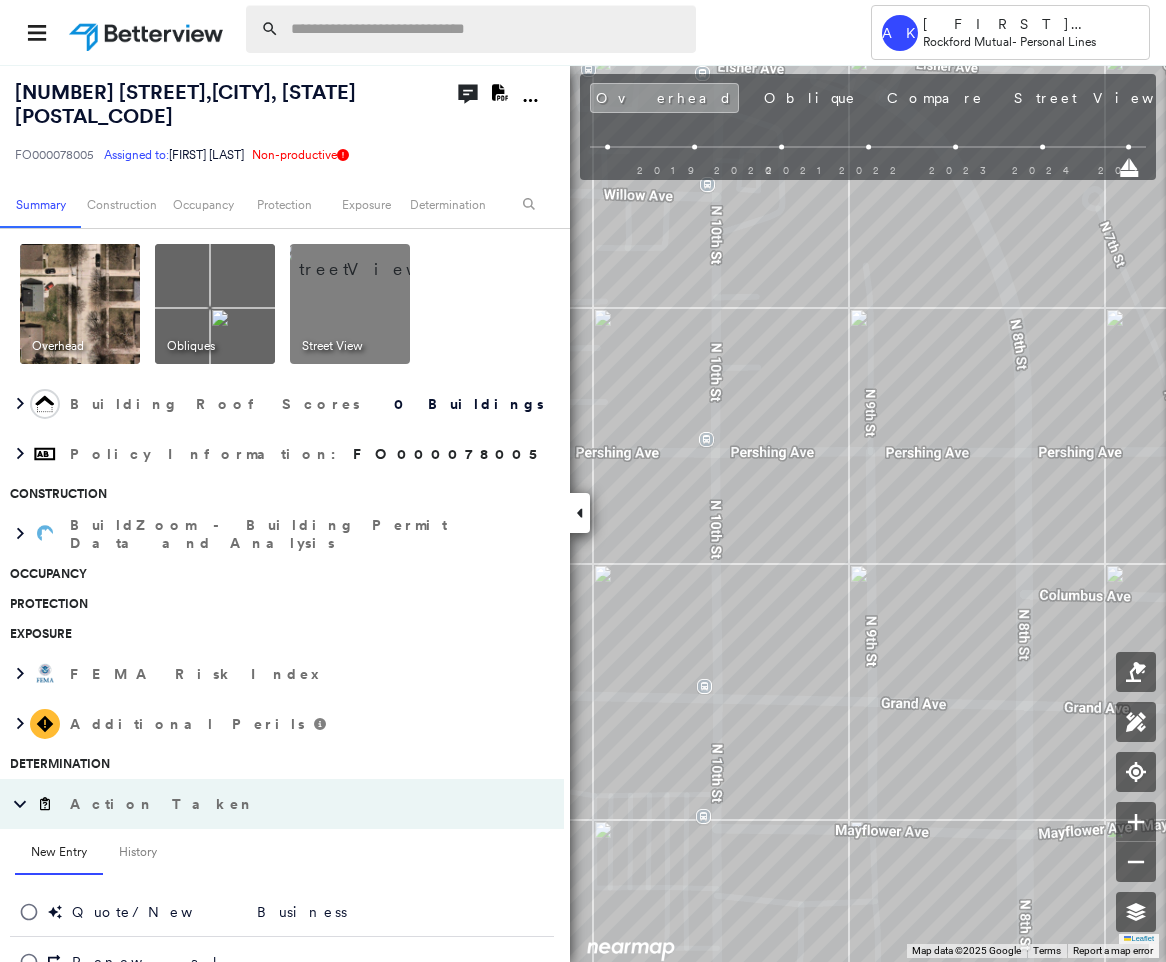 click at bounding box center (487, 29) 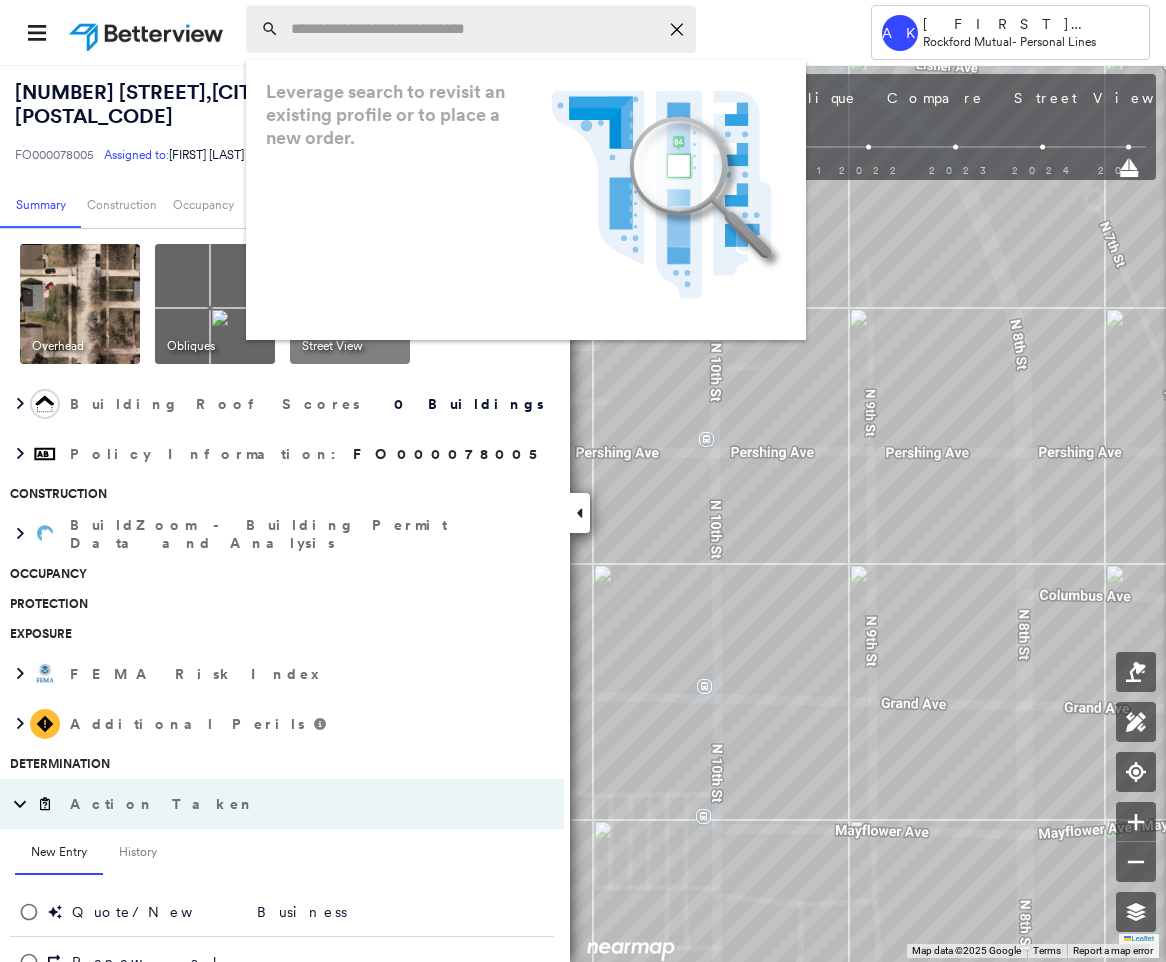 paste on "**********" 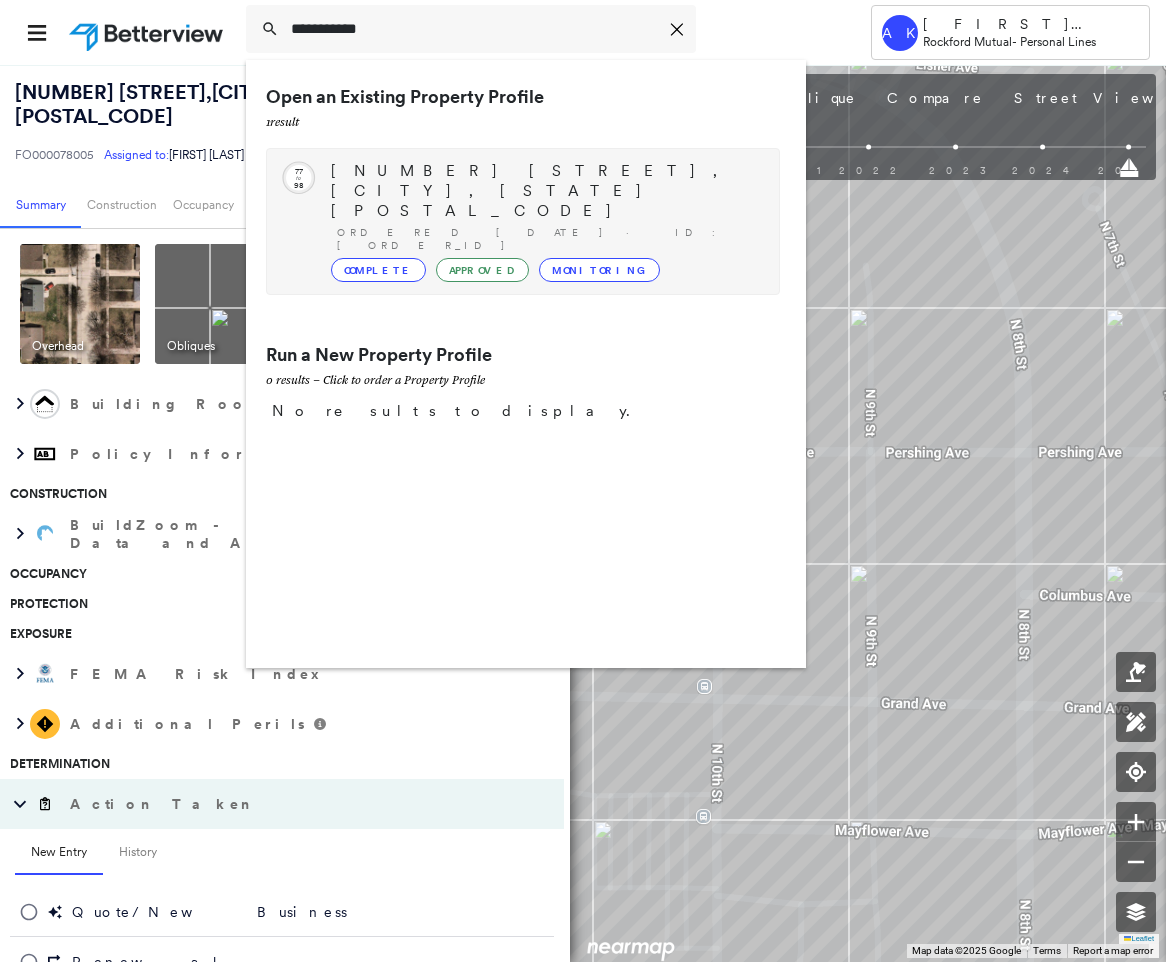 type on "**********" 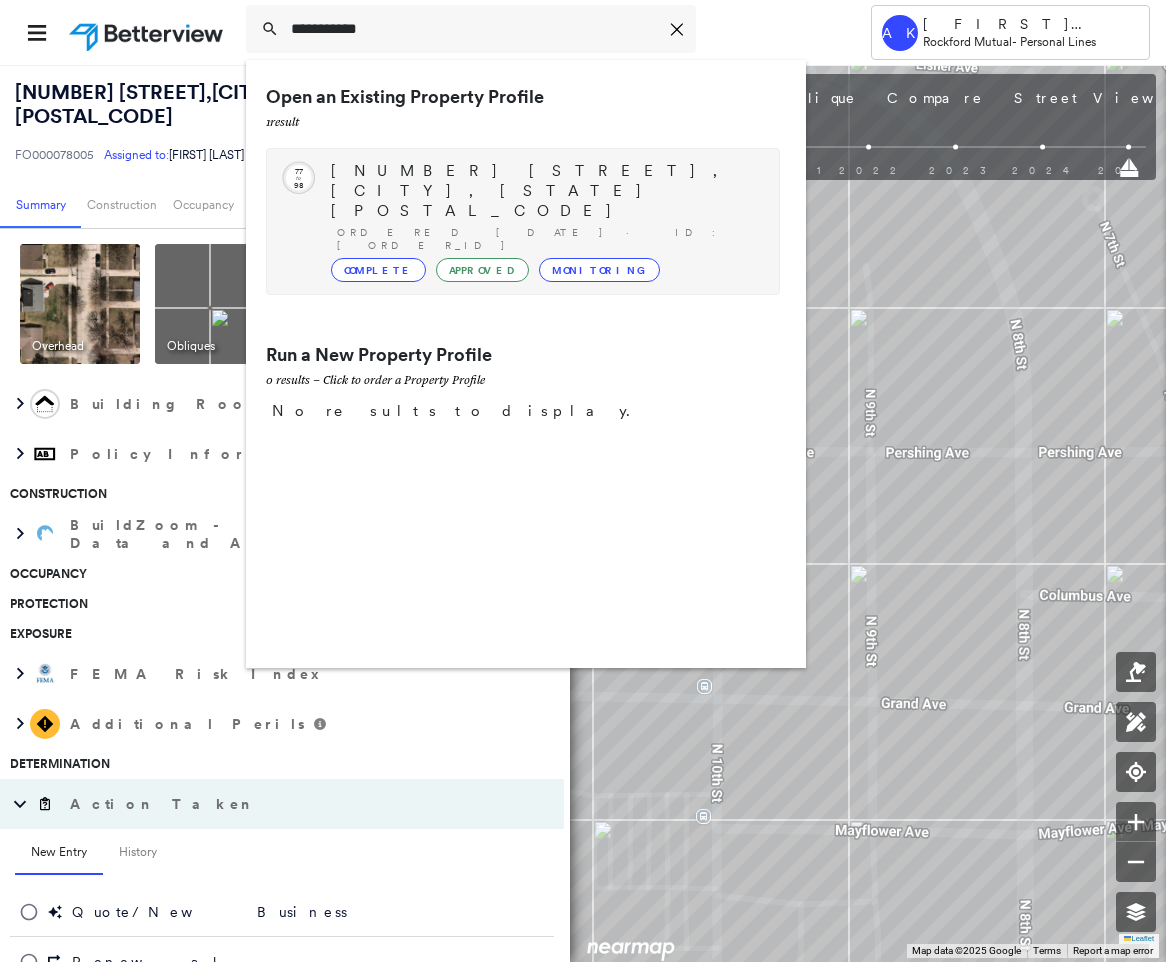click on "Ordered [DATE] · ID: [ORDER_ID]" at bounding box center [548, 239] 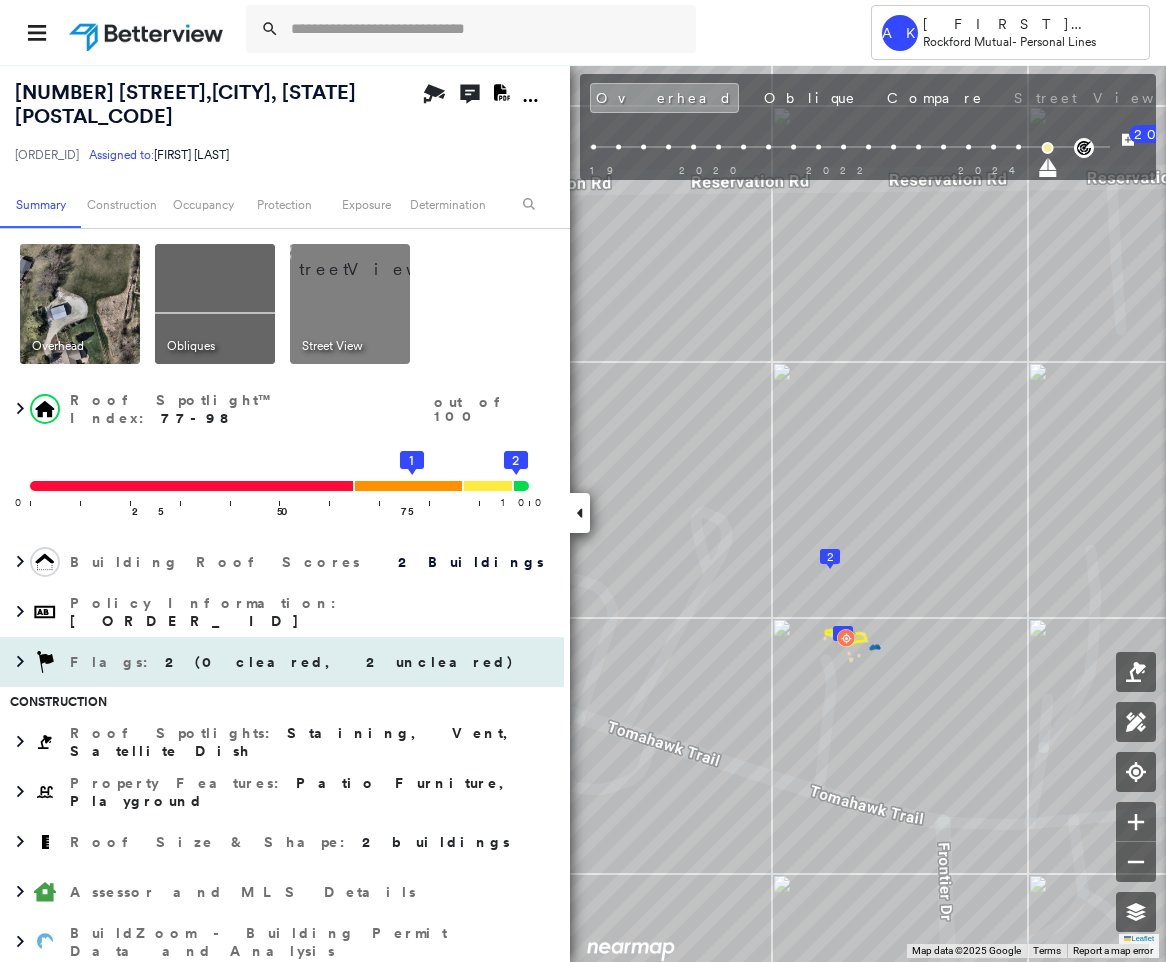 scroll, scrollTop: 450, scrollLeft: 0, axis: vertical 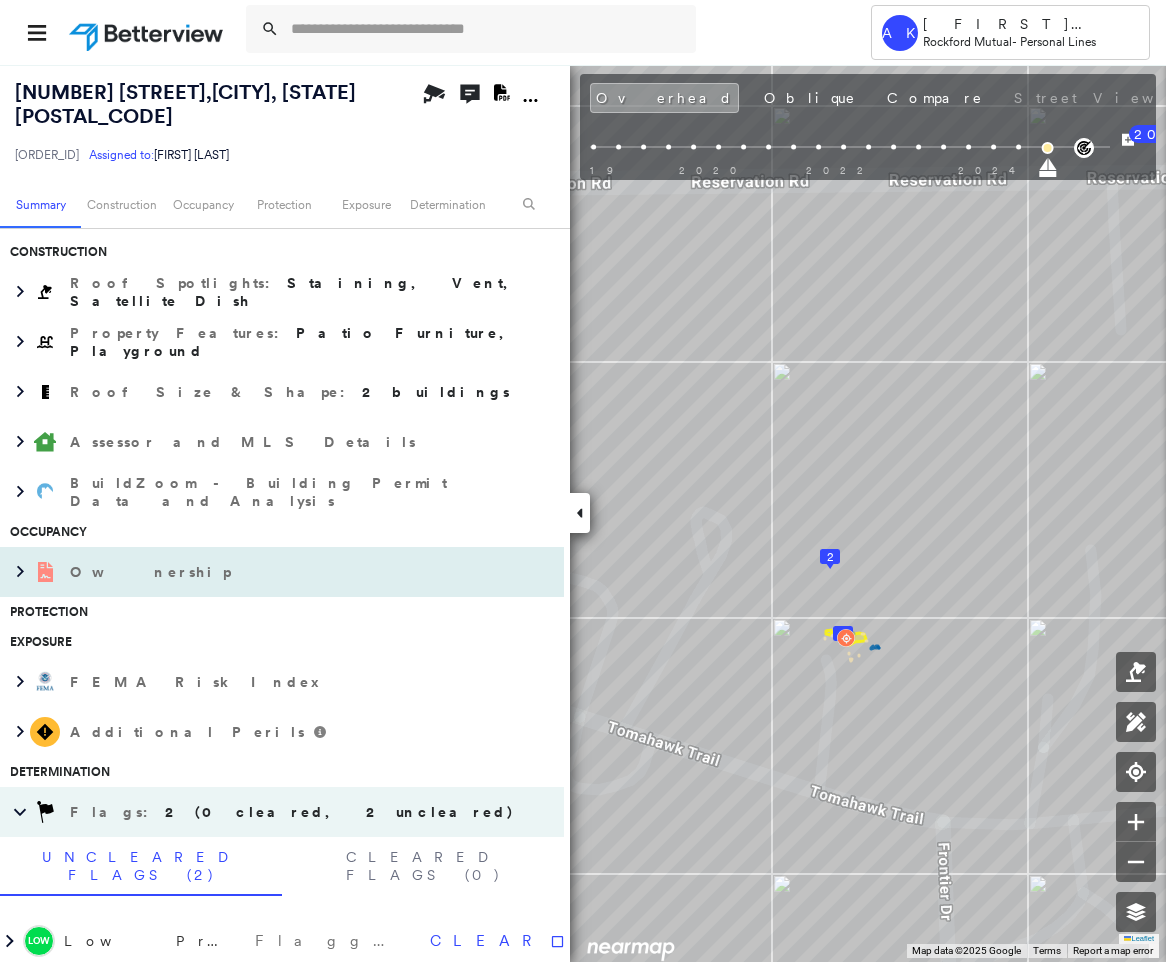 click at bounding box center [45, 572] 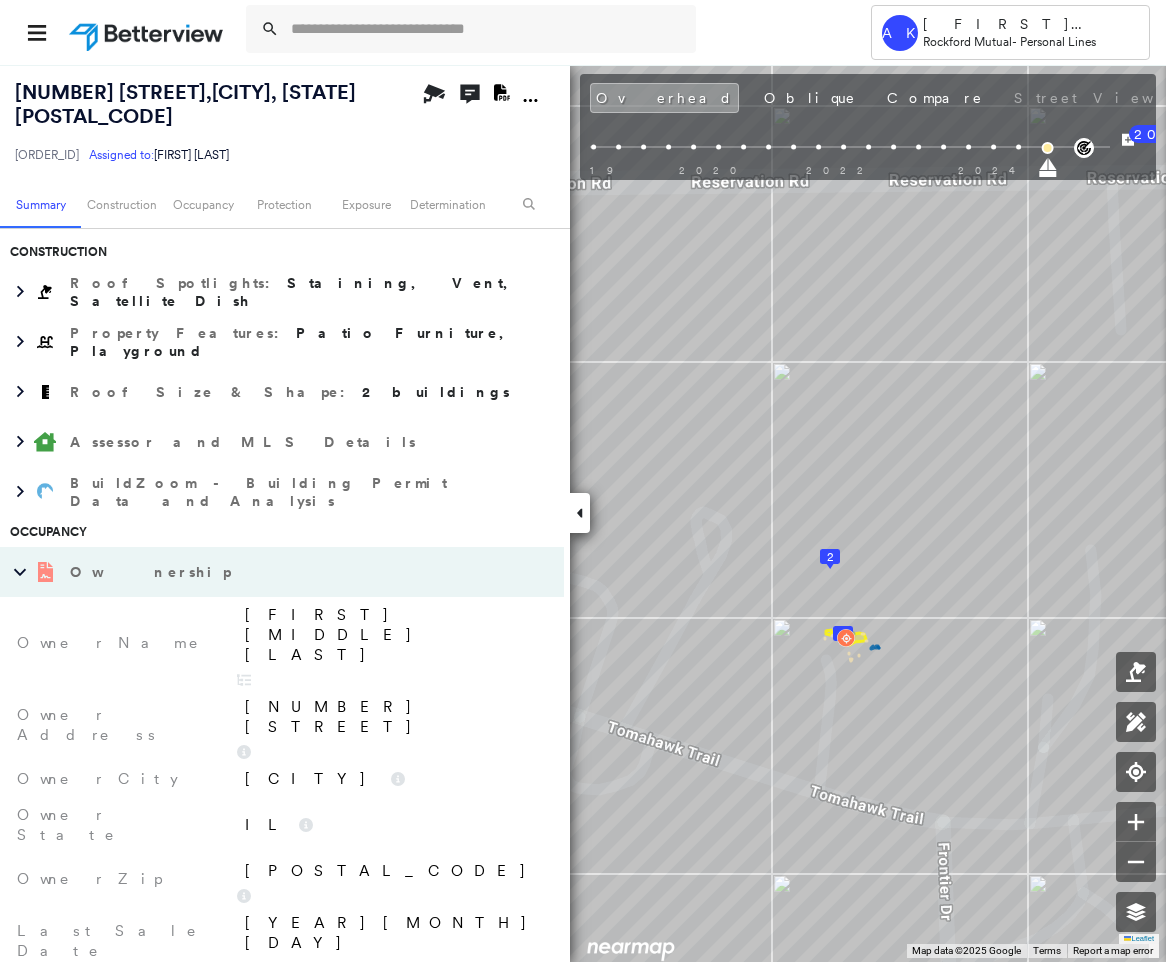 click on "[FIRST] [MIDDLE] [LAST]" at bounding box center [394, 635] 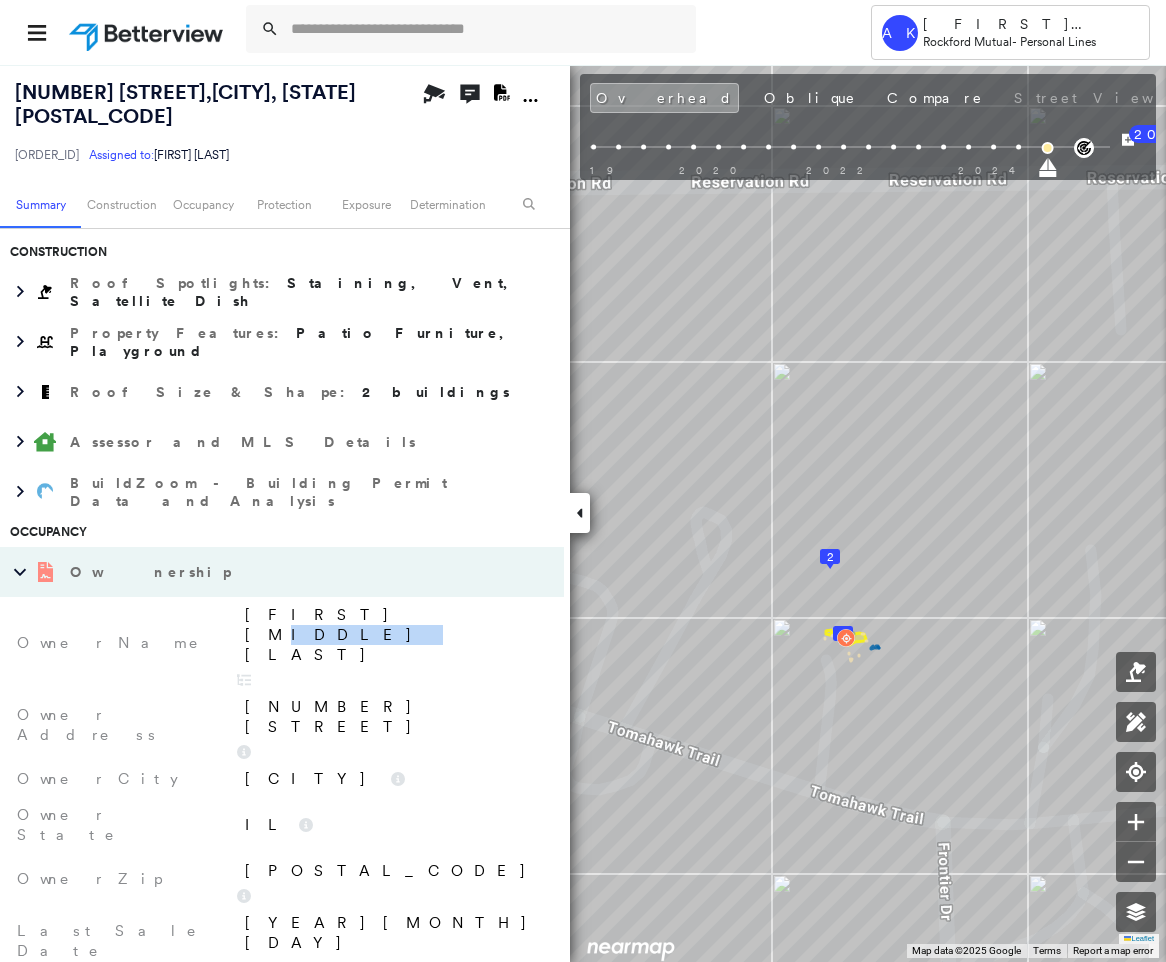 click on "[FIRST] [MIDDLE] [LAST]" at bounding box center (394, 635) 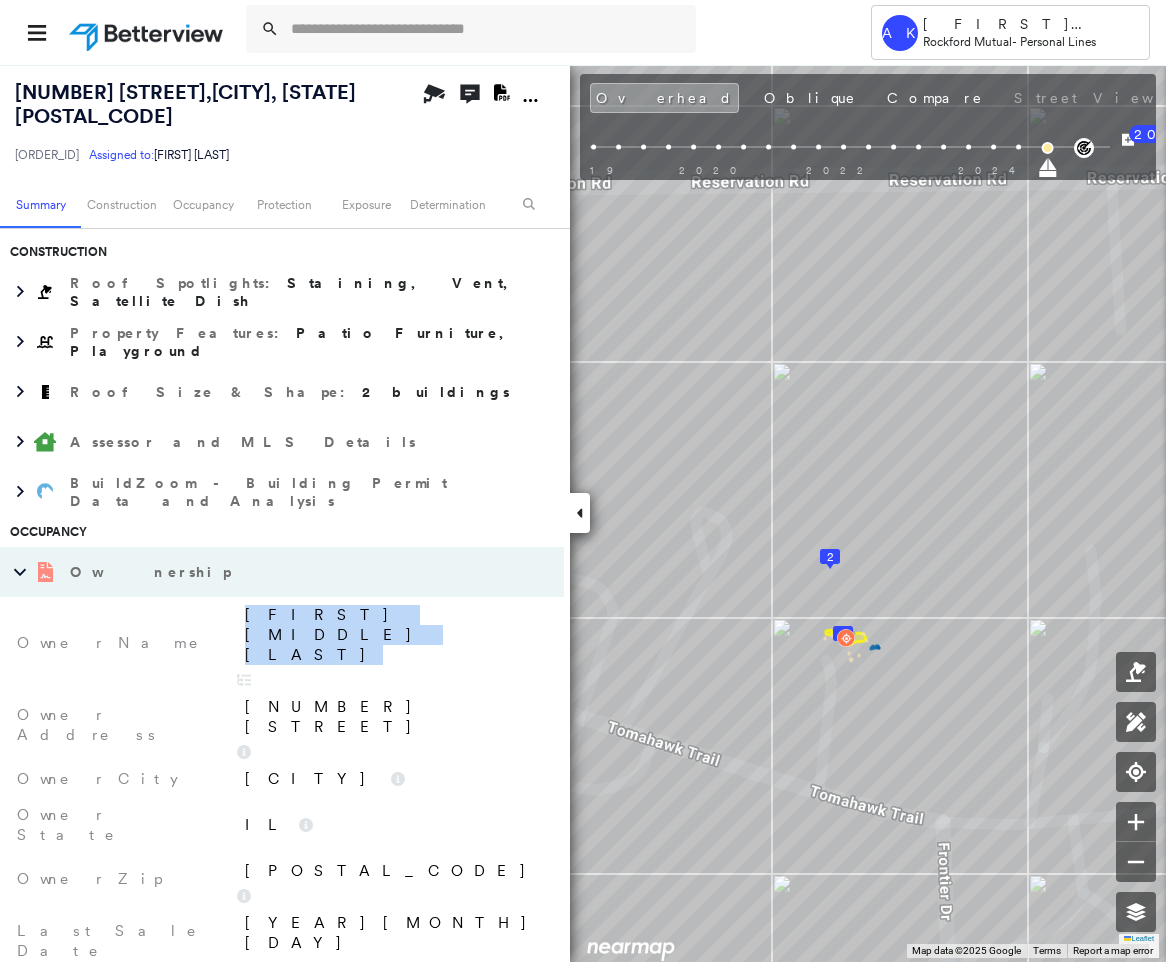 click on "[FIRST] [MIDDLE] [LAST]" at bounding box center (394, 635) 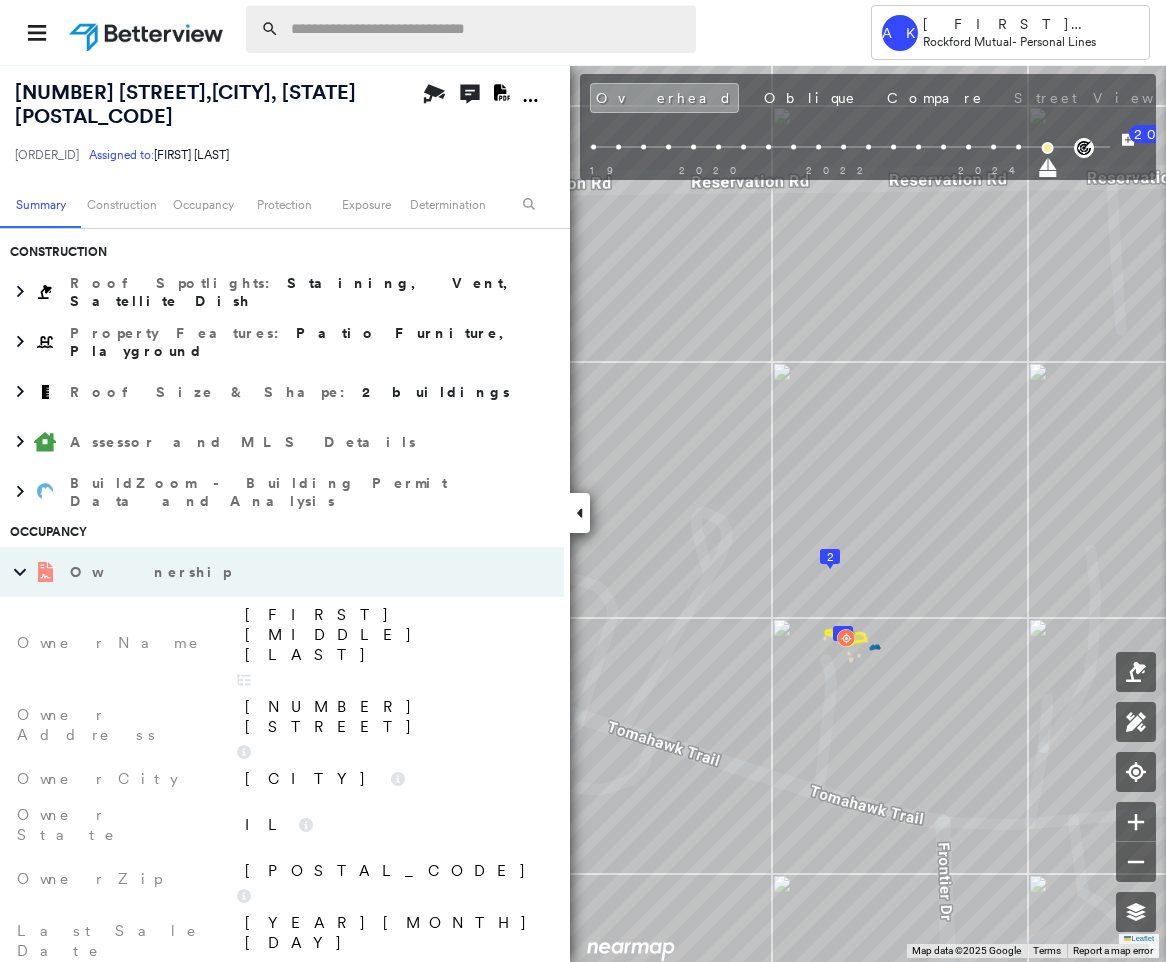 click at bounding box center (487, 29) 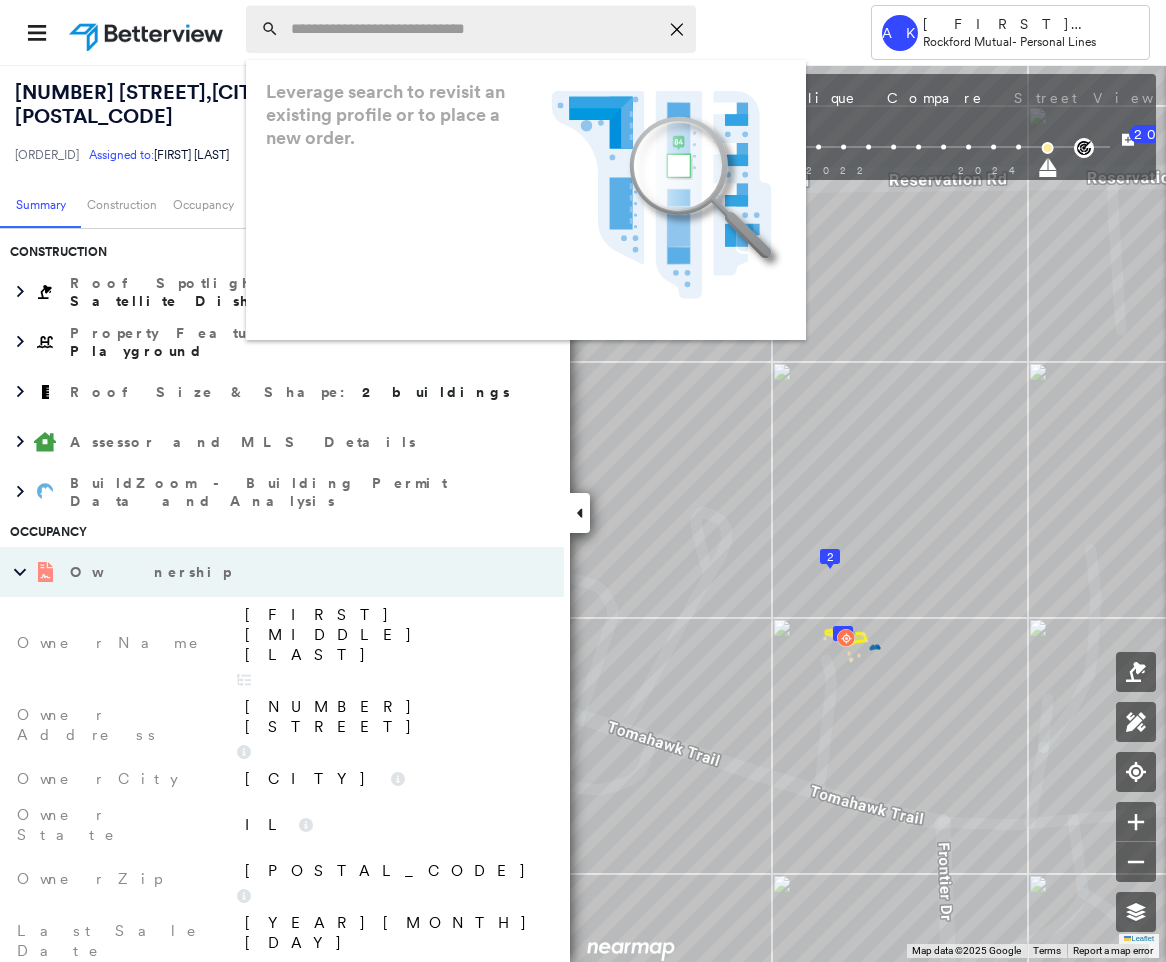 paste on "**********" 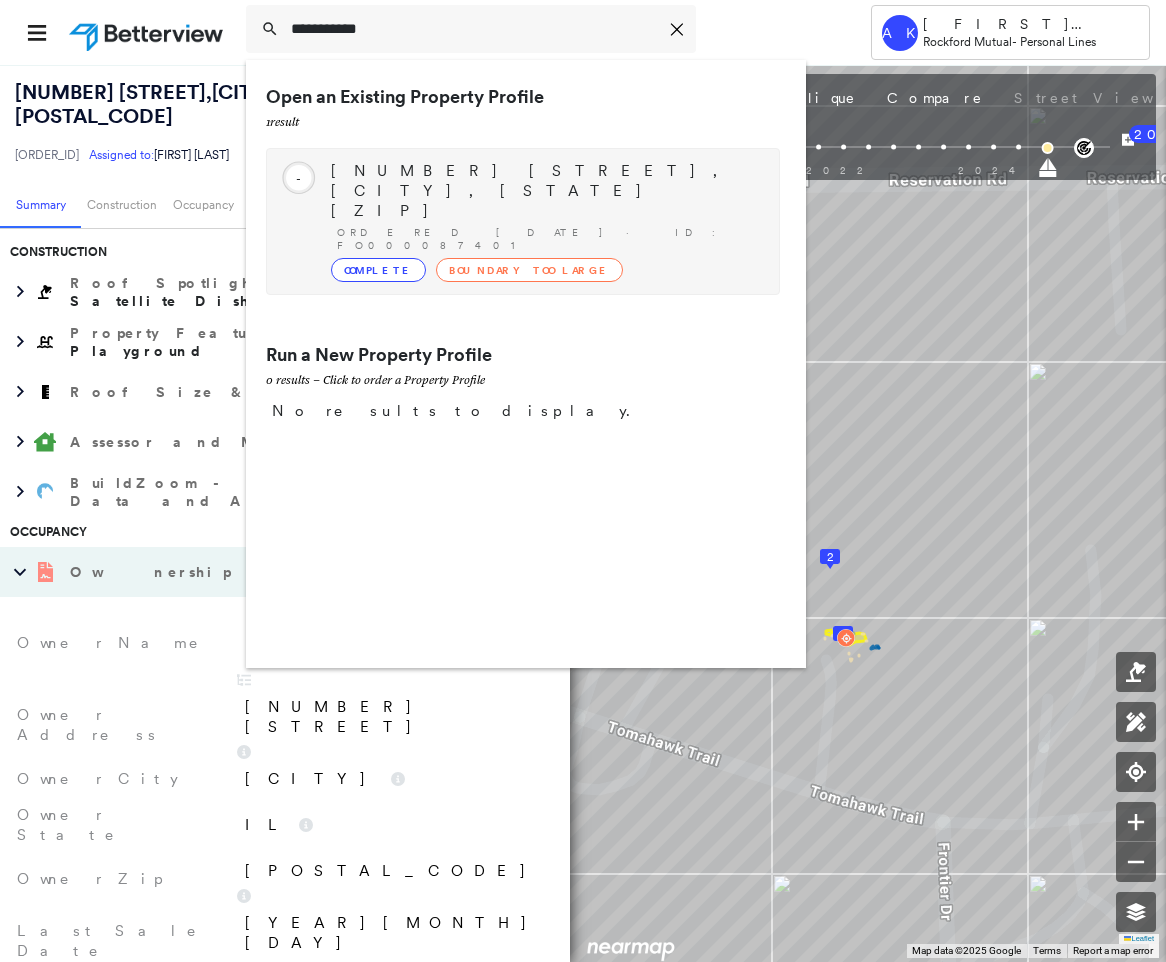 type on "**********" 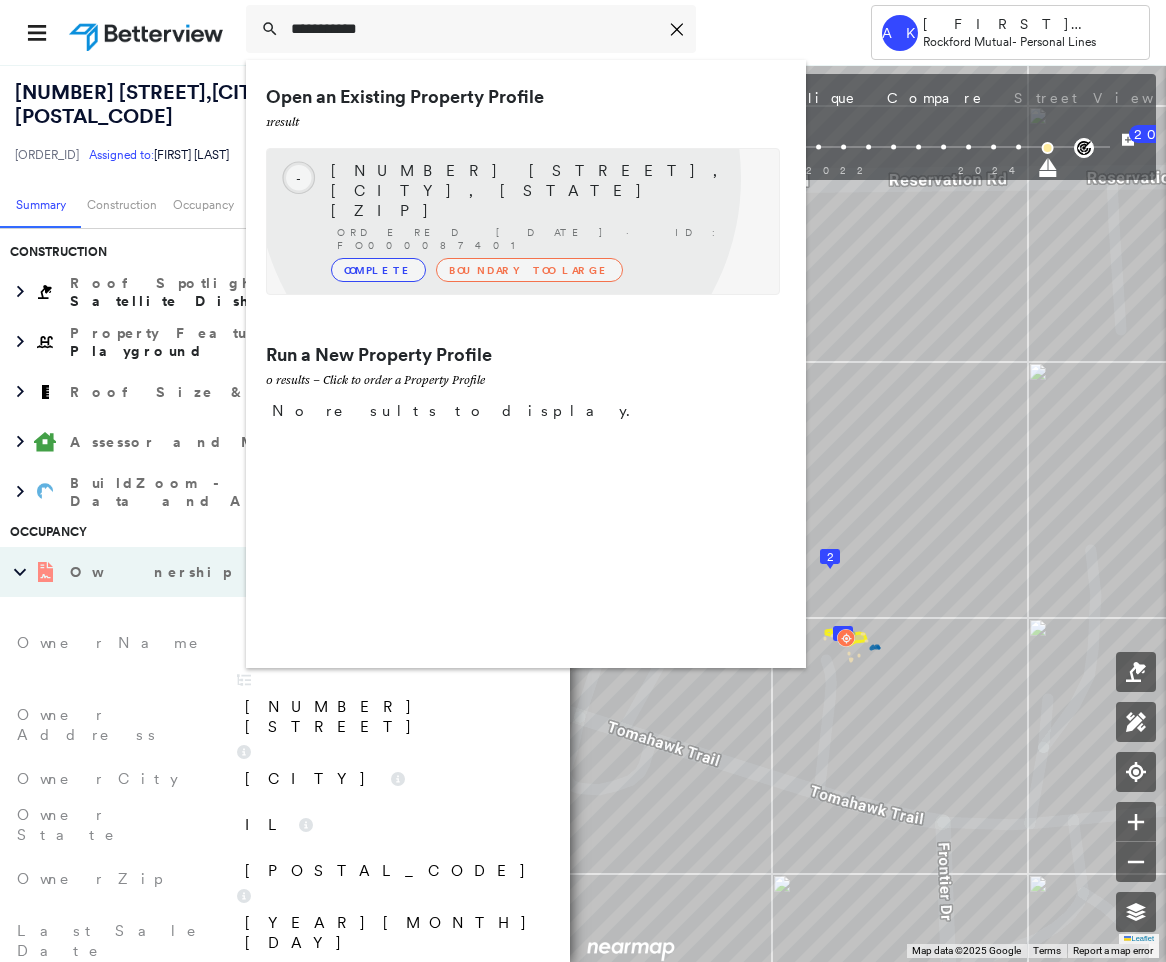 click on "[NUMBER] [STREET], [CITY], [STATE] [ZIP]" at bounding box center (545, 191) 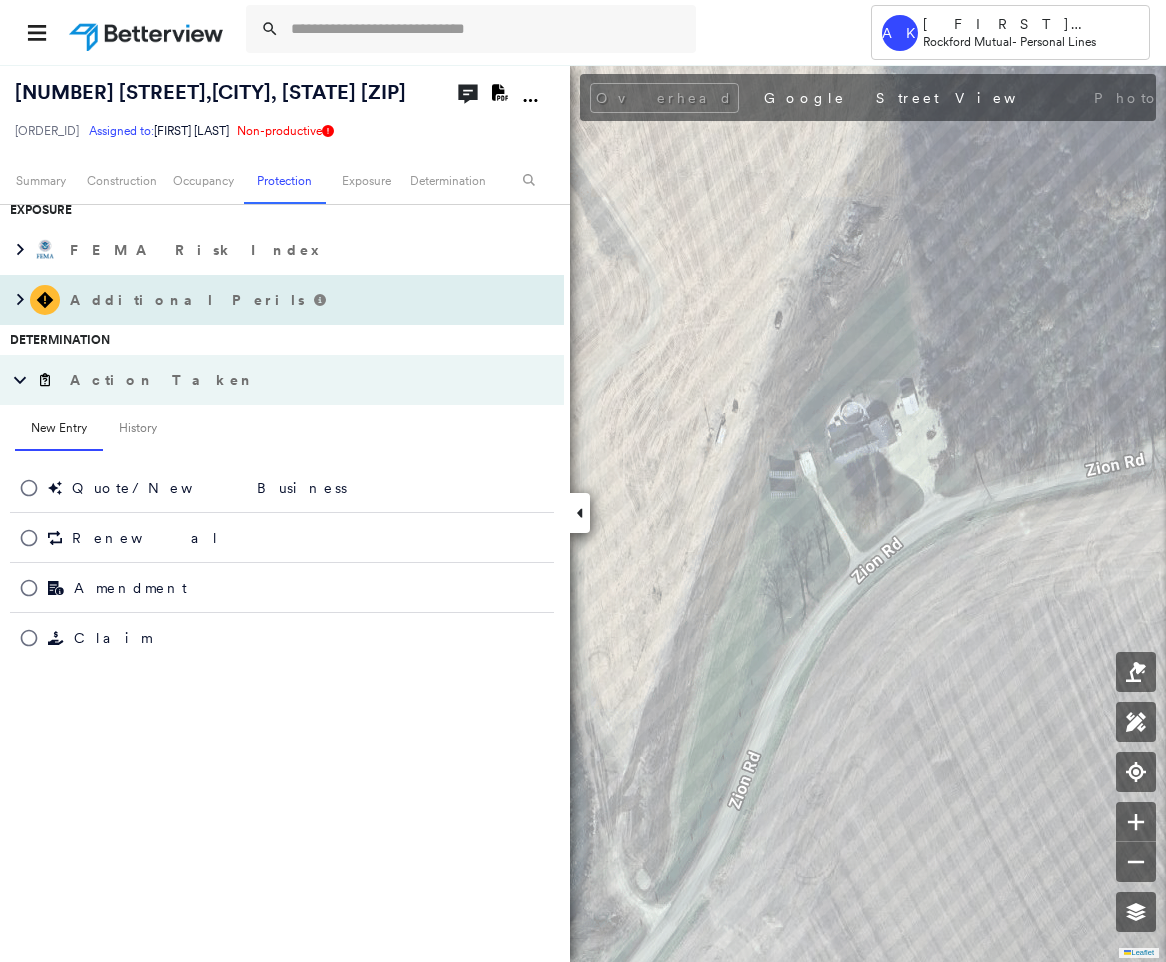 scroll, scrollTop: 0, scrollLeft: 0, axis: both 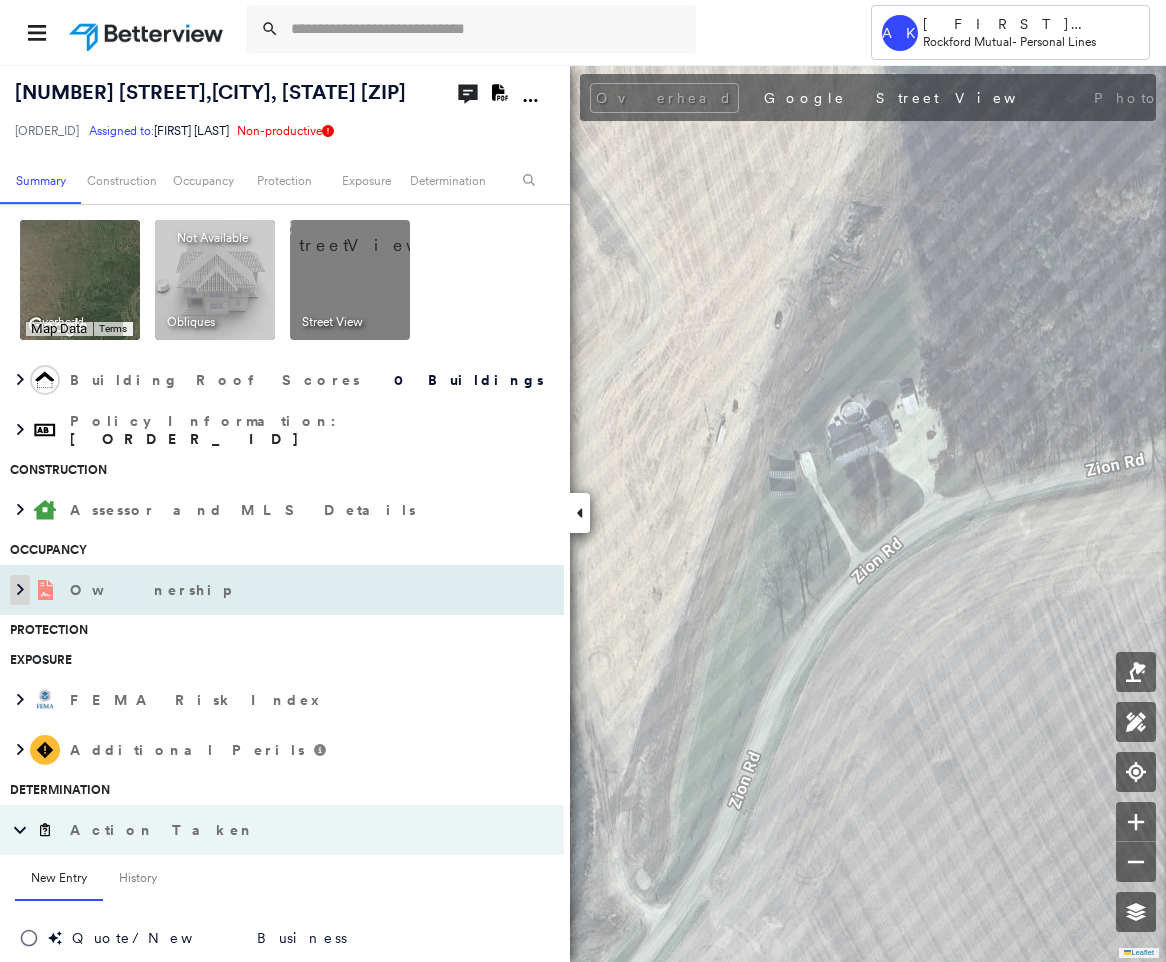 click 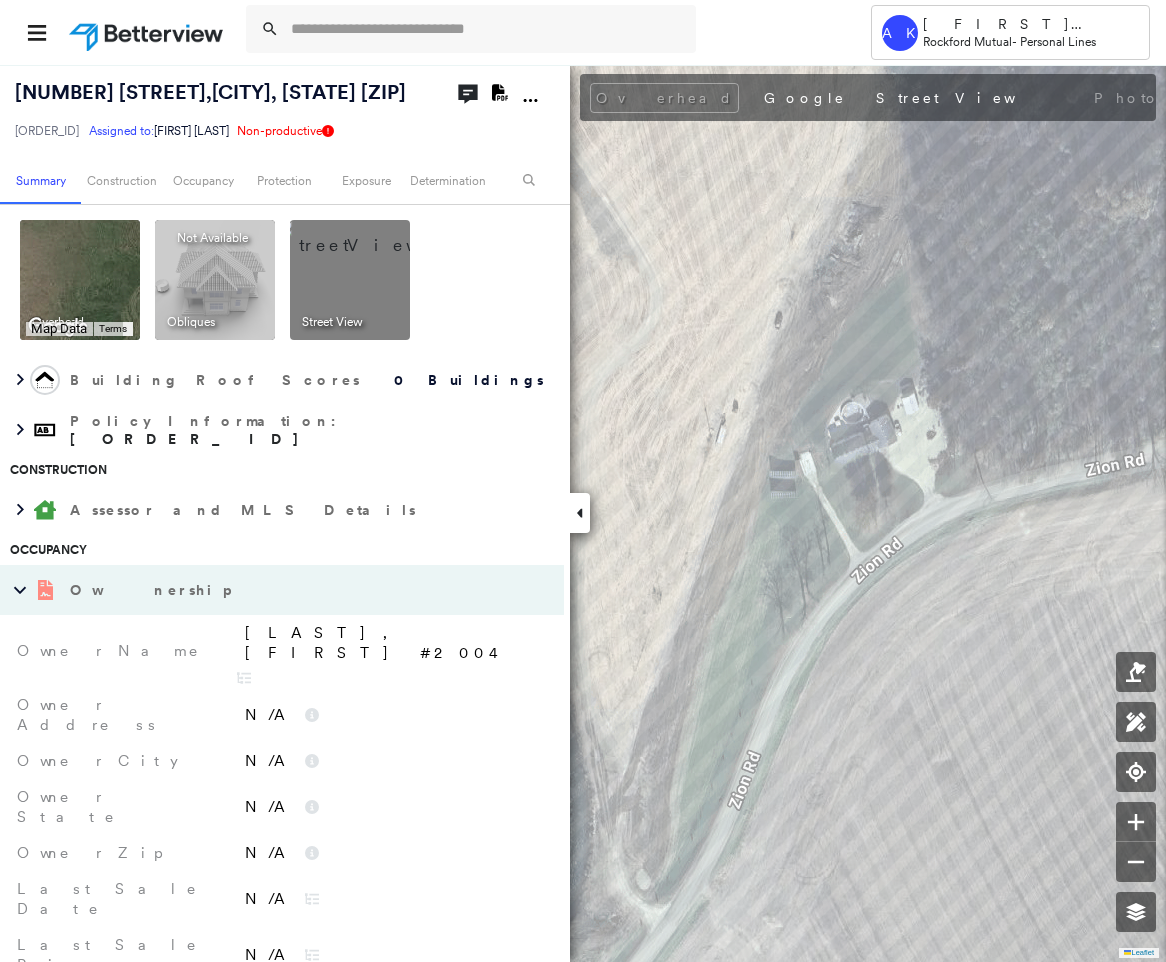 click on "[LAST], [FIRST] #2004" at bounding box center [391, 651] 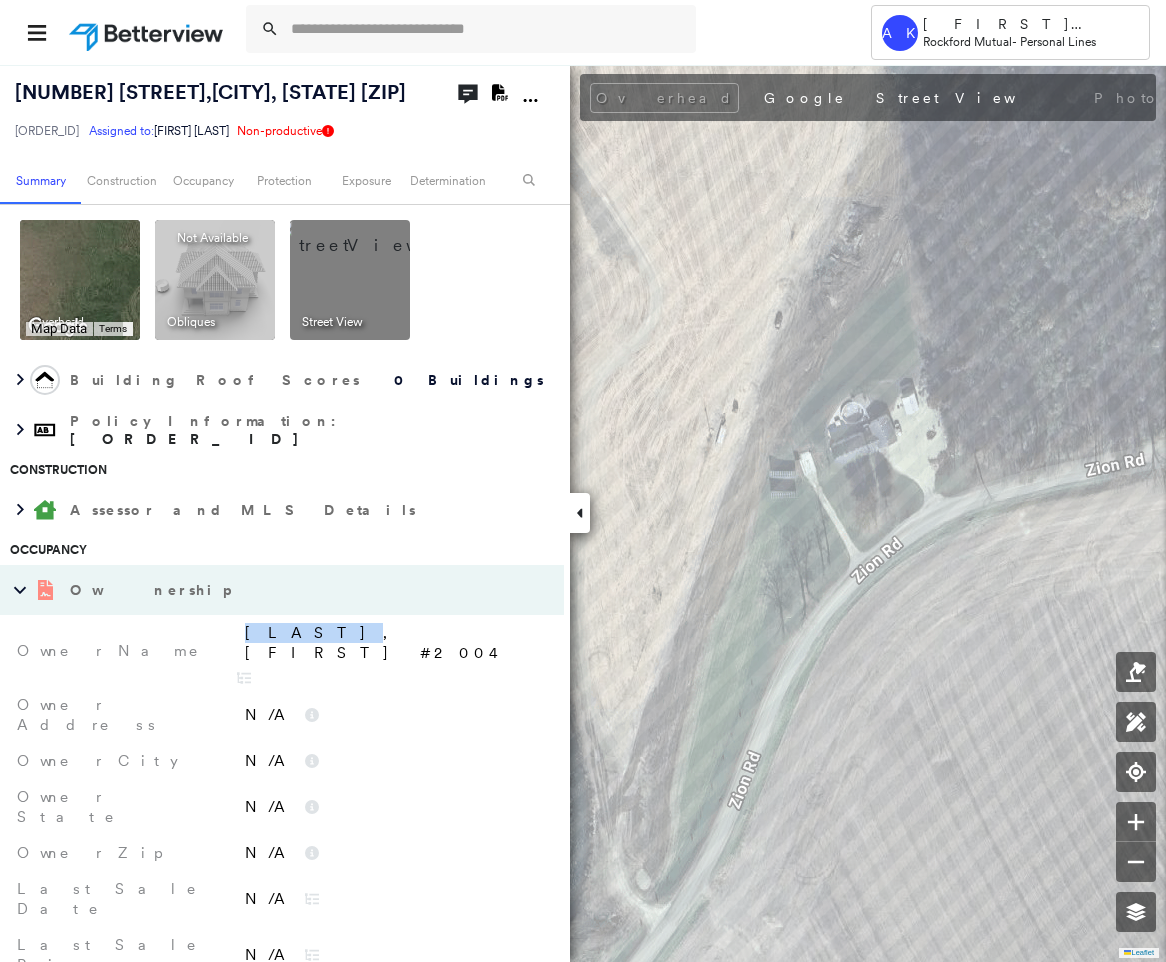 click on "[LAST], [FIRST] #2004" at bounding box center [391, 651] 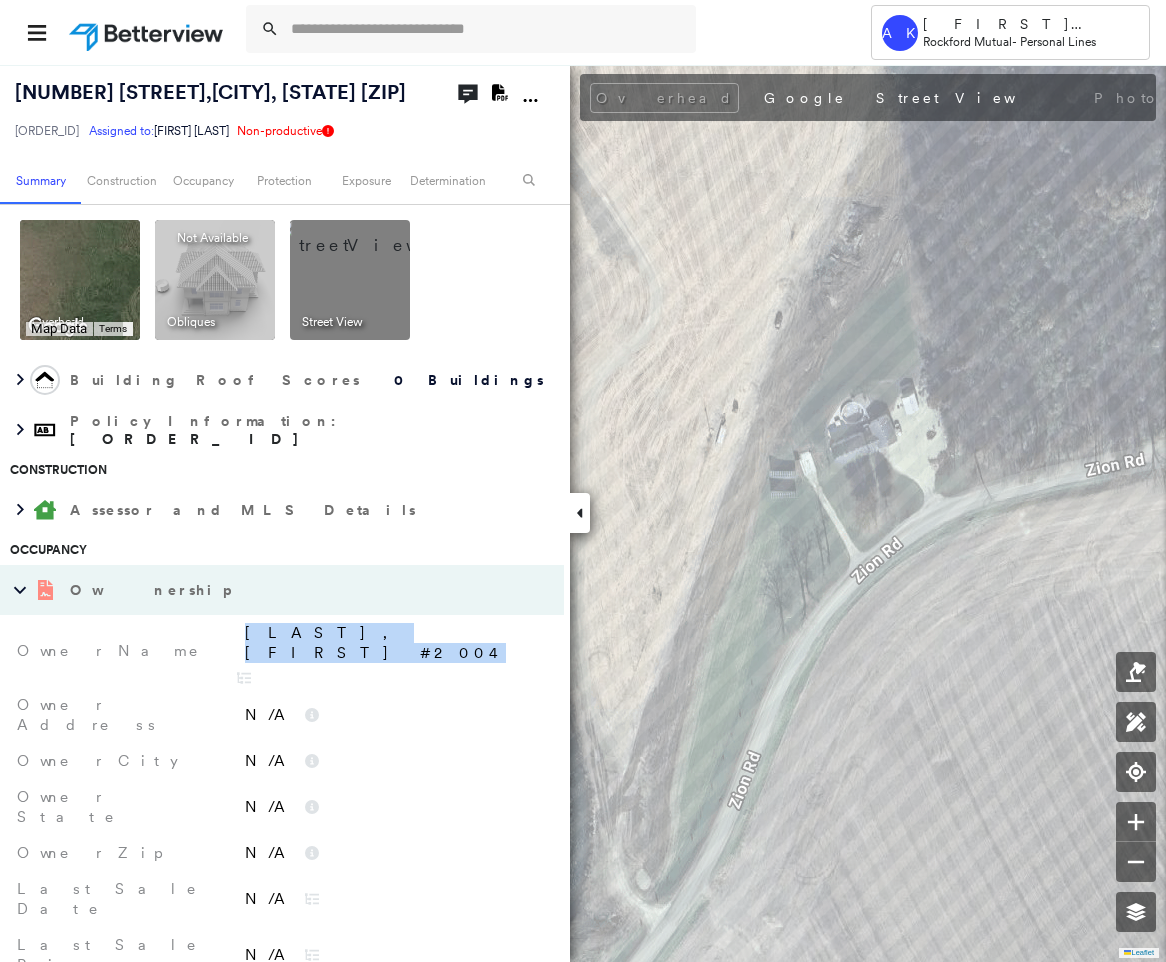 click on "[LAST], [FIRST] #2004" at bounding box center (391, 651) 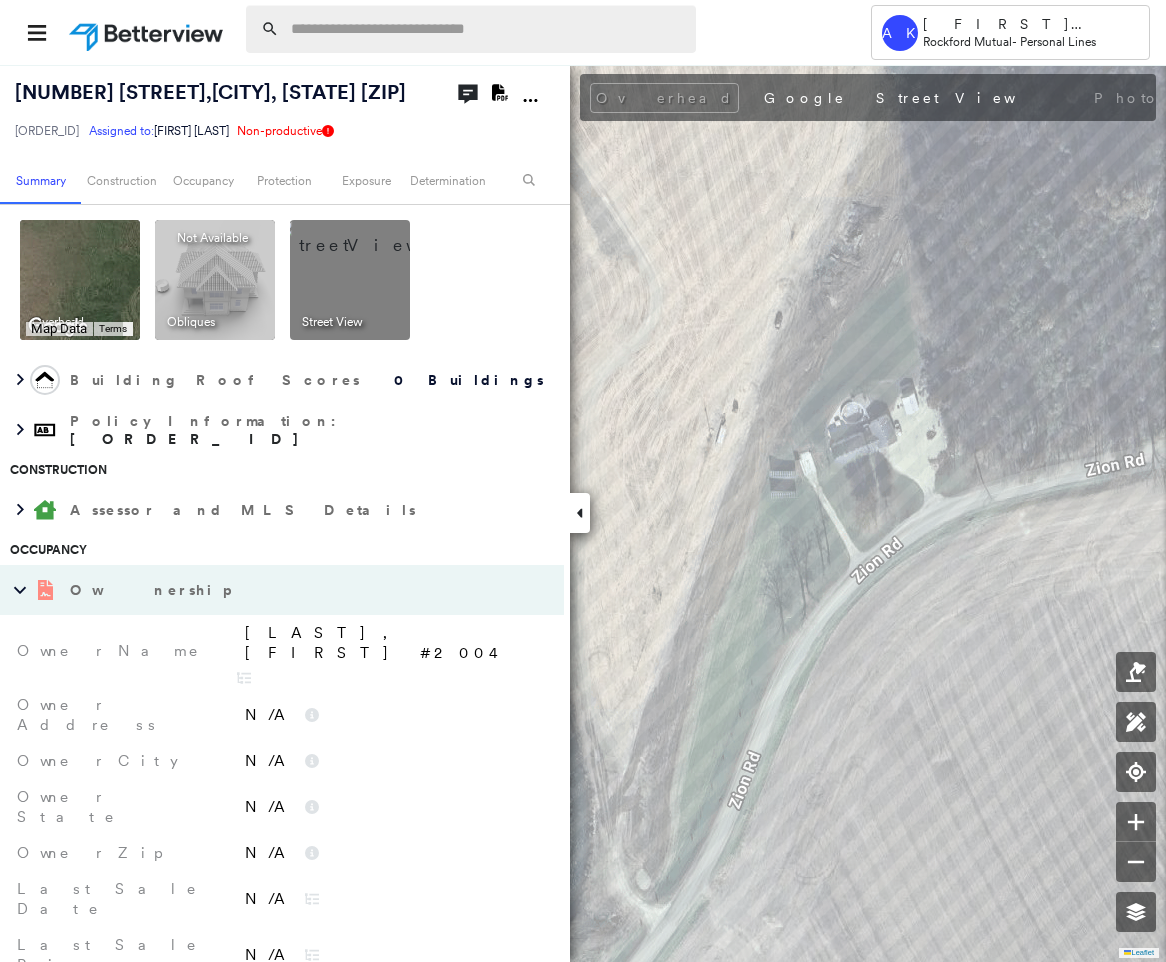 click at bounding box center [487, 29] 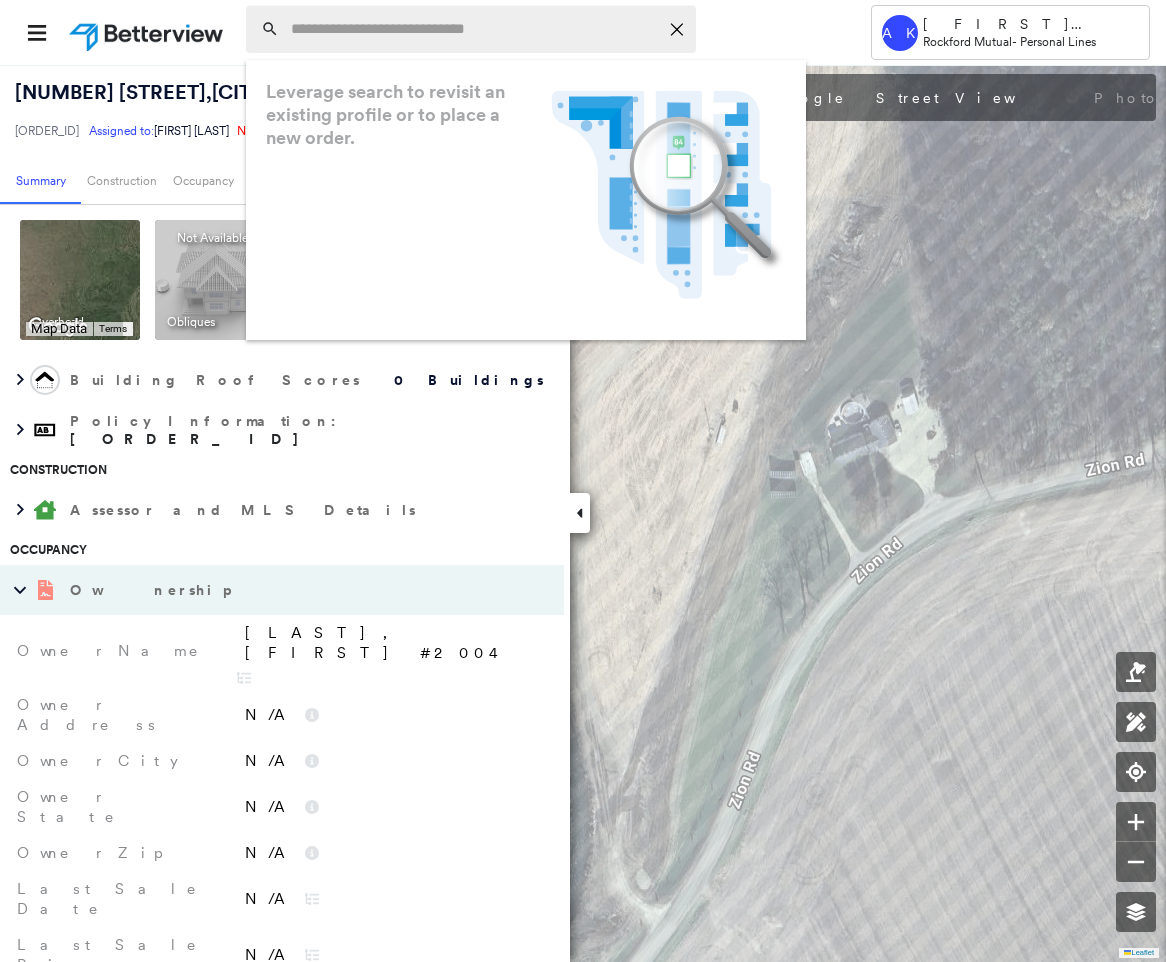 paste on "**********" 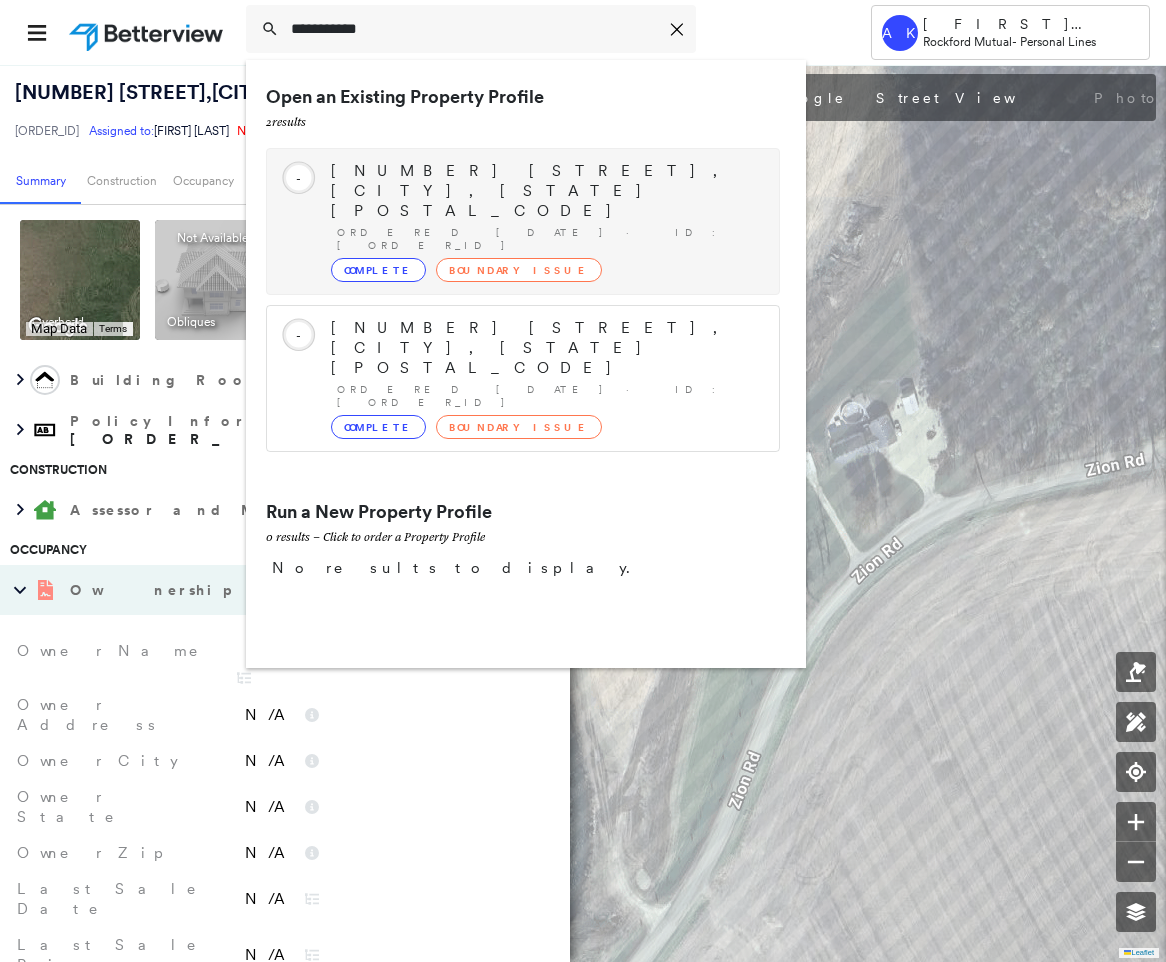type on "**********" 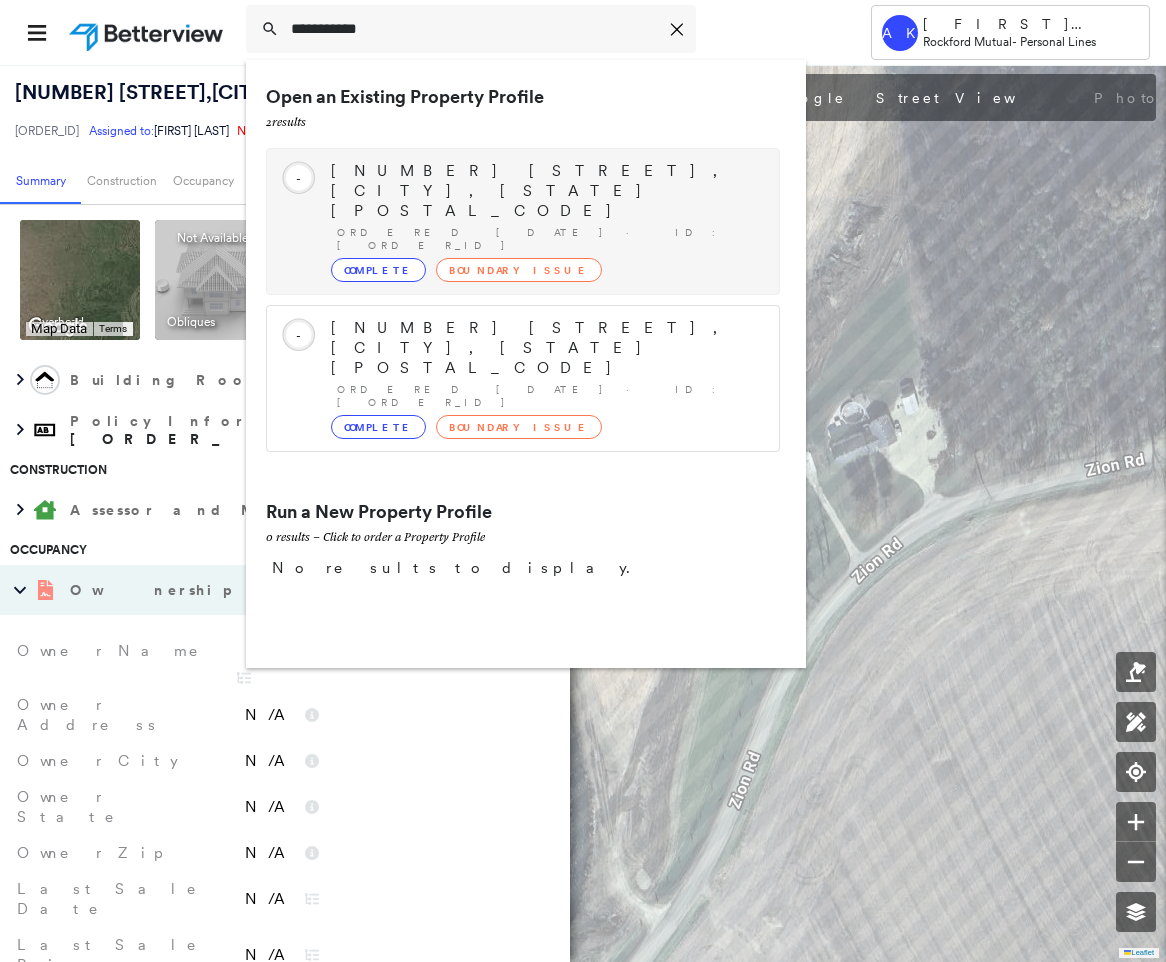 click on "Ordered [DATE] · ID: [ORDER_ID]" at bounding box center [548, 239] 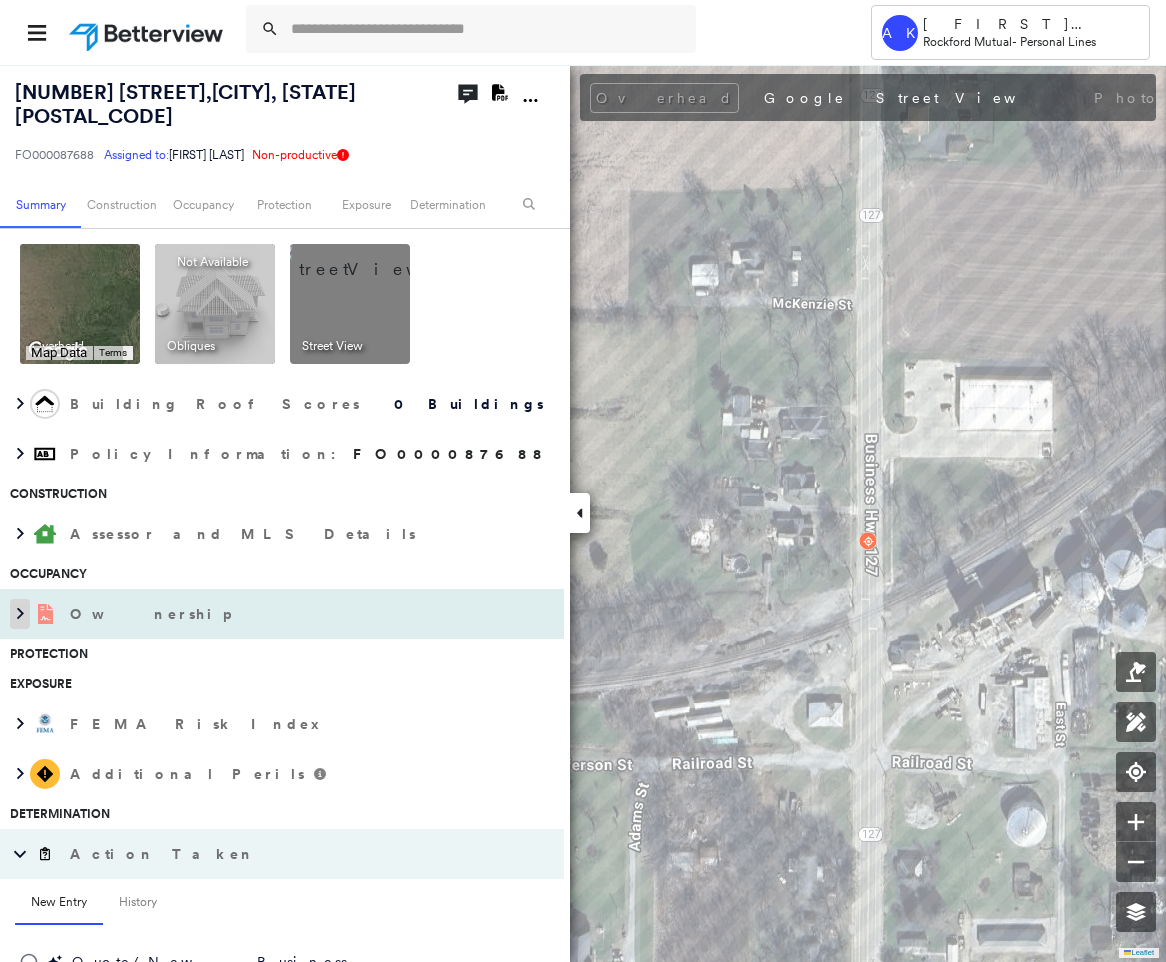 click at bounding box center [20, 614] 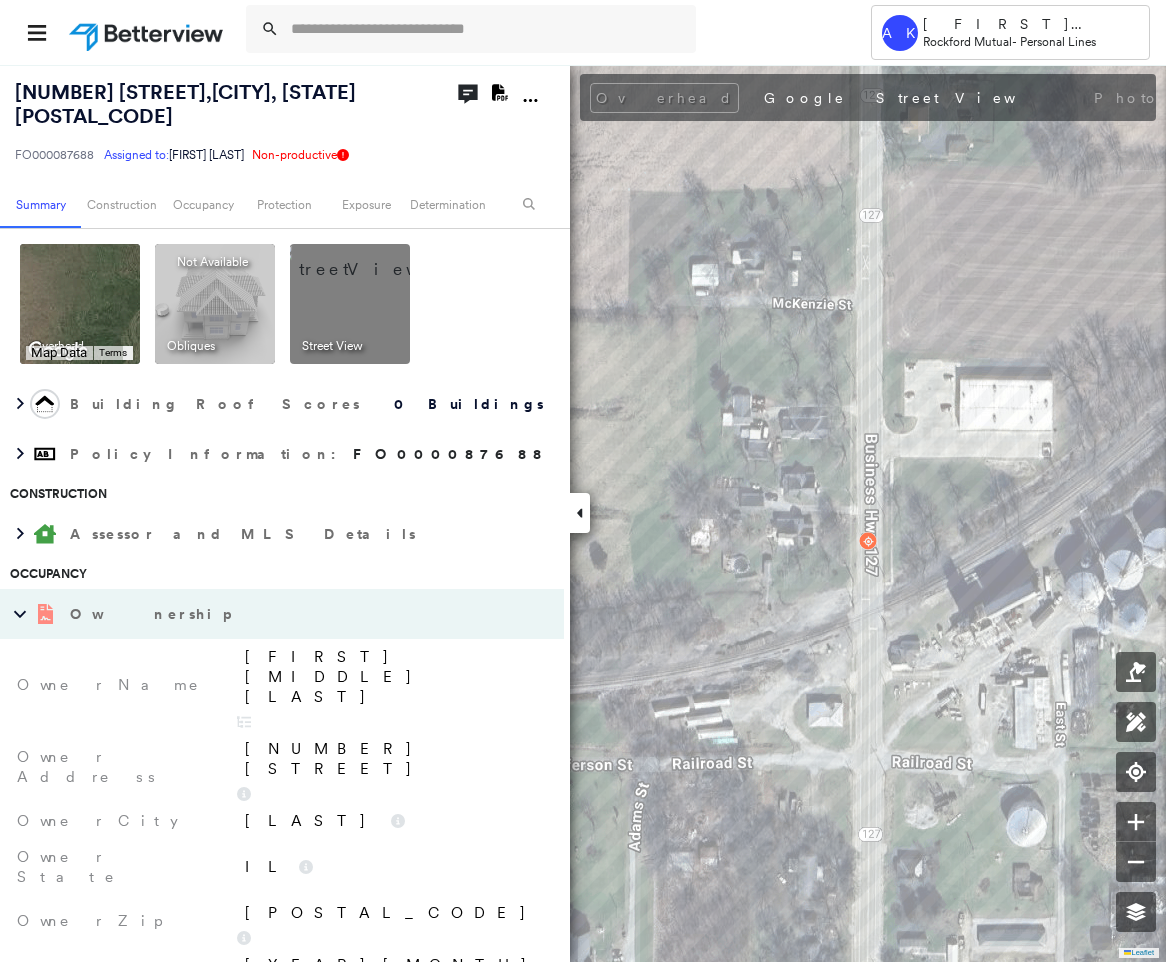 click on "[FIRST] [MIDDLE] [LAST]" at bounding box center [394, 677] 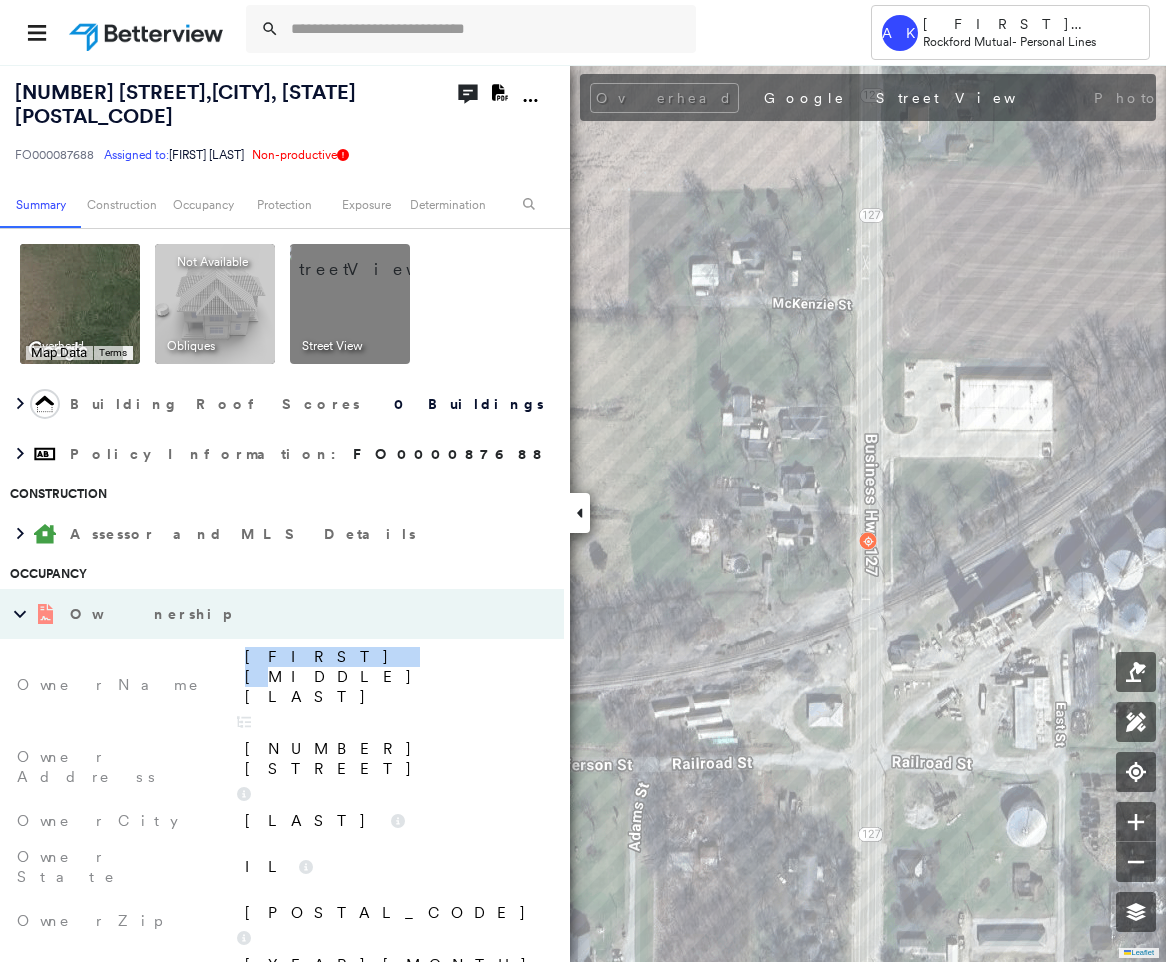 click on "[FIRST] [MIDDLE] [LAST]" at bounding box center [394, 677] 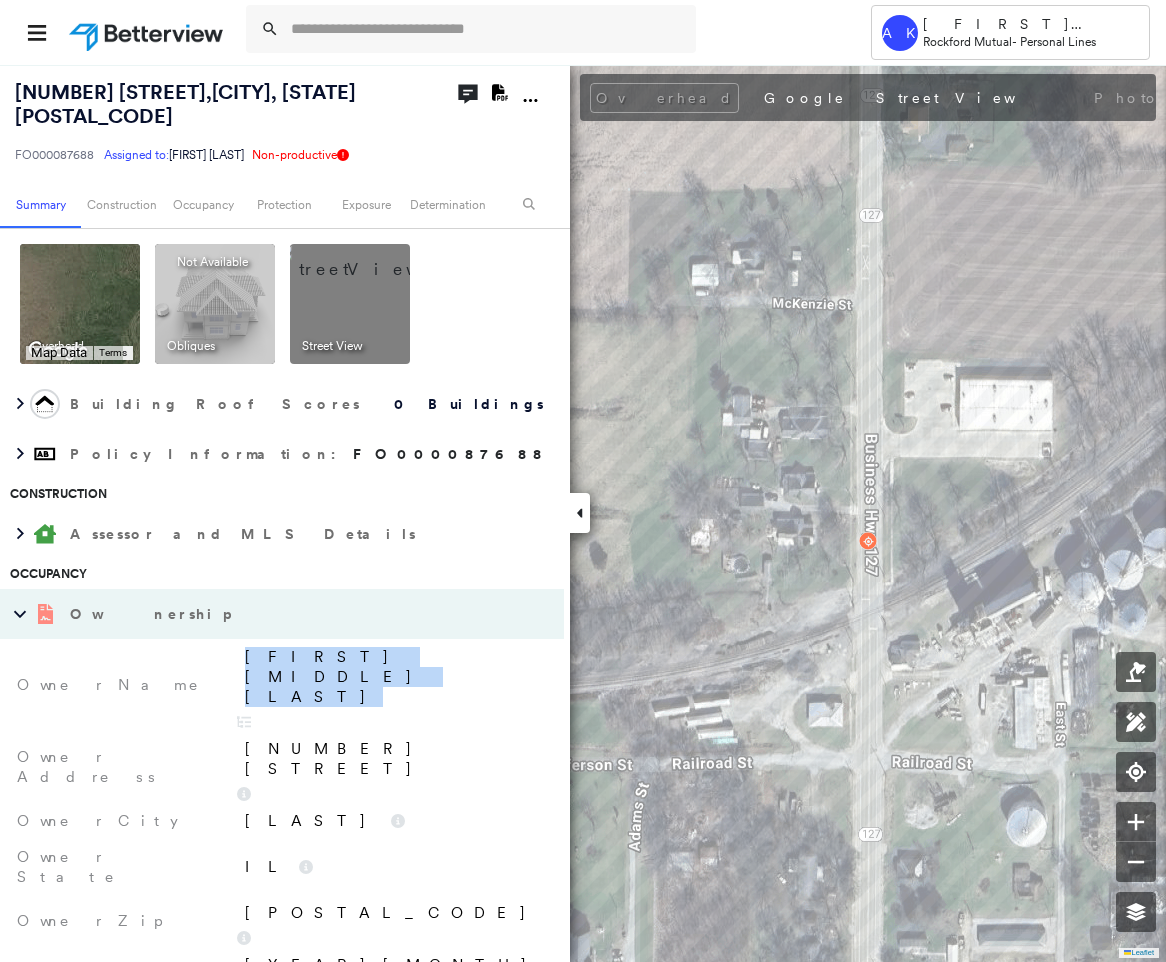 click on "[FIRST] [MIDDLE] [LAST]" at bounding box center [394, 677] 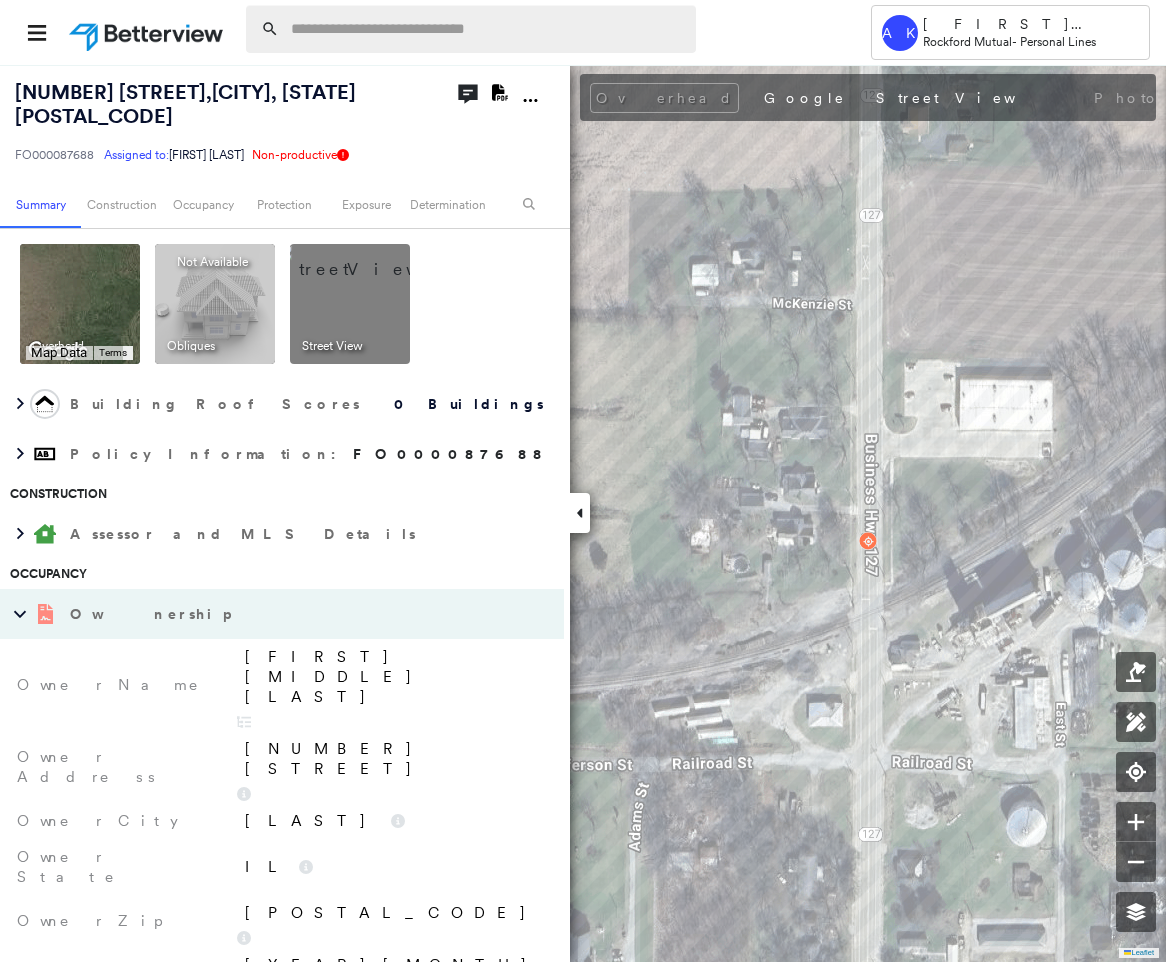 click at bounding box center (487, 29) 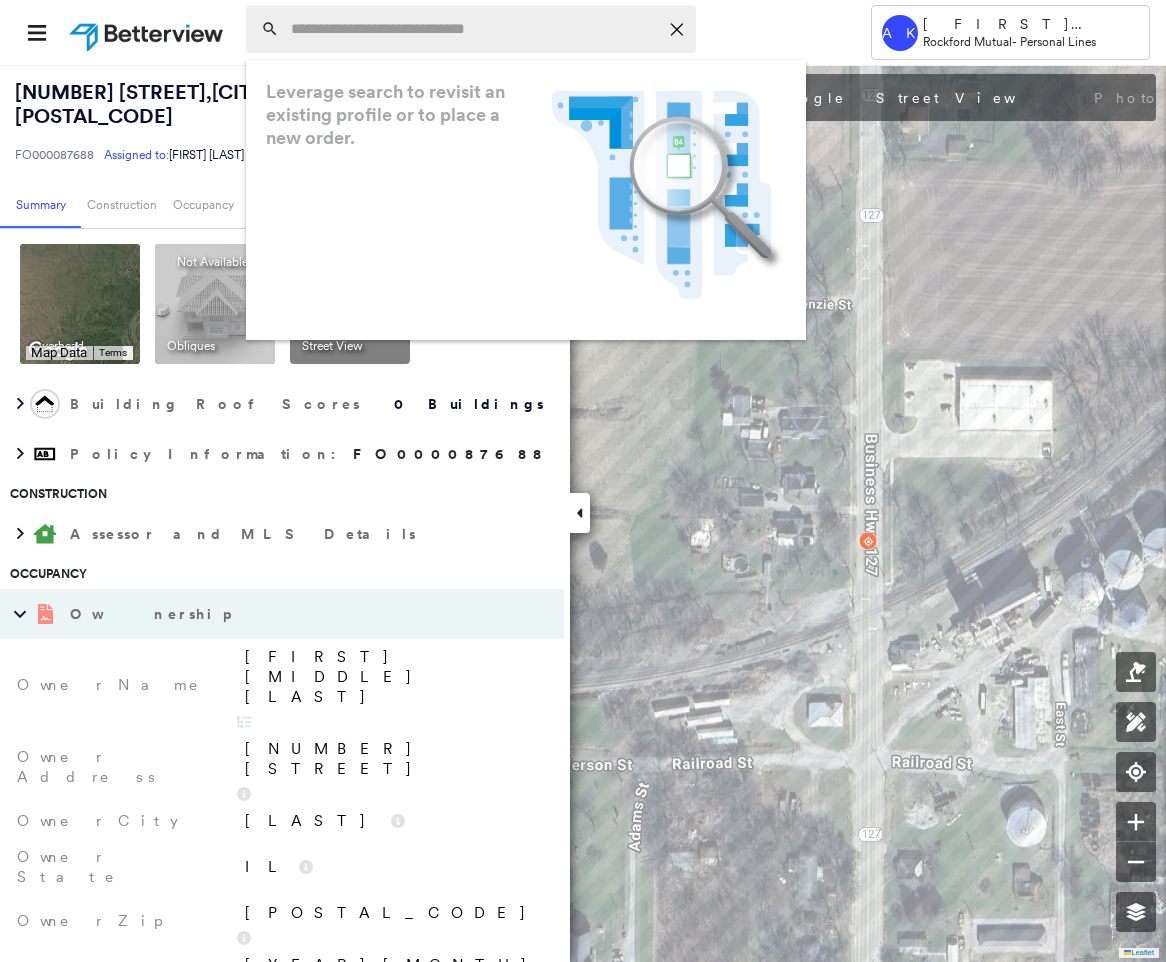 paste on "**********" 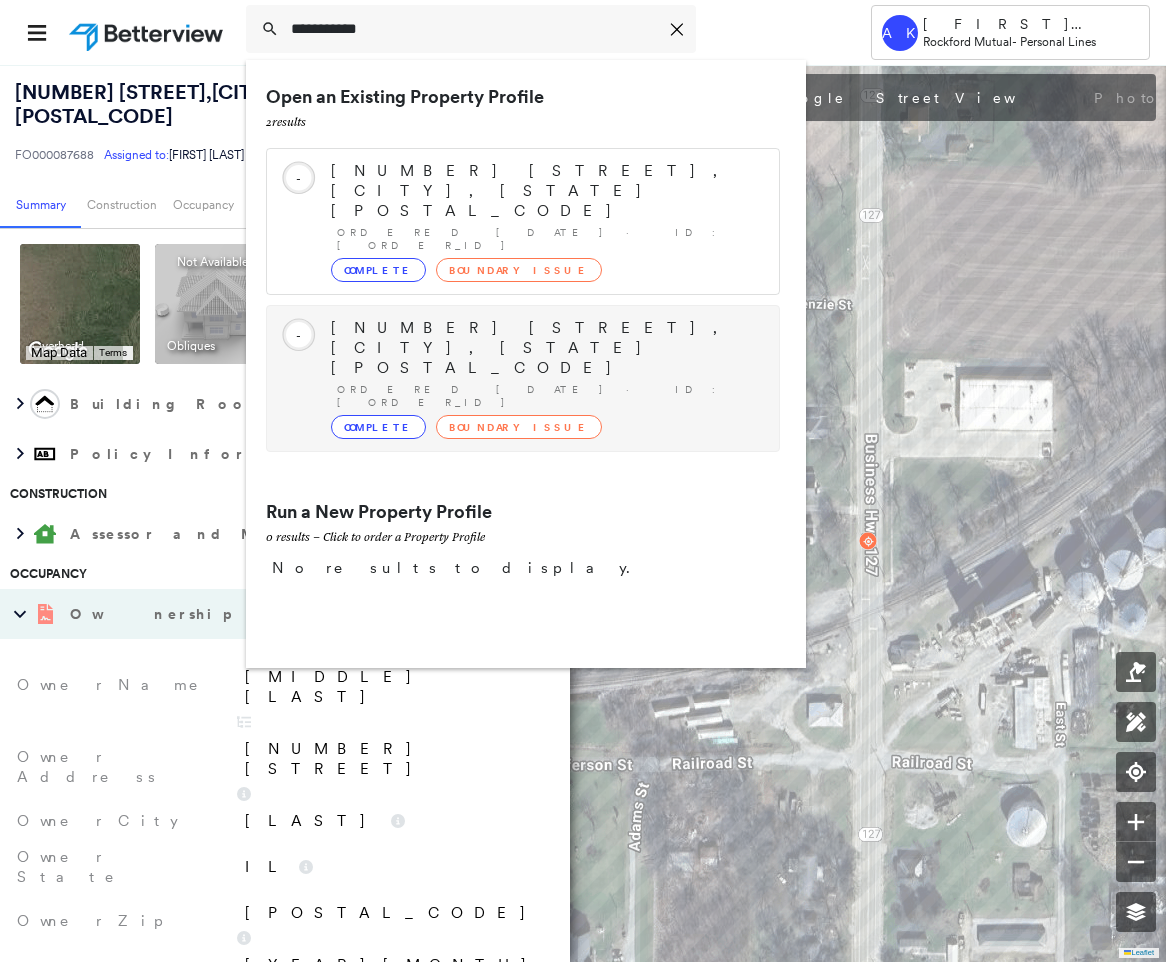 type on "**********" 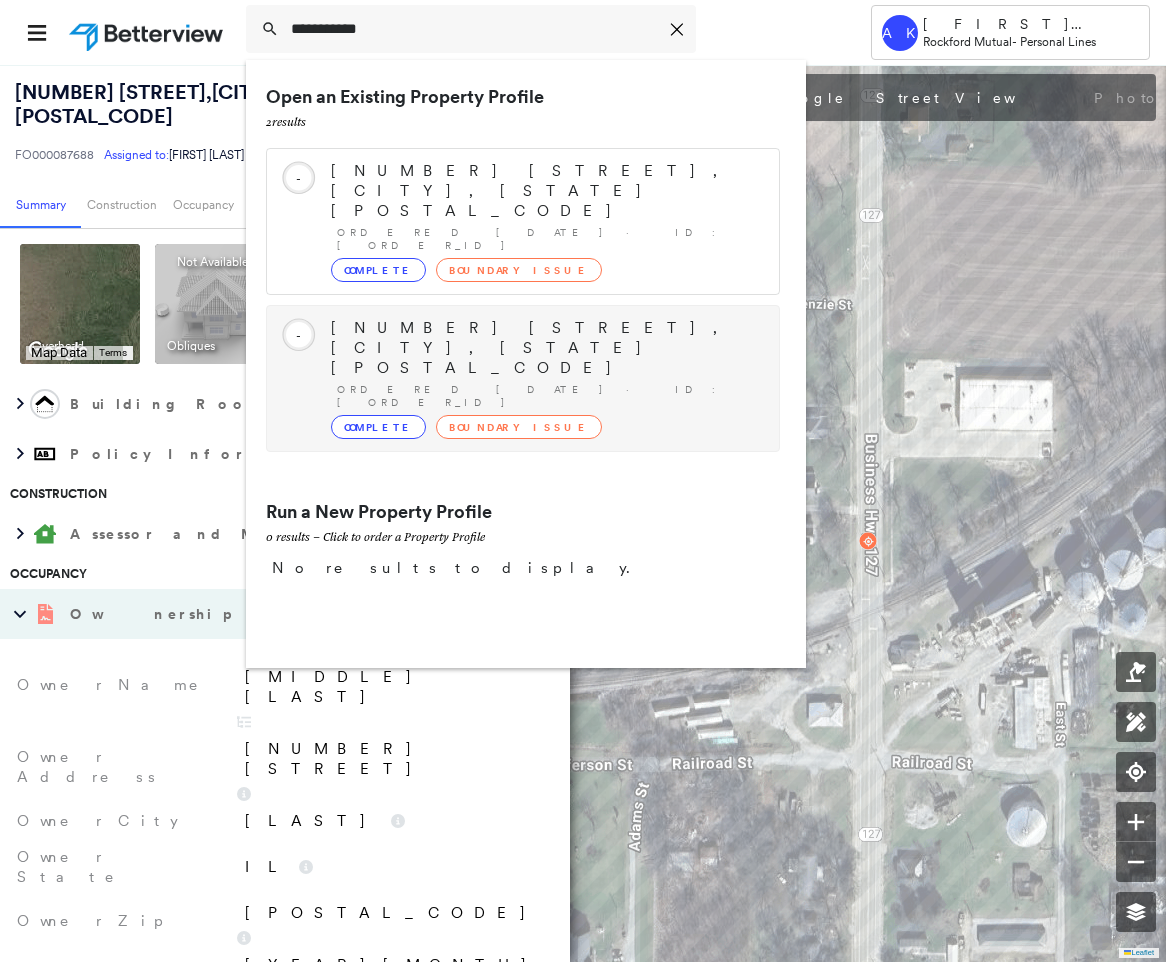 click on "[NUMBER] [STREET], [CITY], [STATE] [POSTAL_CODE]" at bounding box center (545, 348) 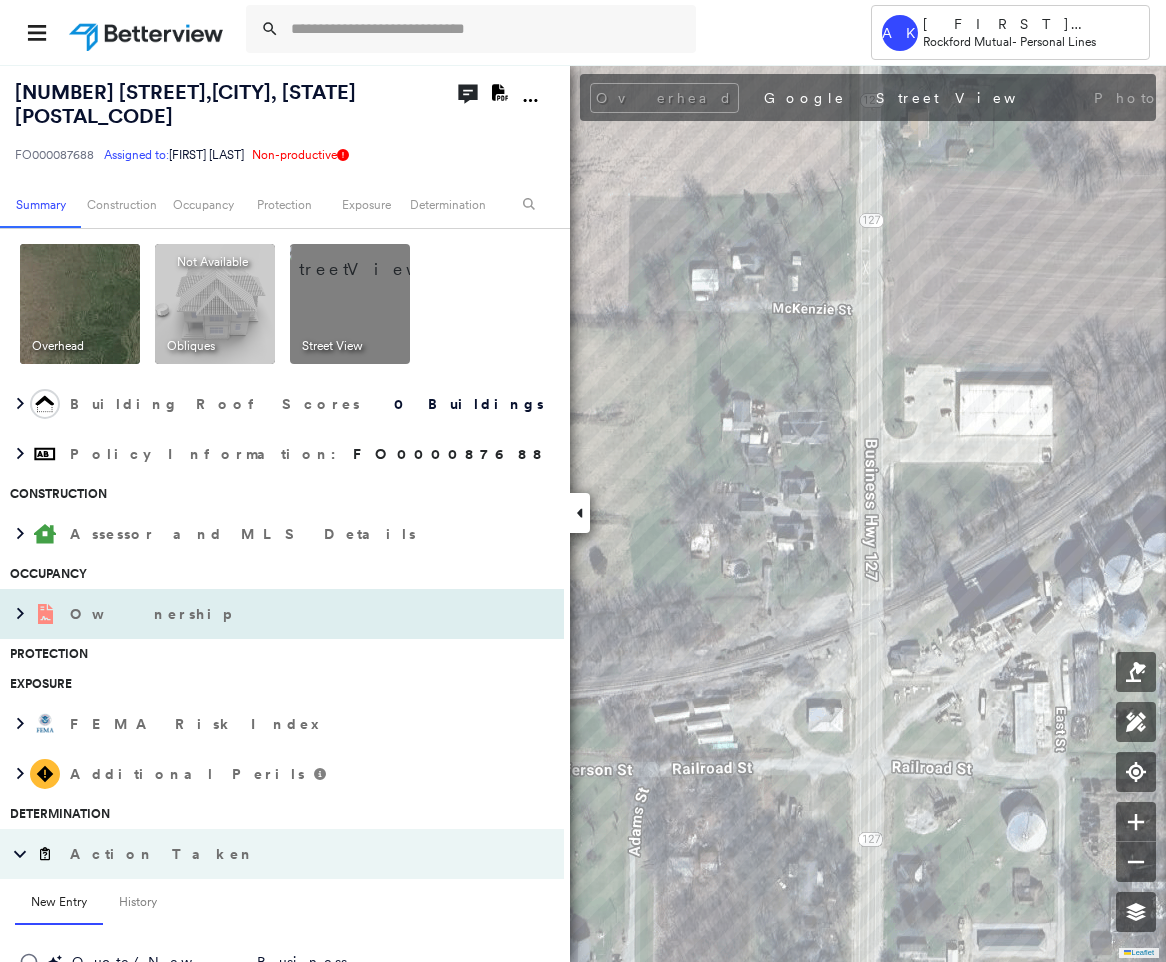 click on "Ownership" at bounding box center [262, 614] 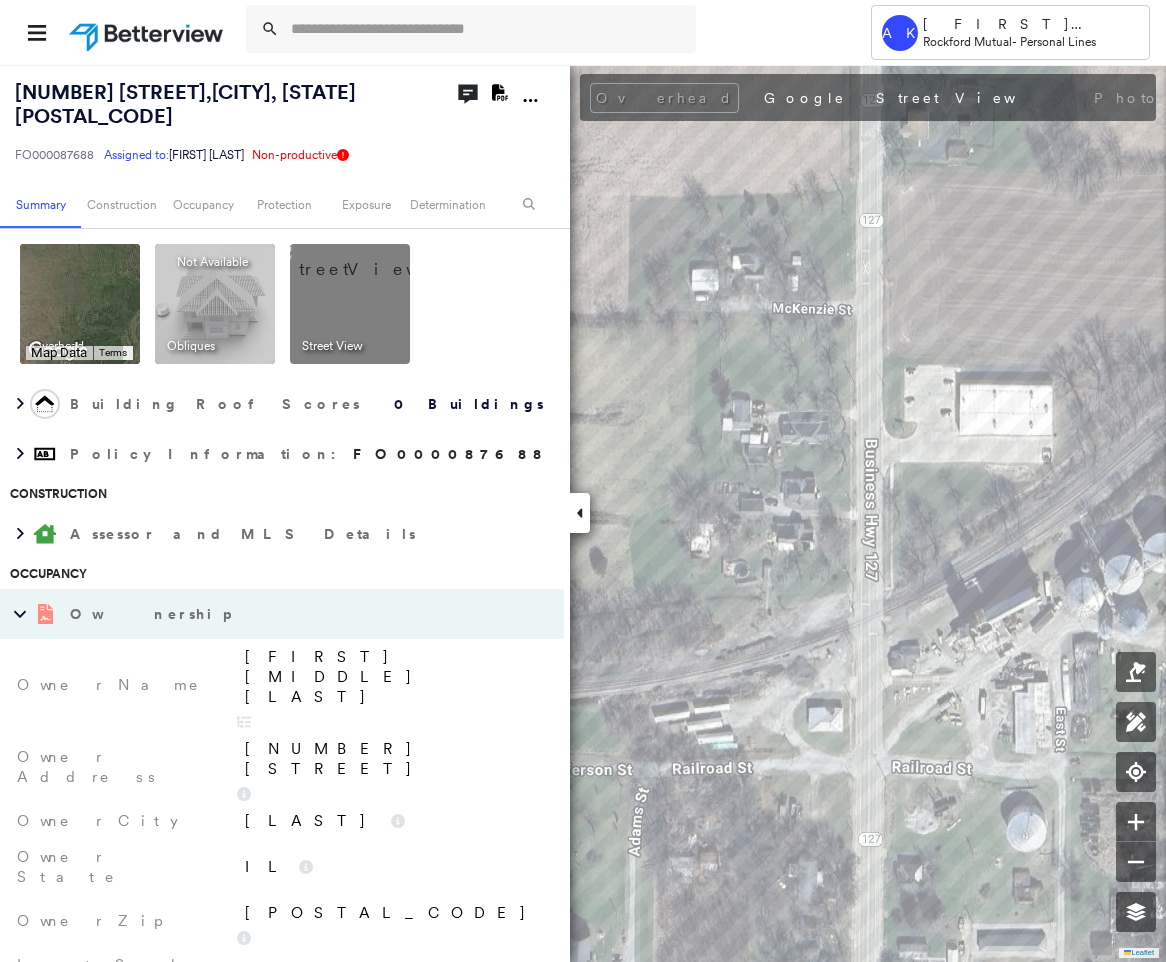 click on "[FIRST] [MIDDLE] [LAST]" at bounding box center [394, 677] 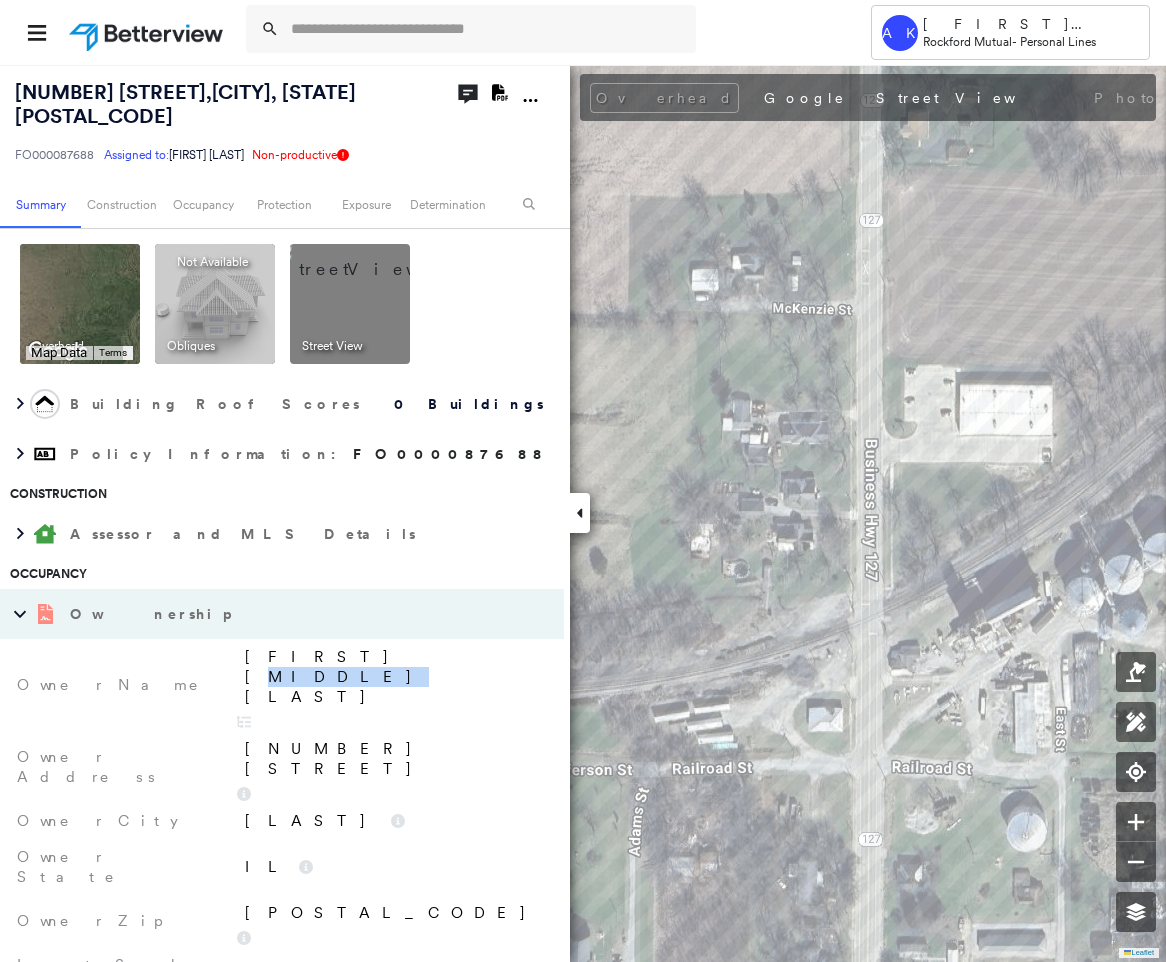 click on "[FIRST] [MIDDLE] [LAST]" at bounding box center [394, 677] 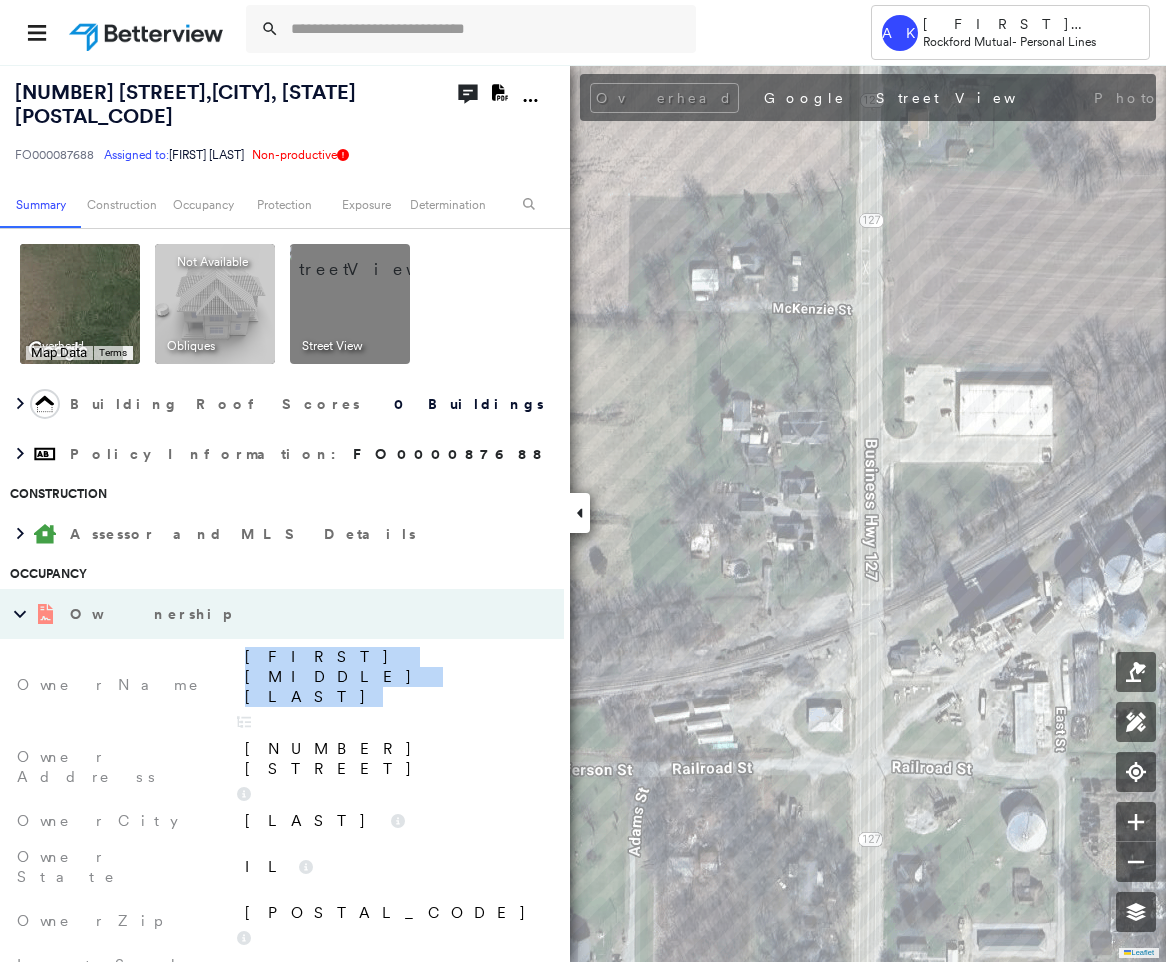 click on "[FIRST] [MIDDLE] [LAST]" at bounding box center [394, 677] 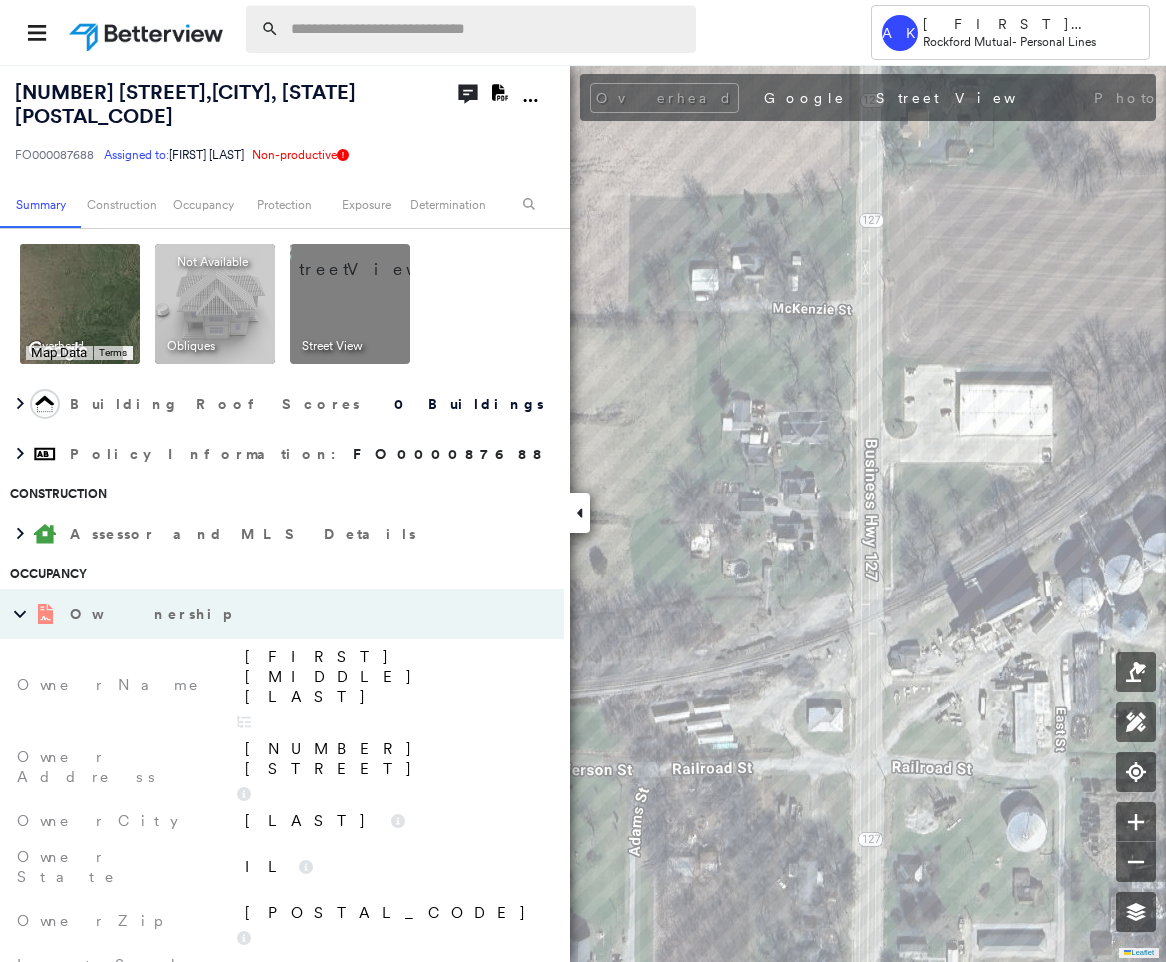 click at bounding box center [487, 29] 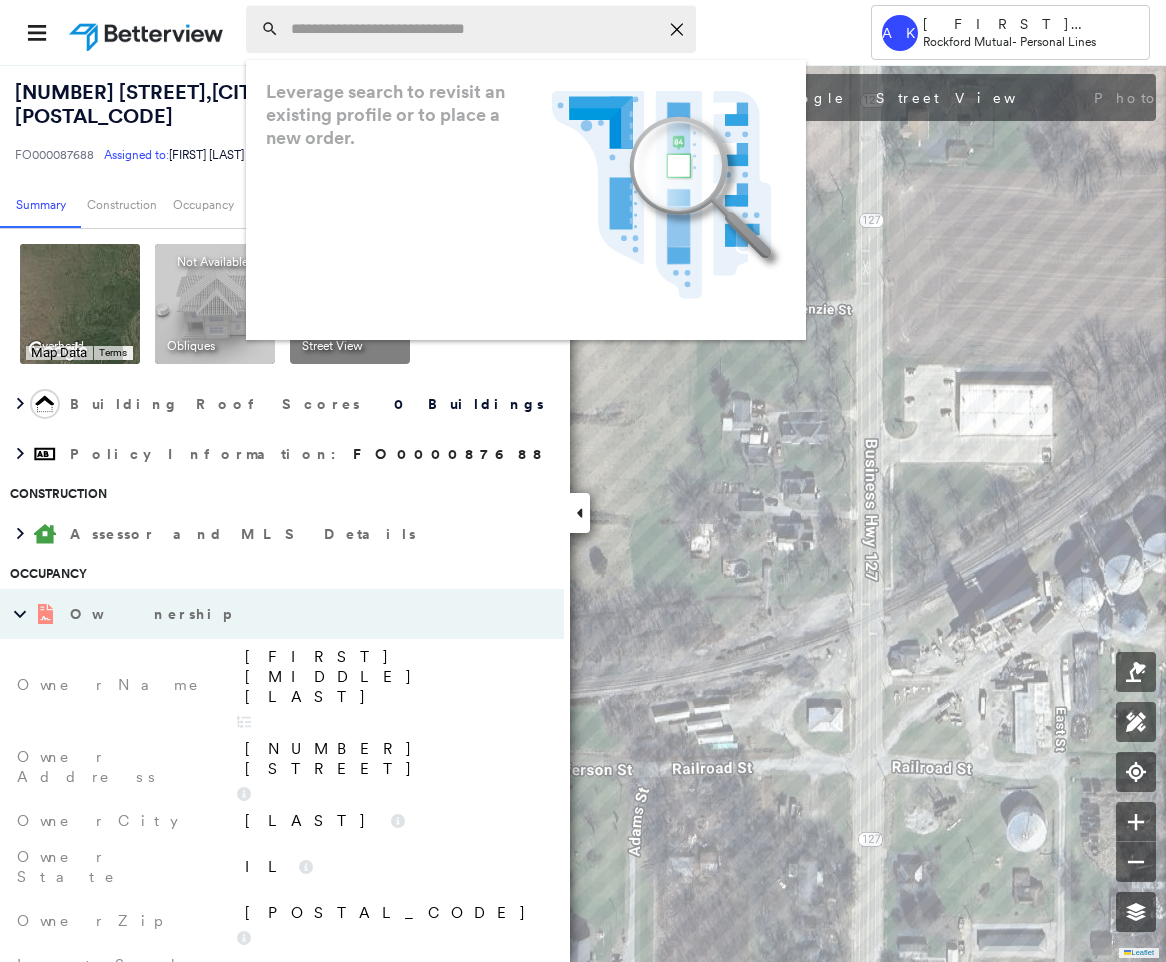 paste on "**********" 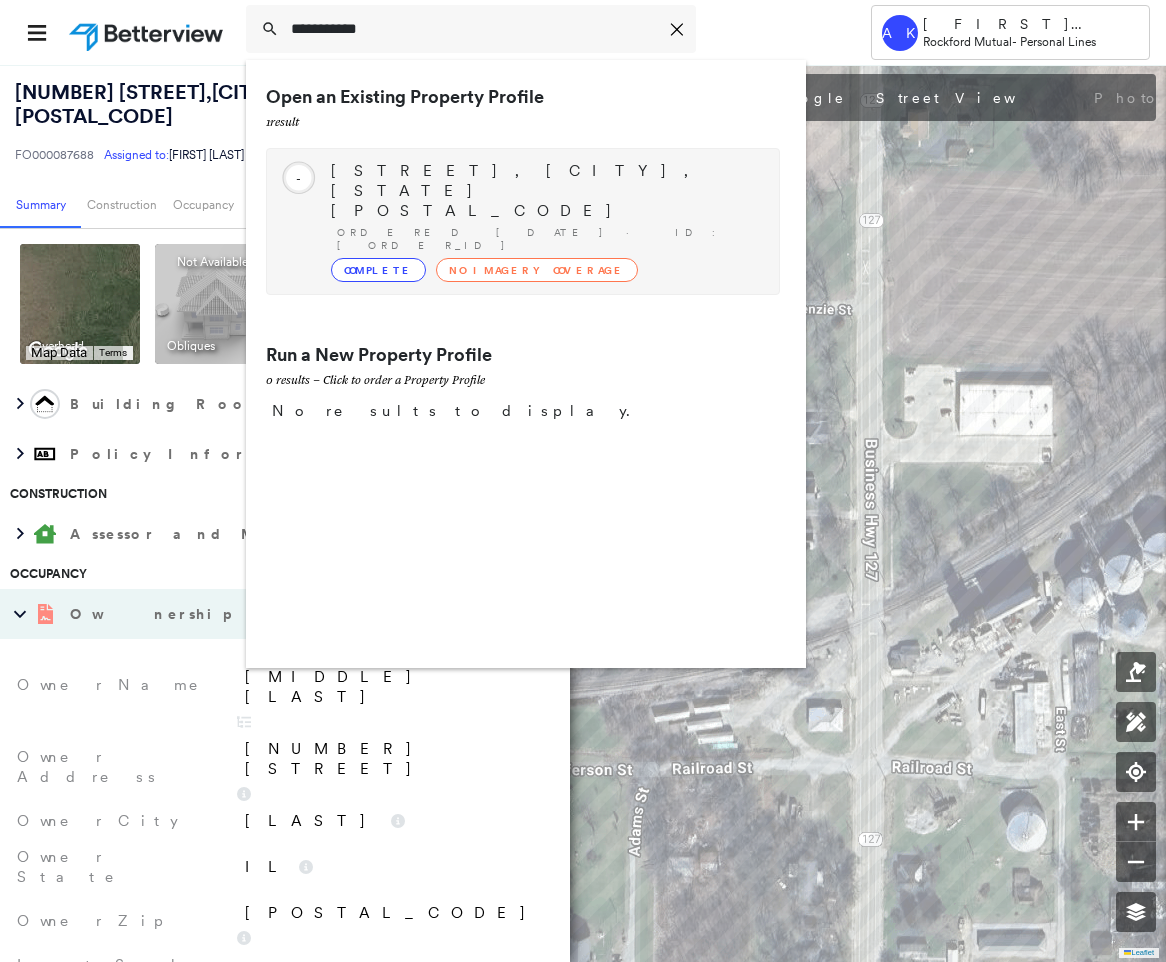 type on "**********" 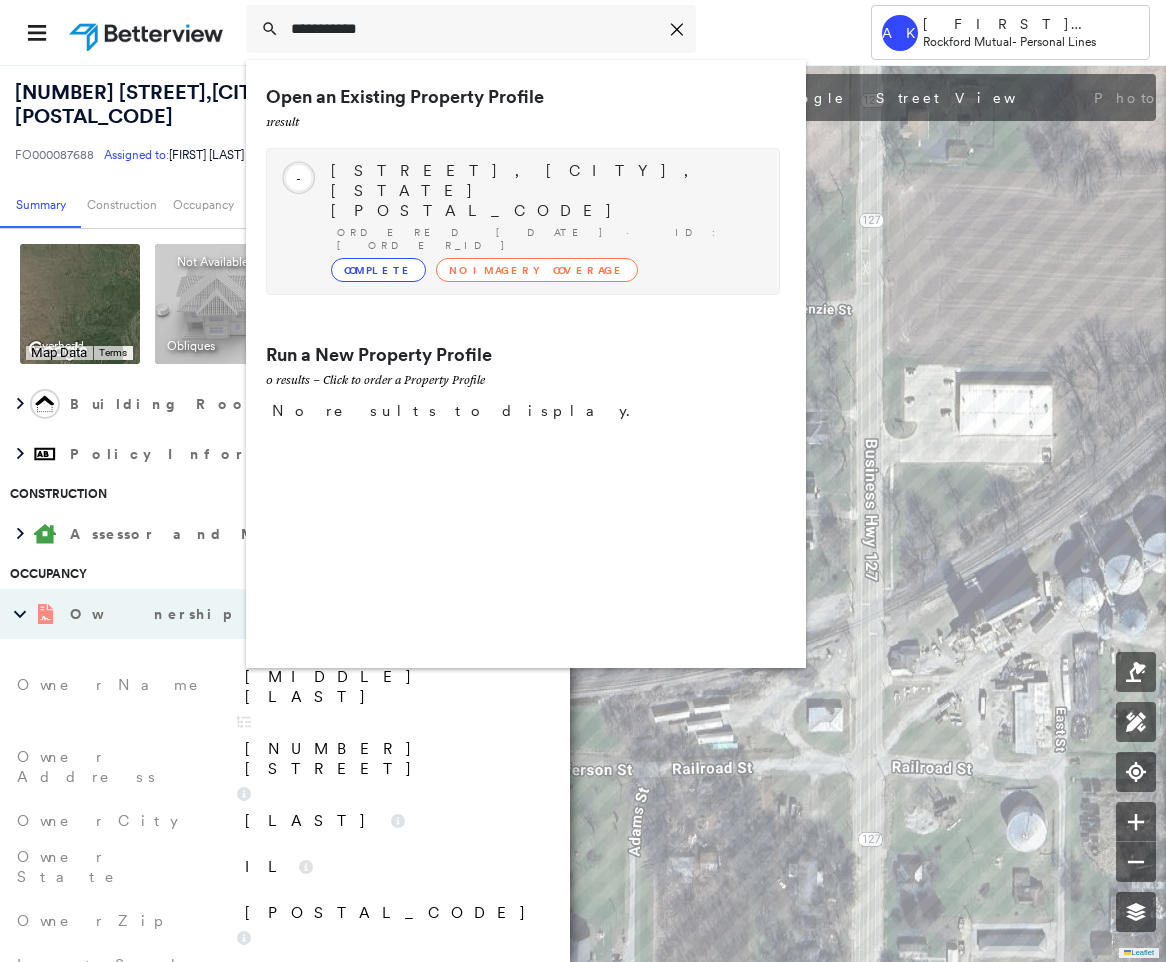 click on "Complete No Imagery Coverage" at bounding box center (545, 270) 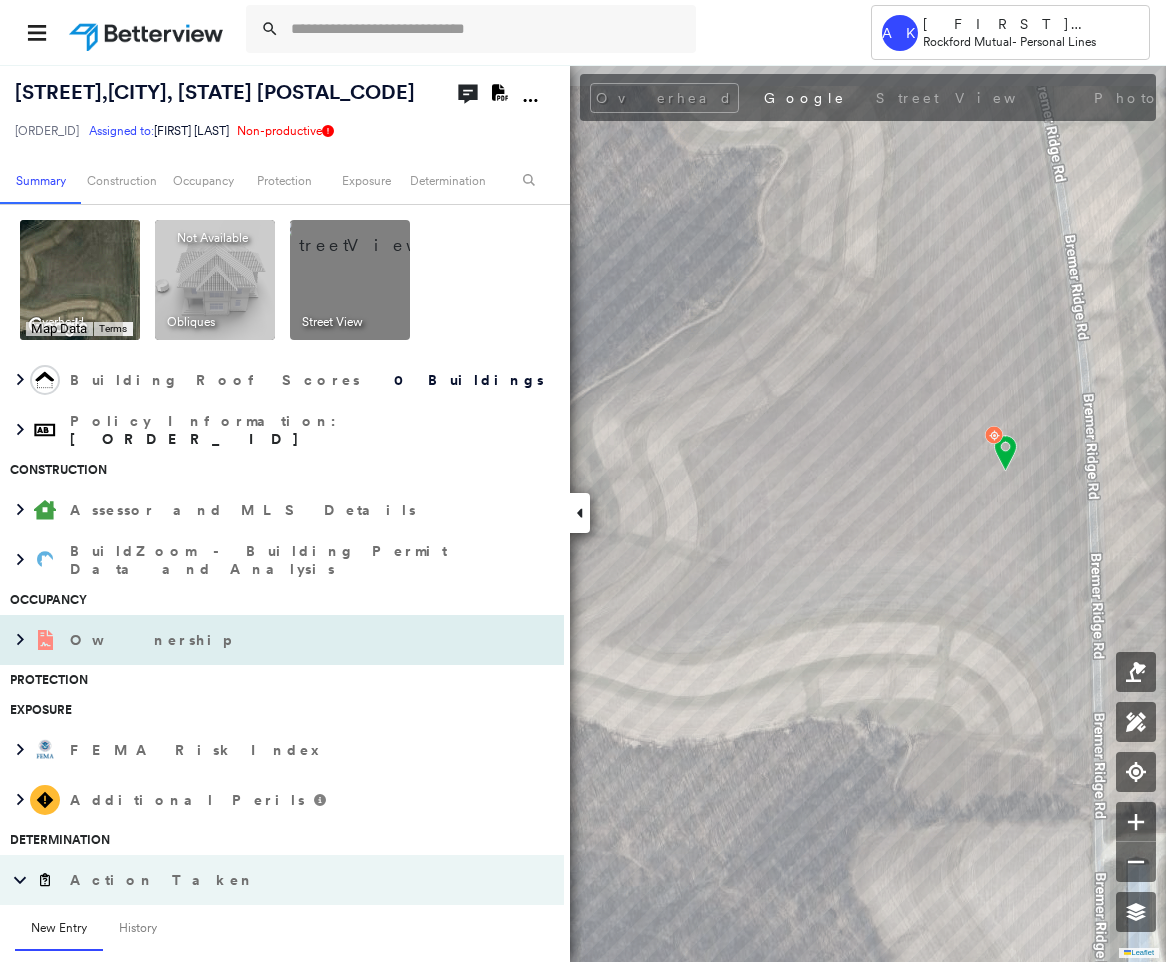 click on "Ownership" at bounding box center [262, 640] 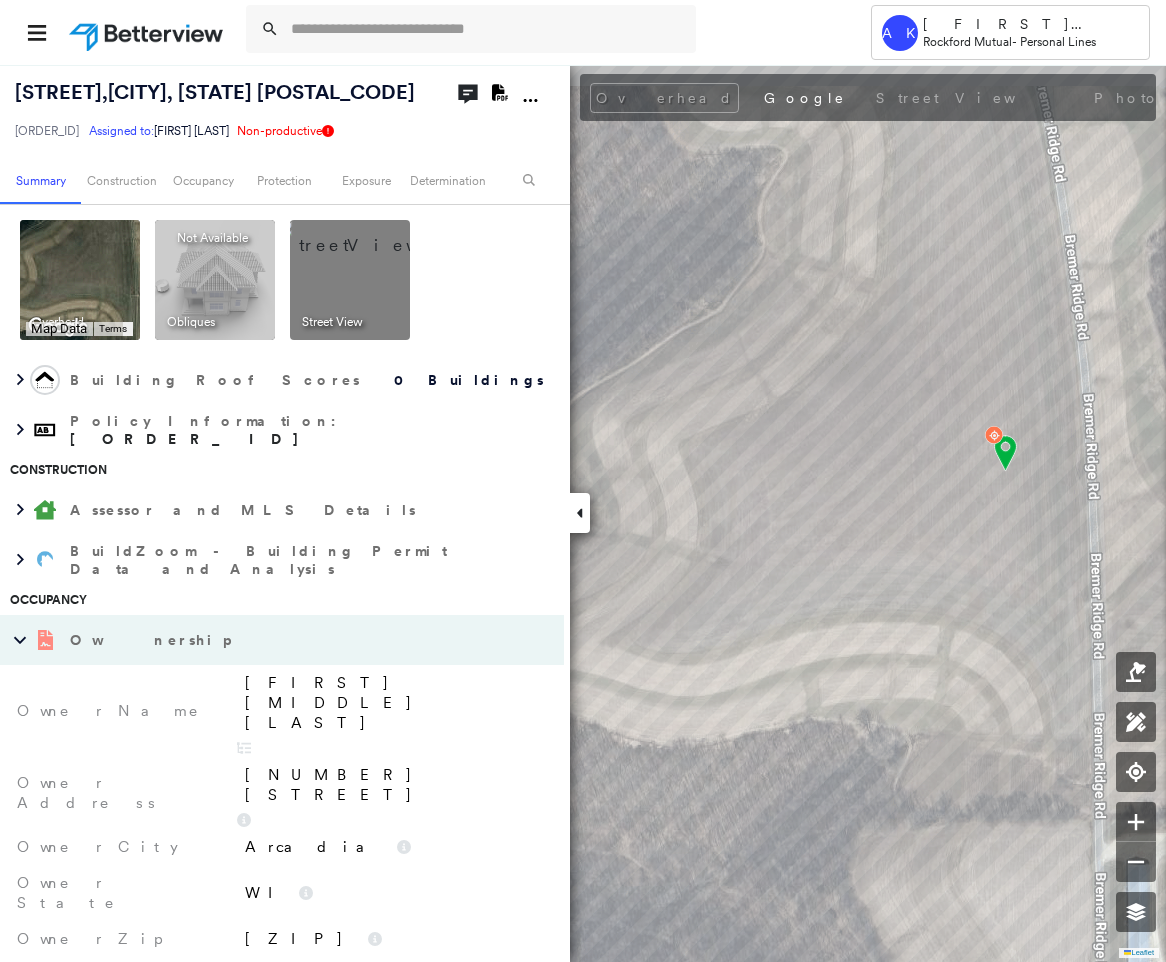 click on "[FIRST] [MIDDLE] [LAST]" at bounding box center [394, 703] 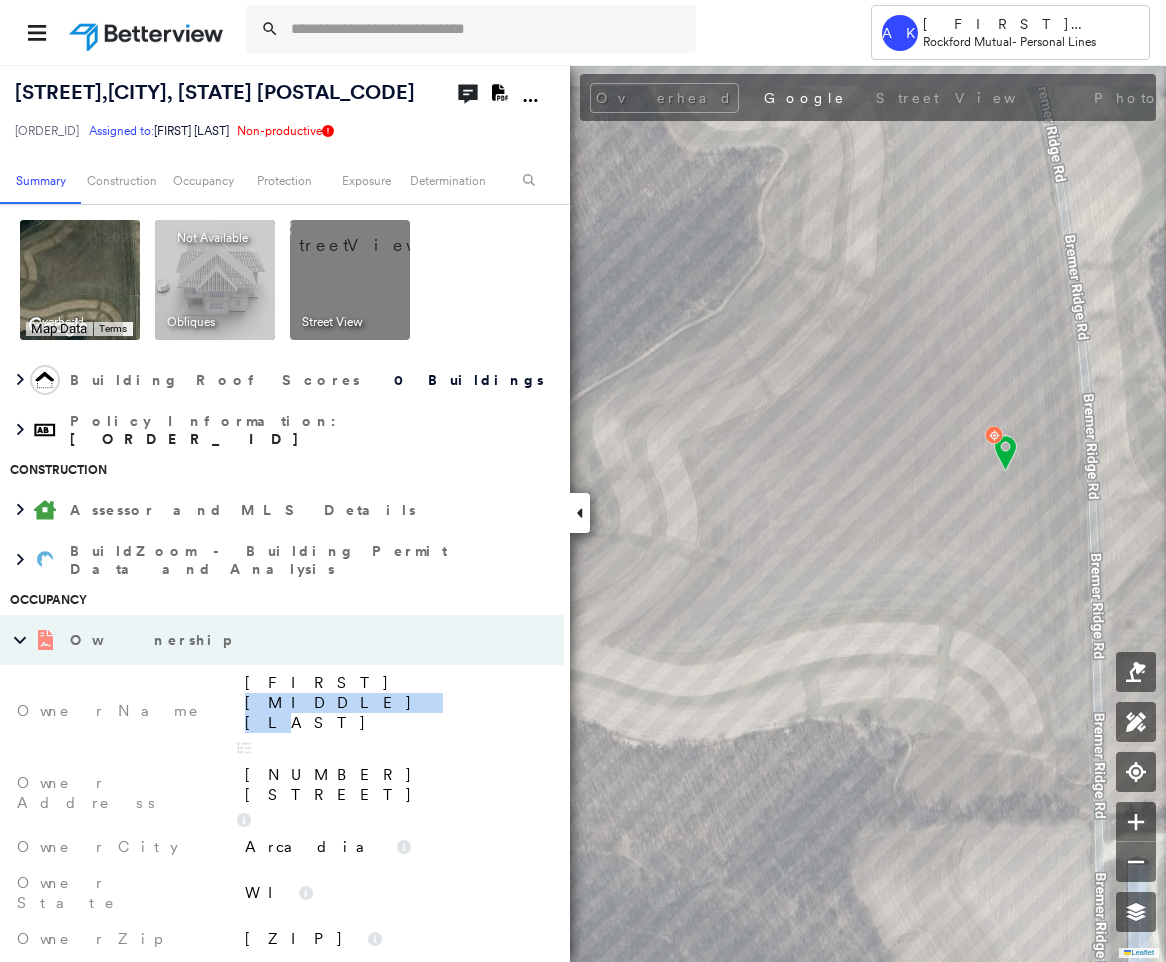 click on "[FIRST] [MIDDLE] [LAST]" at bounding box center (394, 703) 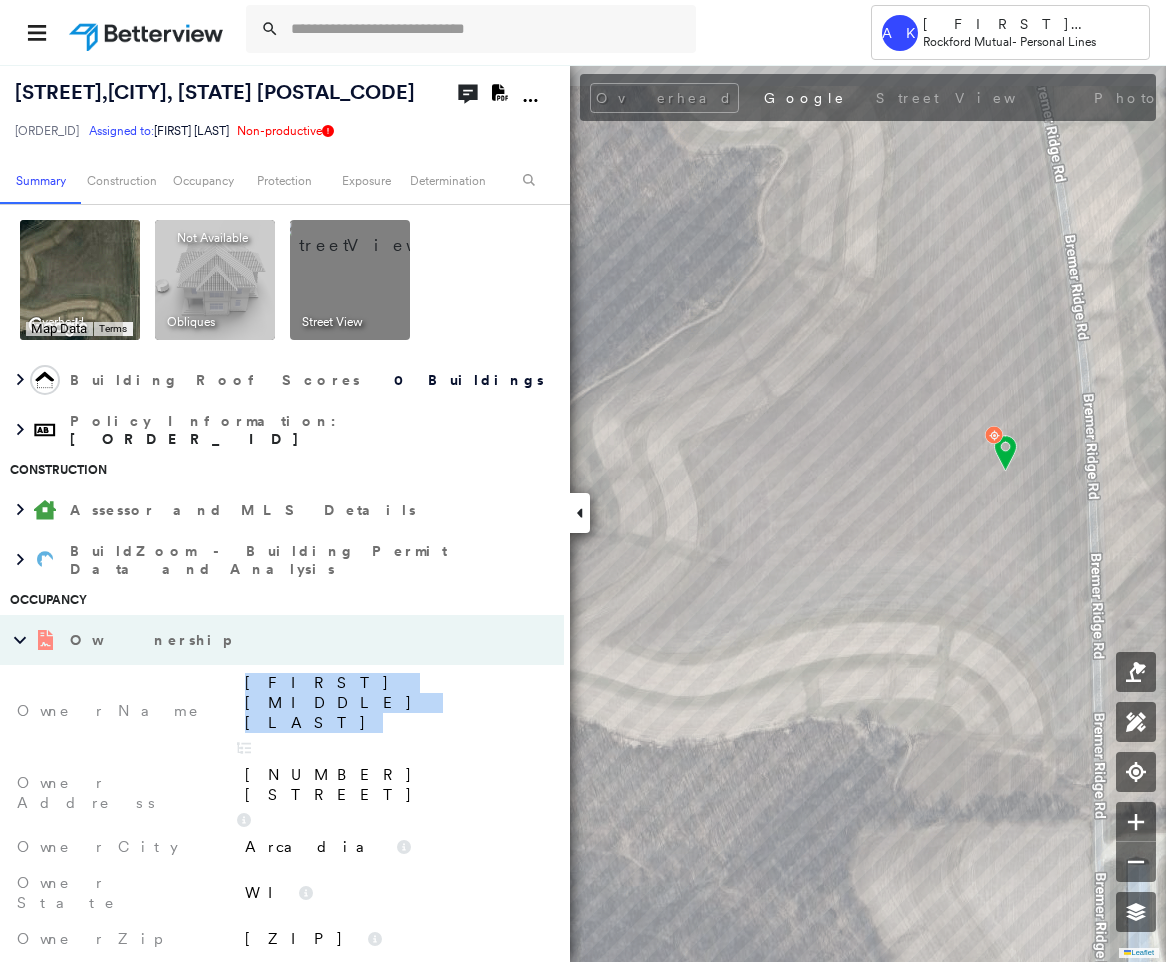 click on "[FIRST] [MIDDLE] [LAST]" at bounding box center (394, 703) 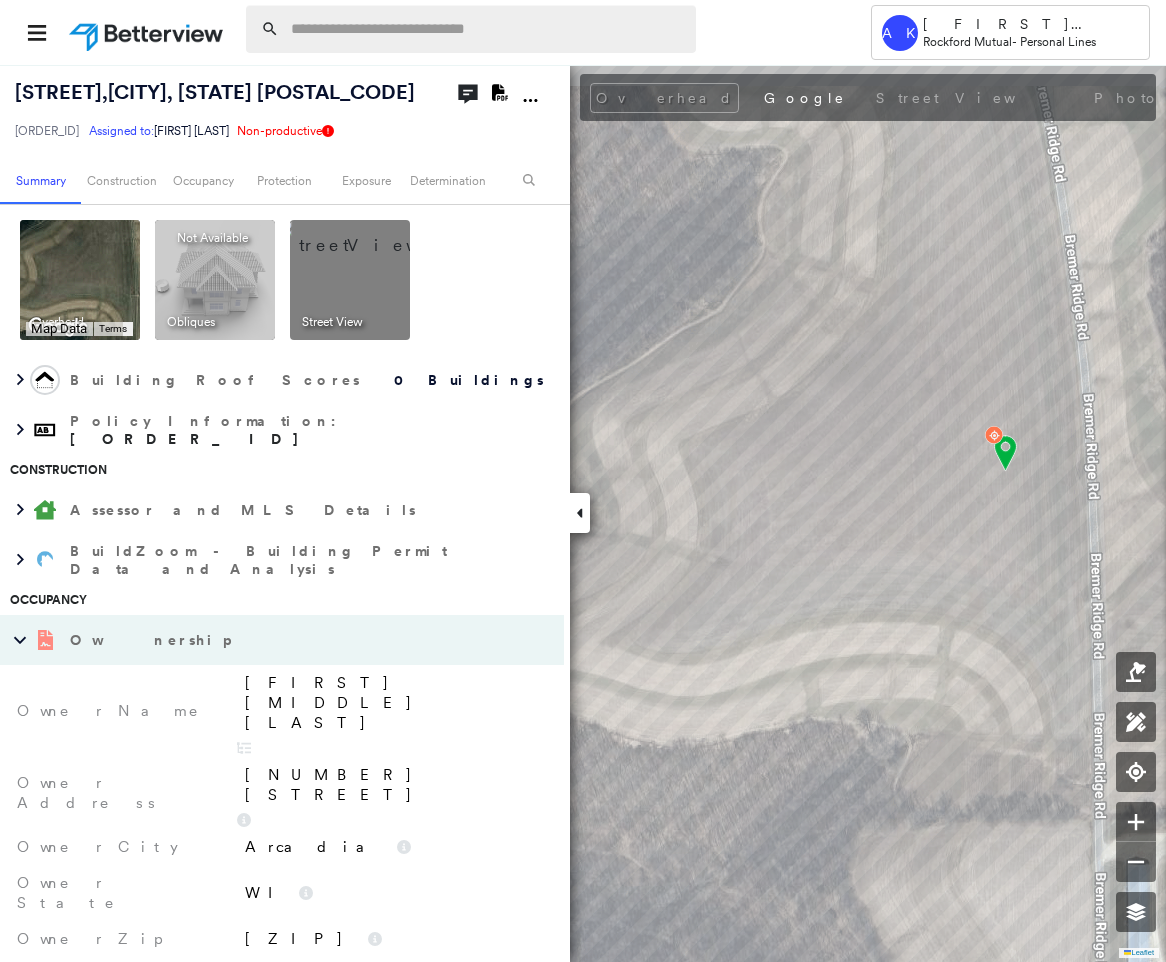 click at bounding box center [487, 29] 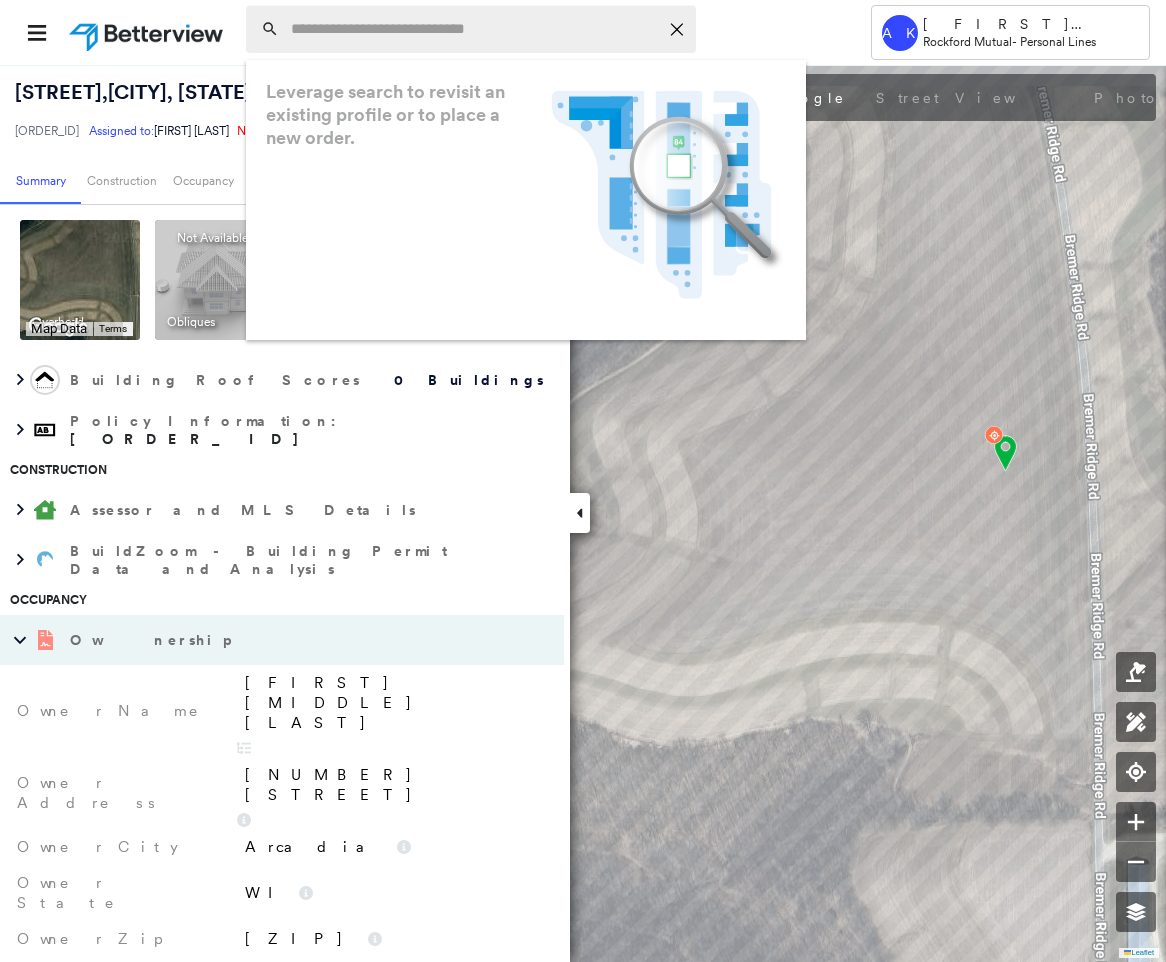paste on "**********" 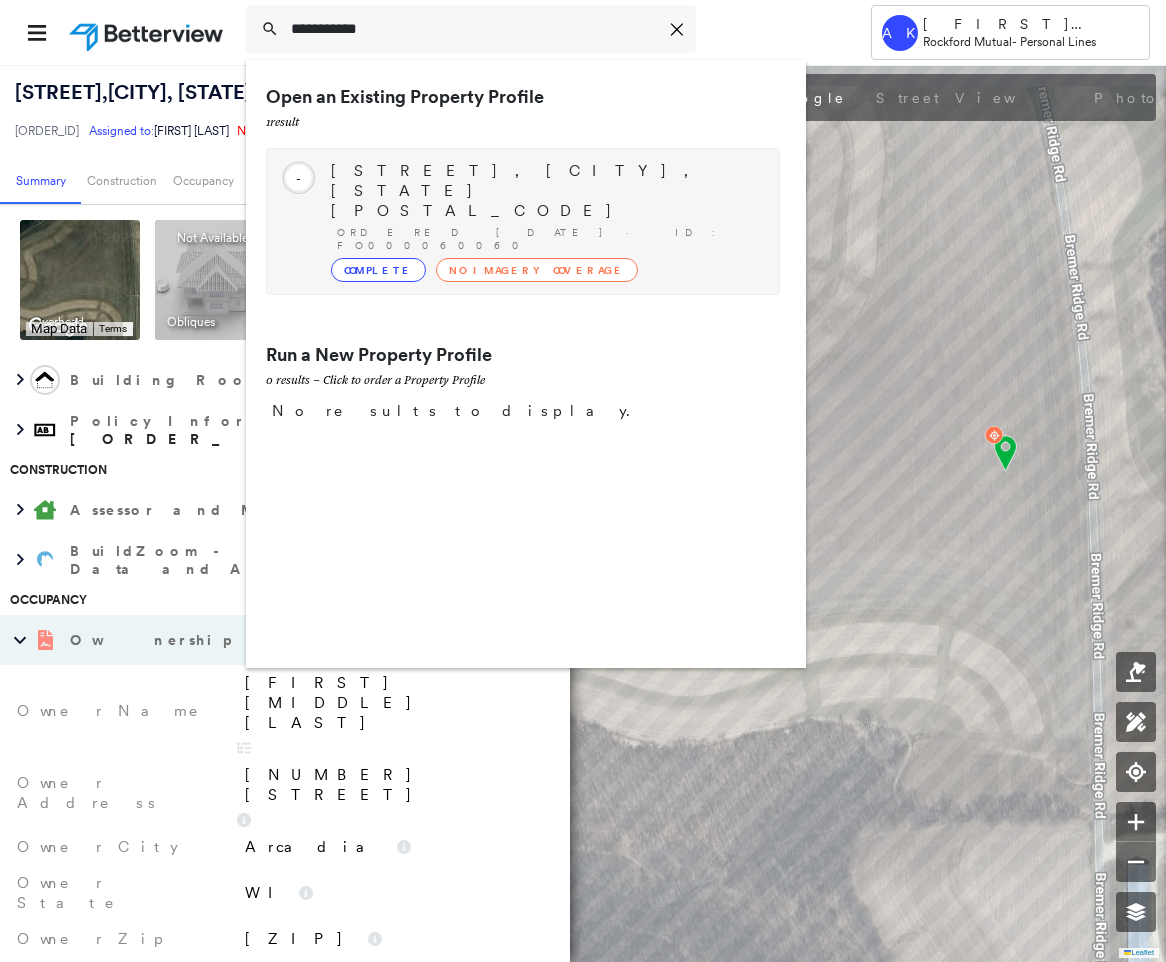 type on "**********" 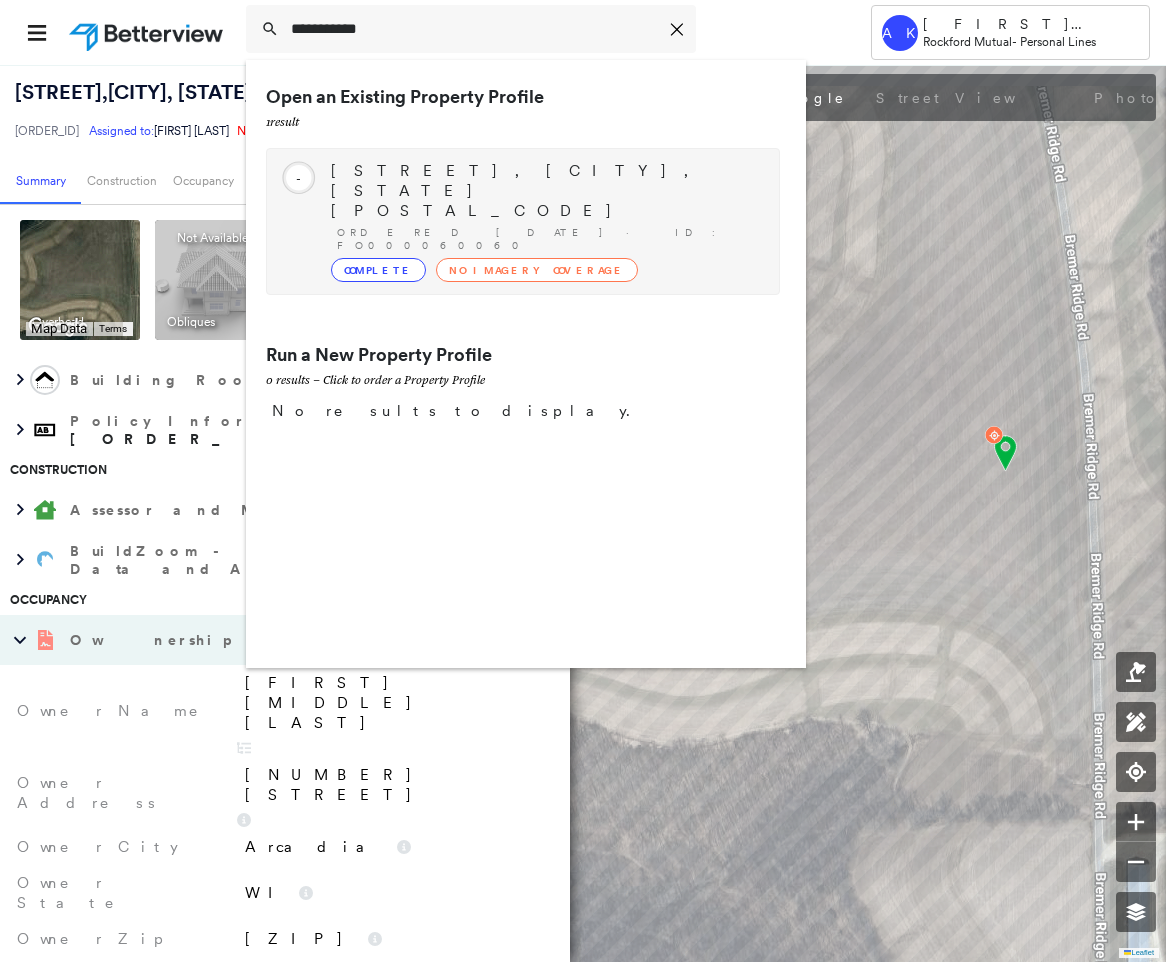 click on "No Imagery Coverage" at bounding box center [537, 270] 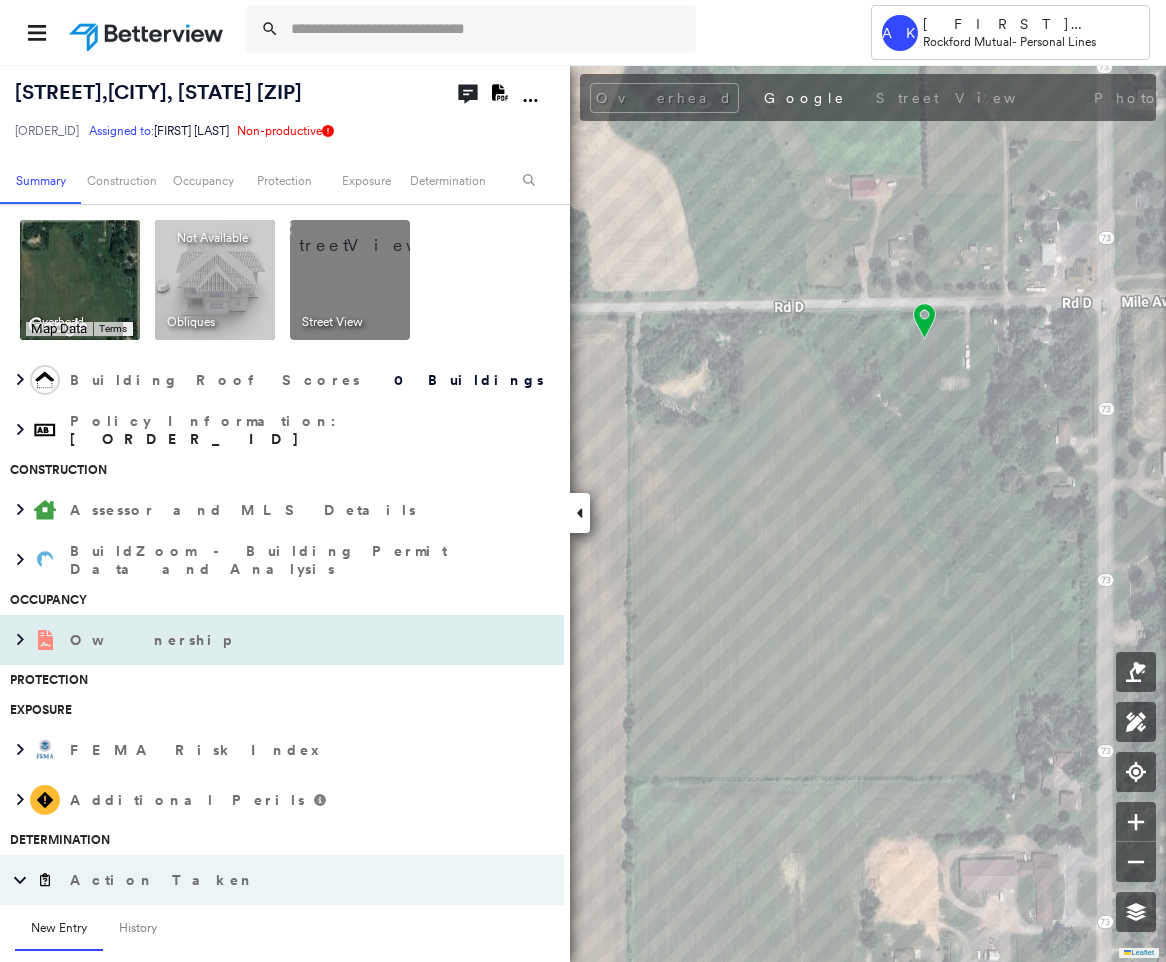 click on "Ownership" at bounding box center (152, 640) 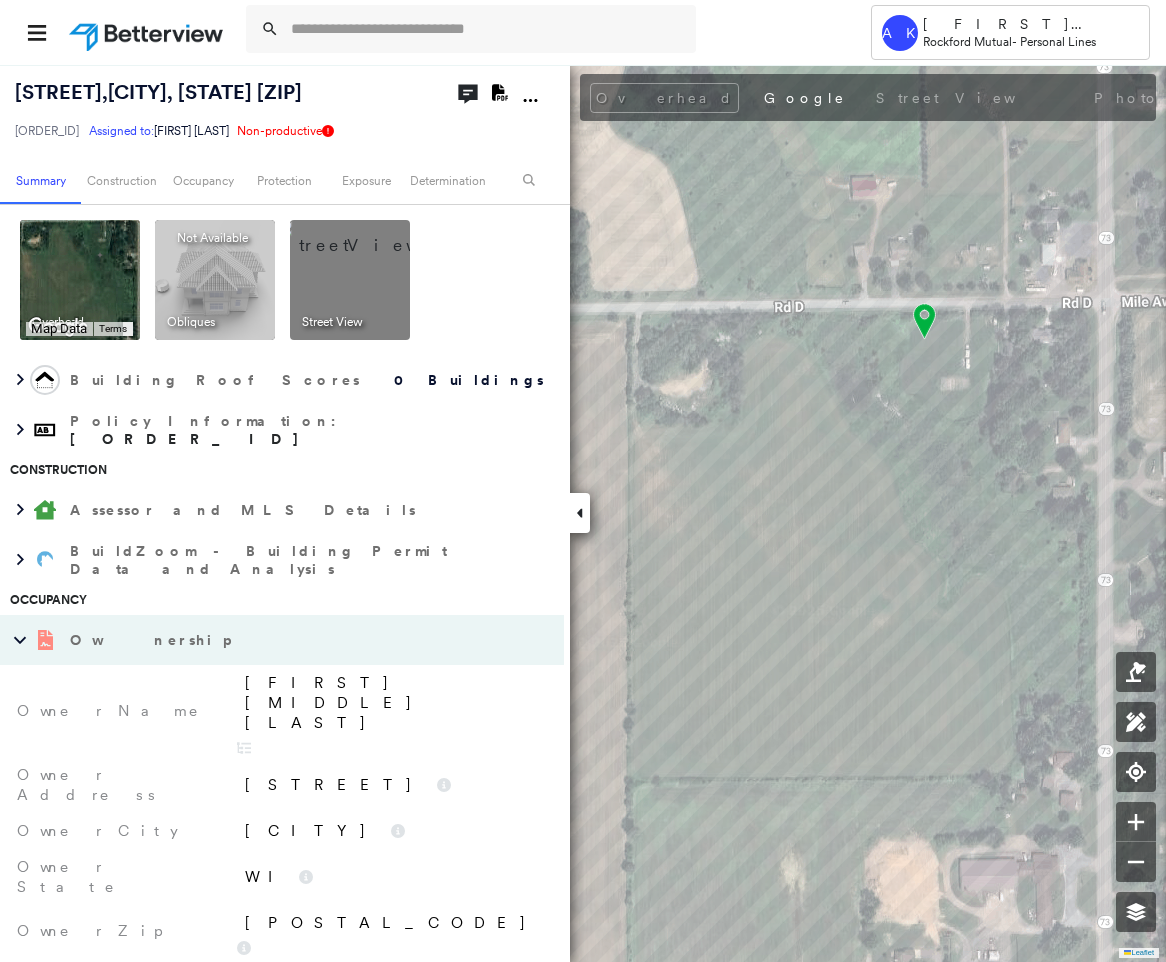 click on "[FIRST] [MIDDLE] [LAST]" at bounding box center [391, 711] 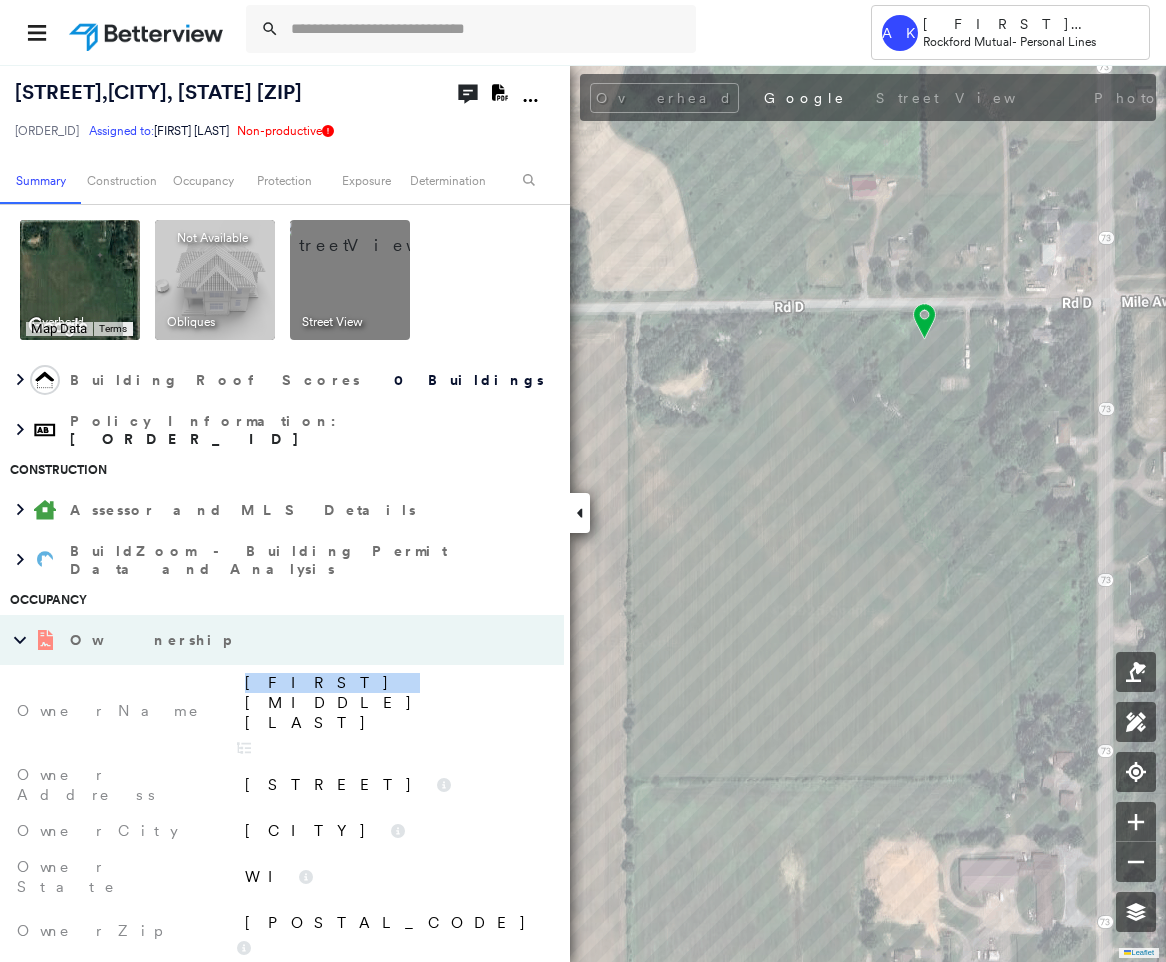 click on "[FIRST] [MIDDLE] [LAST]" at bounding box center (391, 711) 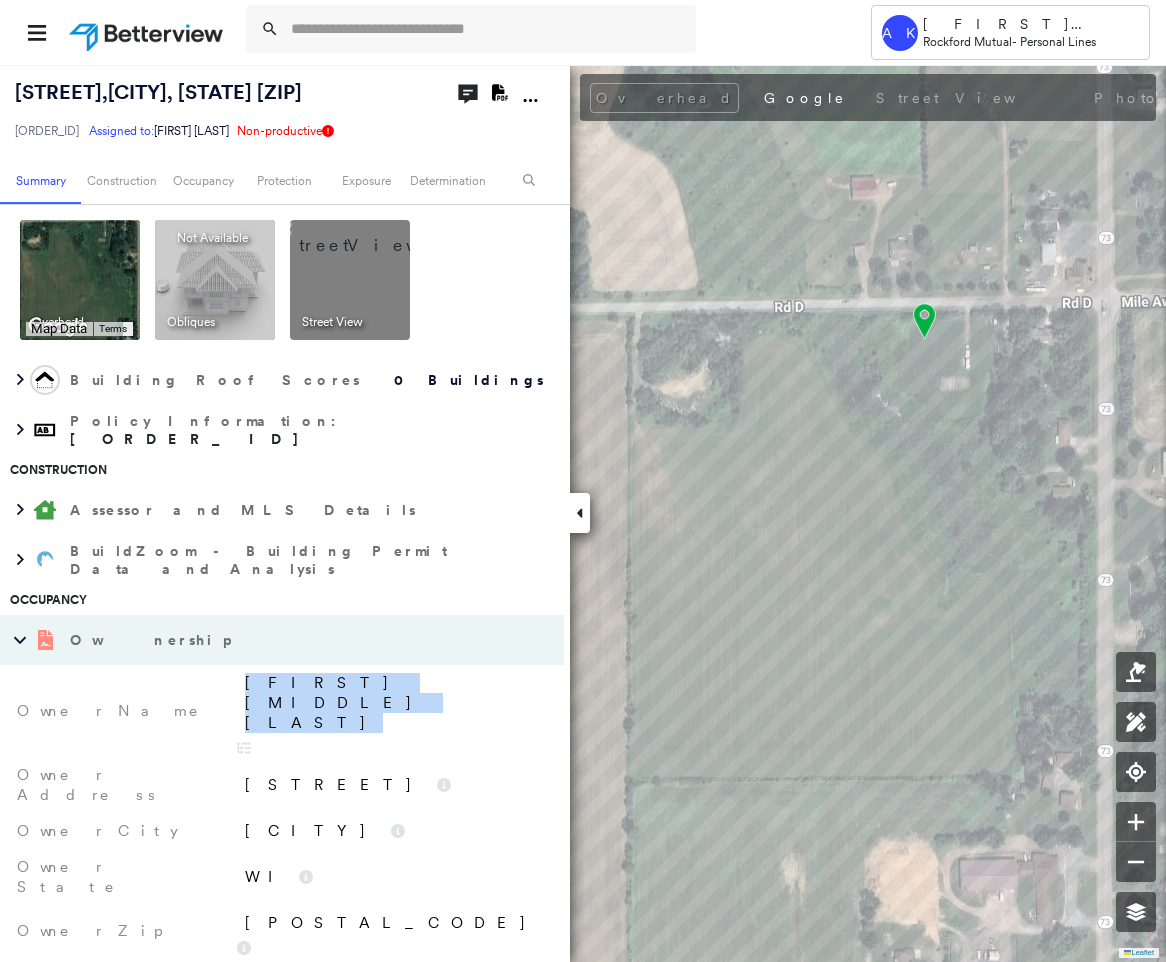 click on "[FIRST] [MIDDLE] [LAST]" at bounding box center [391, 711] 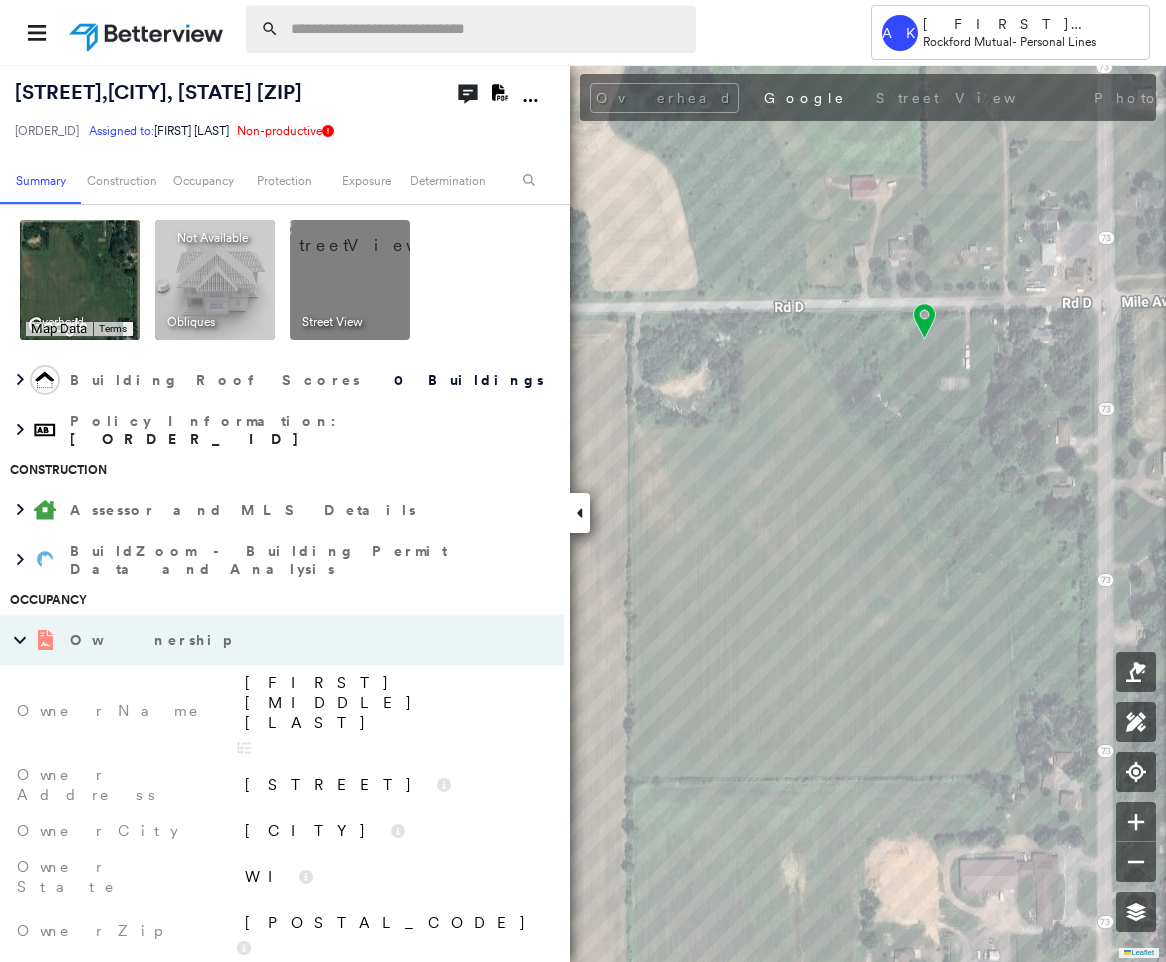 click at bounding box center (487, 29) 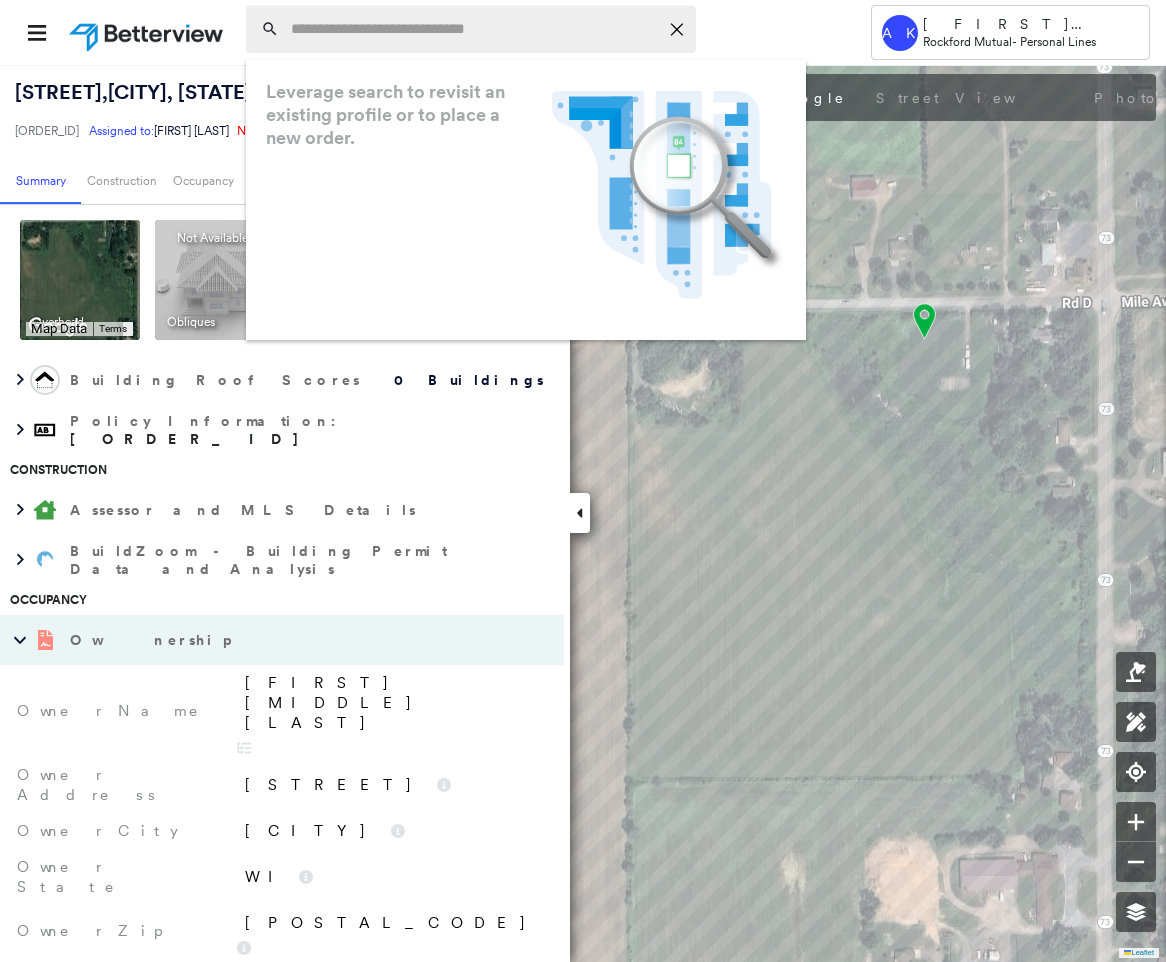 paste on "**********" 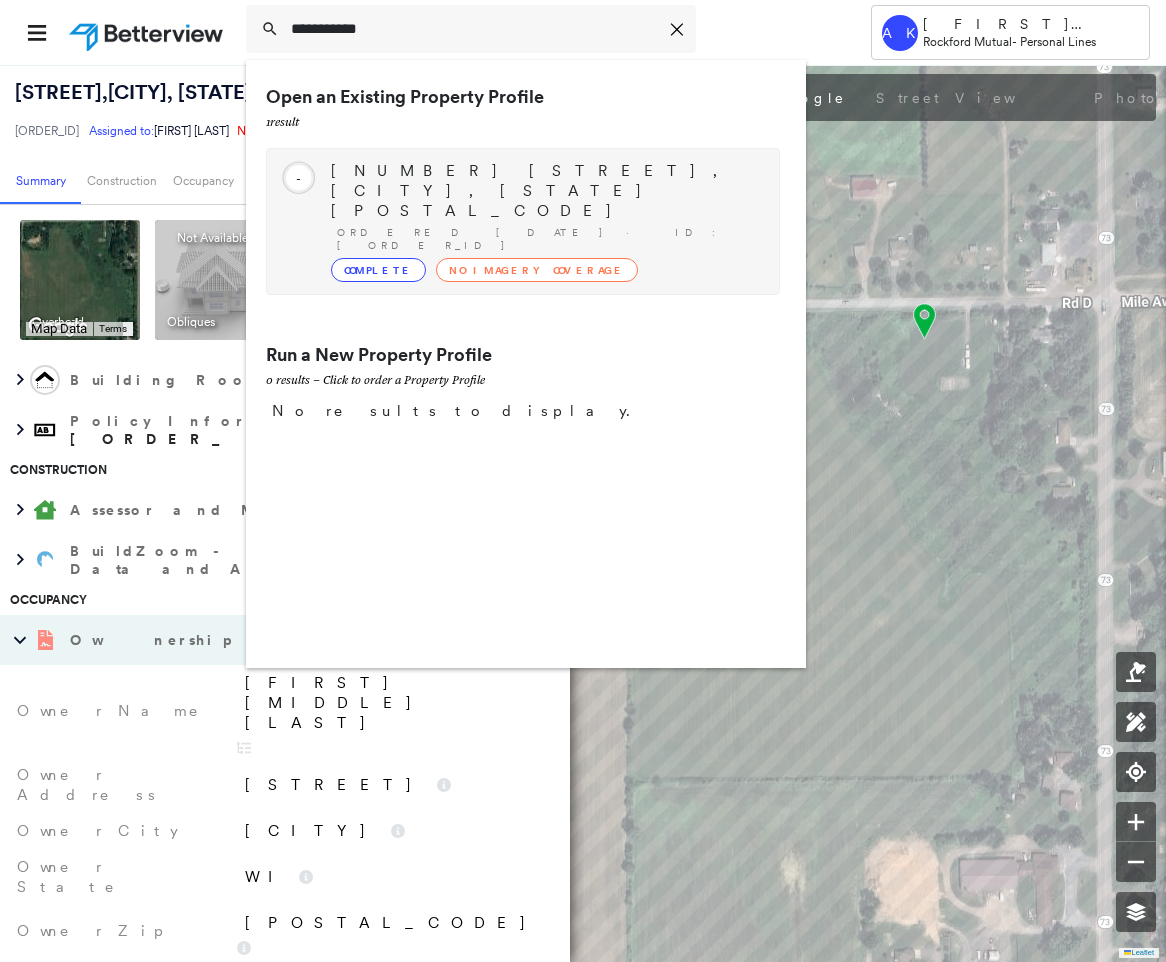 type on "**********" 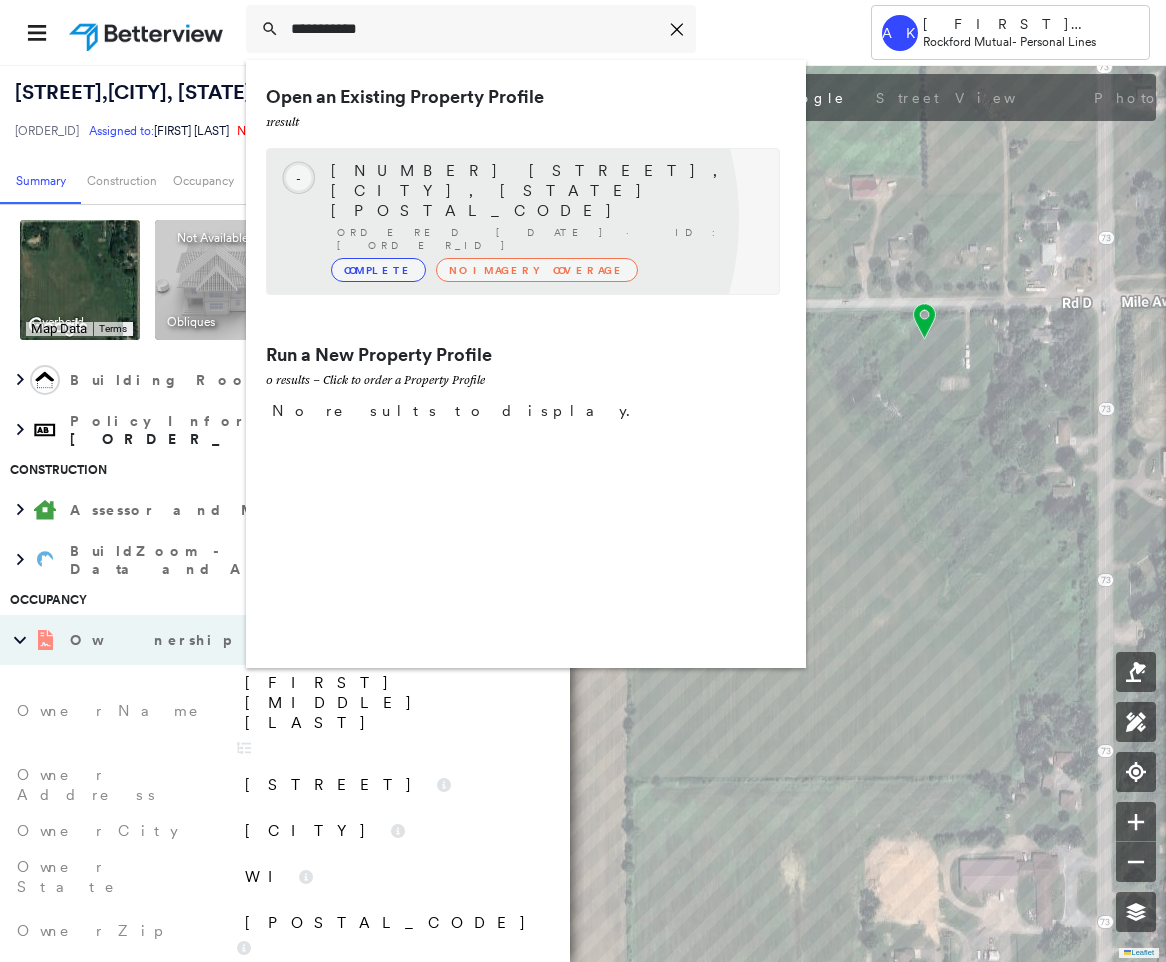 click on "No Imagery Coverage" at bounding box center (537, 270) 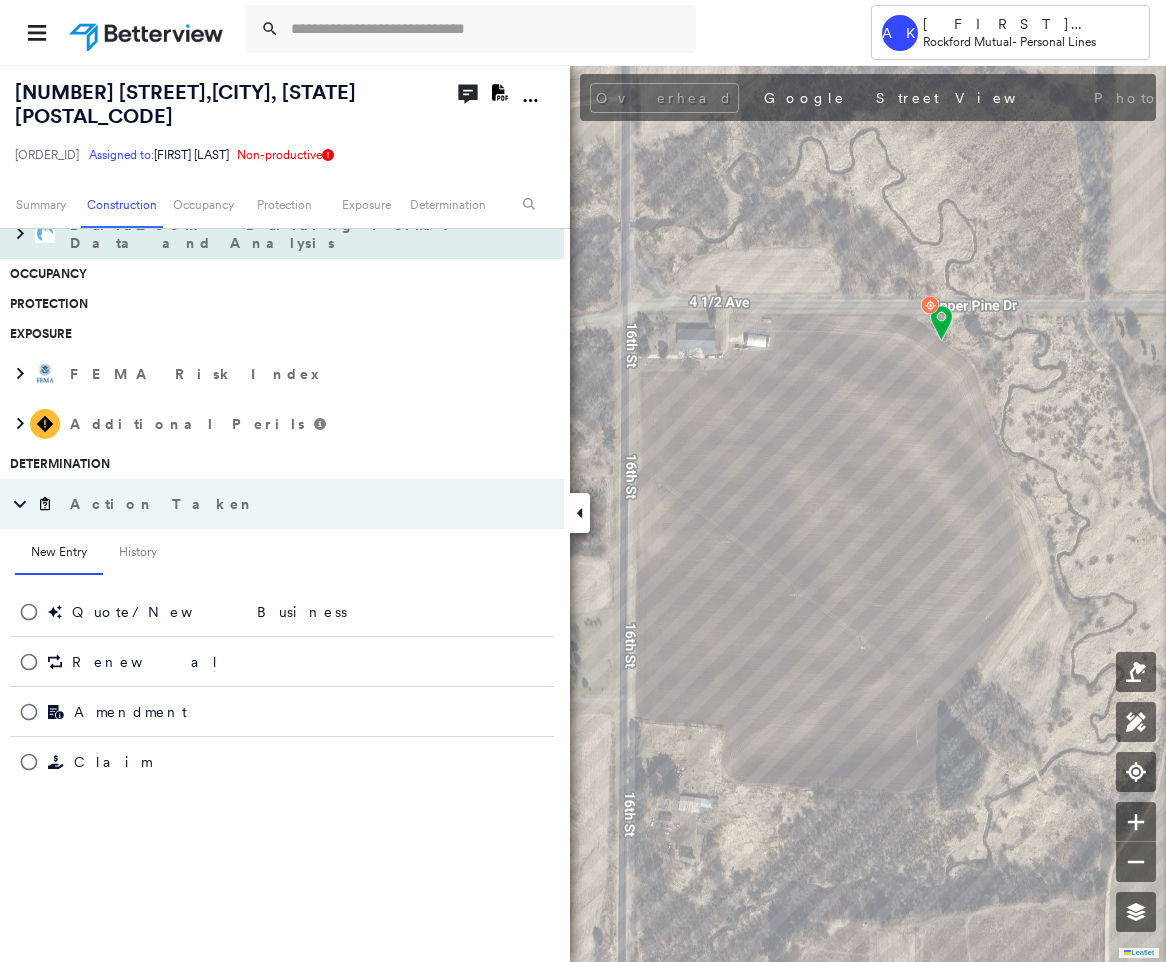 scroll, scrollTop: 0, scrollLeft: 0, axis: both 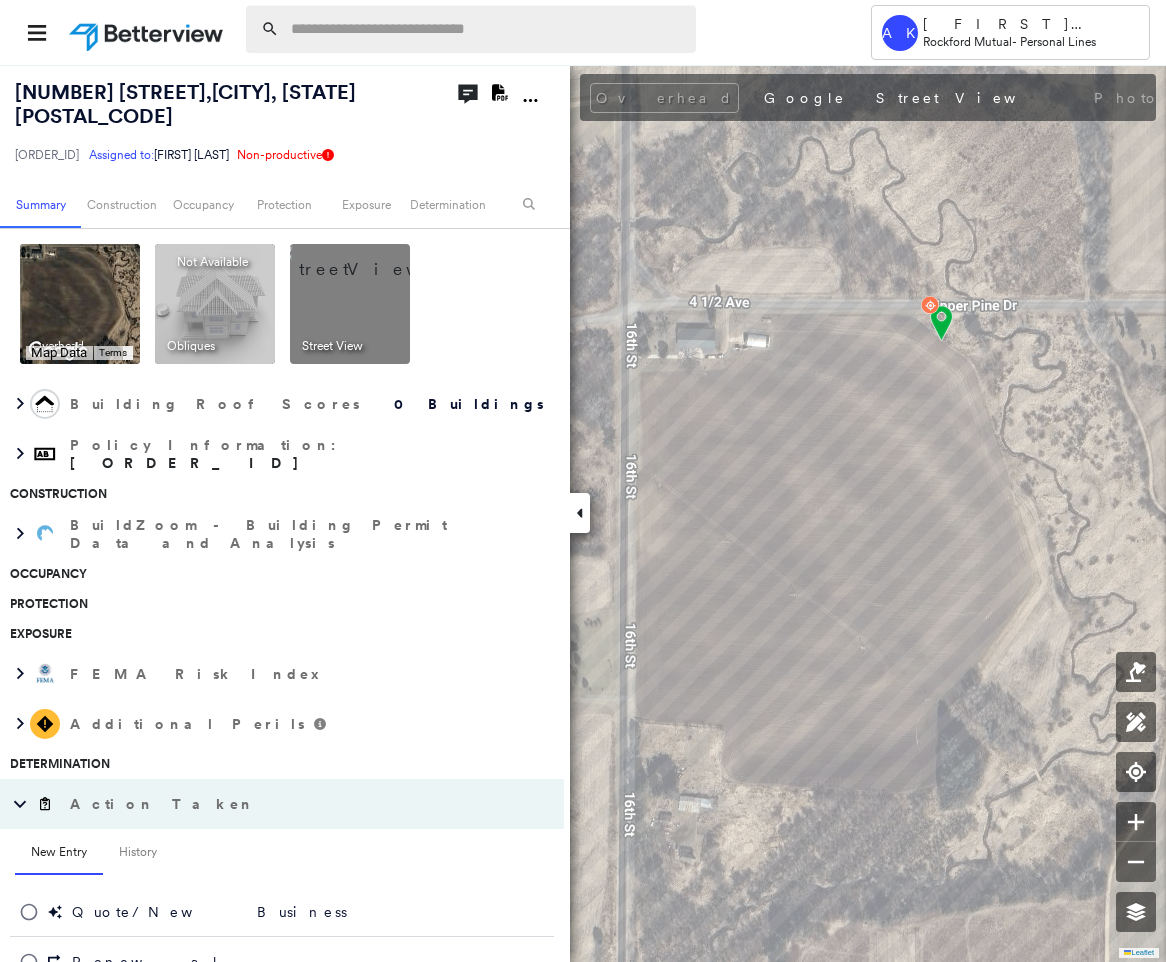 click at bounding box center [487, 29] 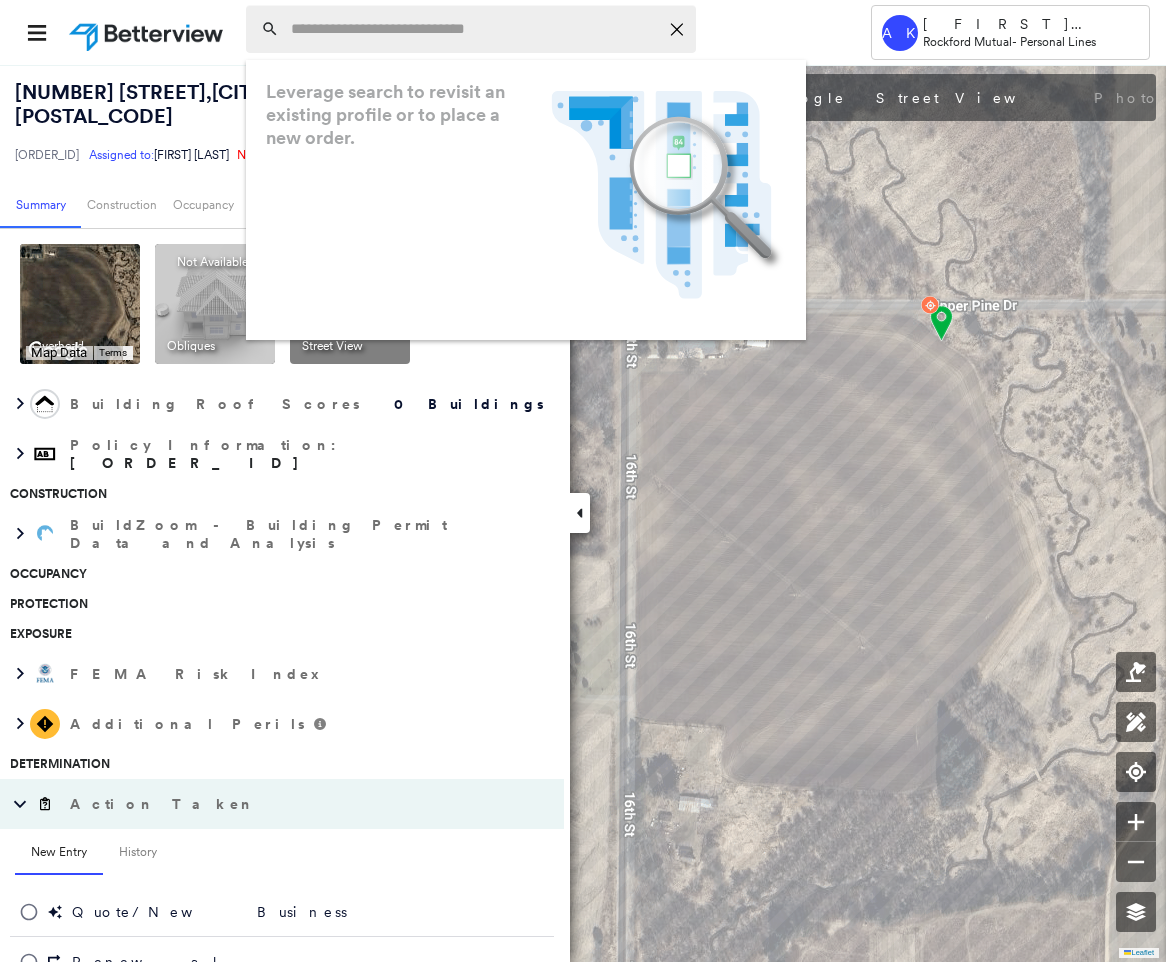 paste on "**********" 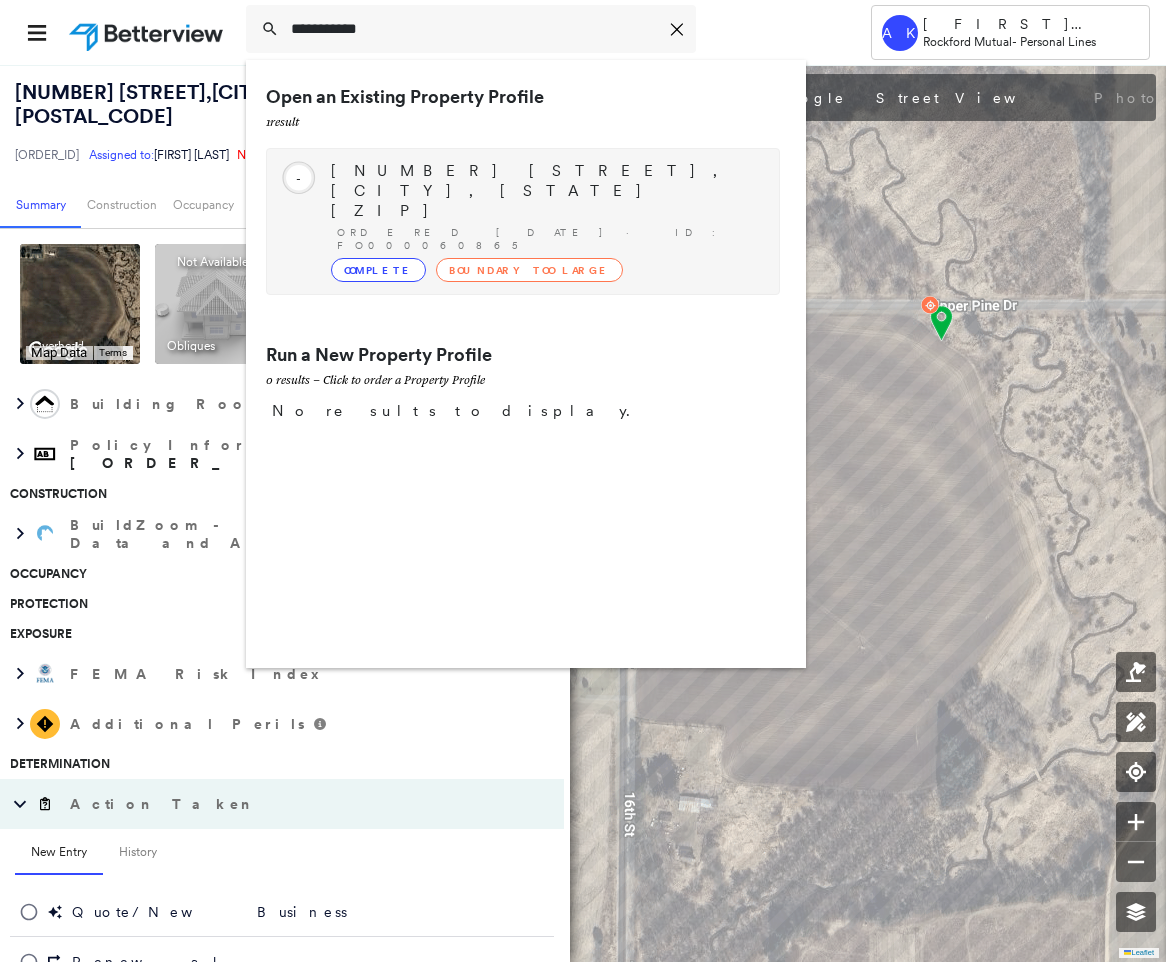 type on "**********" 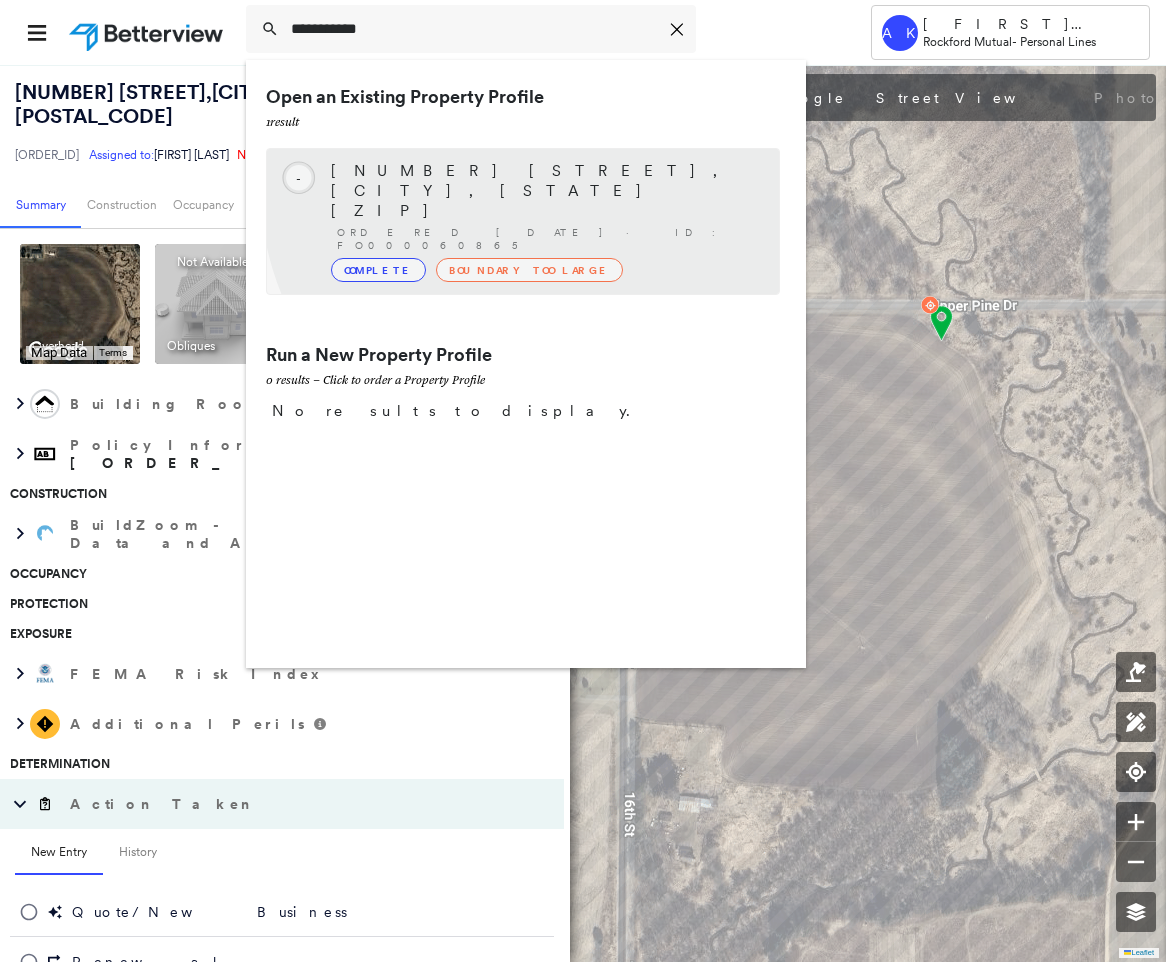 click on "[NUMBER] [STREET], [CITY], [STATE] [POSTAL_CODE] Ordered [DATE] · ID: [ORDER_ID] Complete Boundary Too Large" at bounding box center [545, 221] 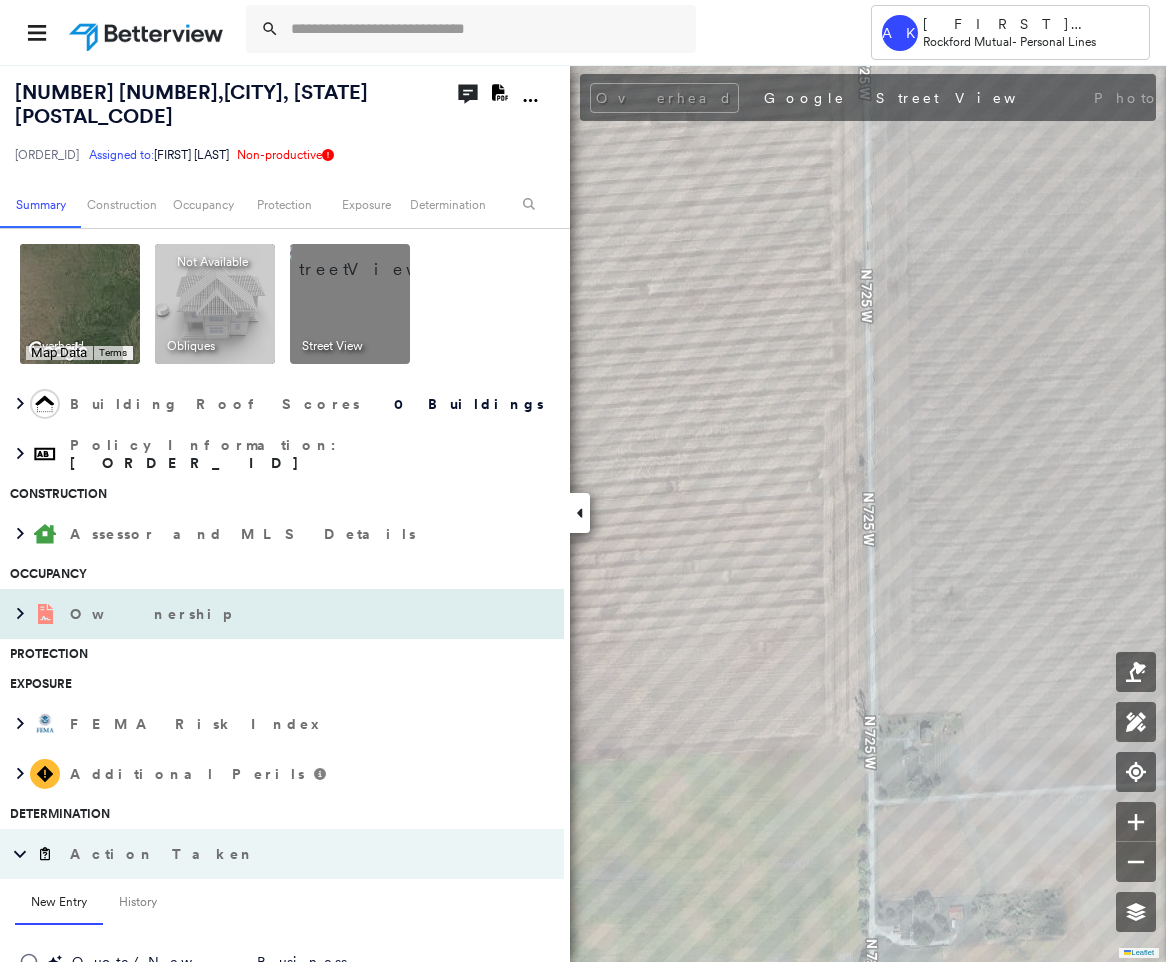 click at bounding box center (45, 614) 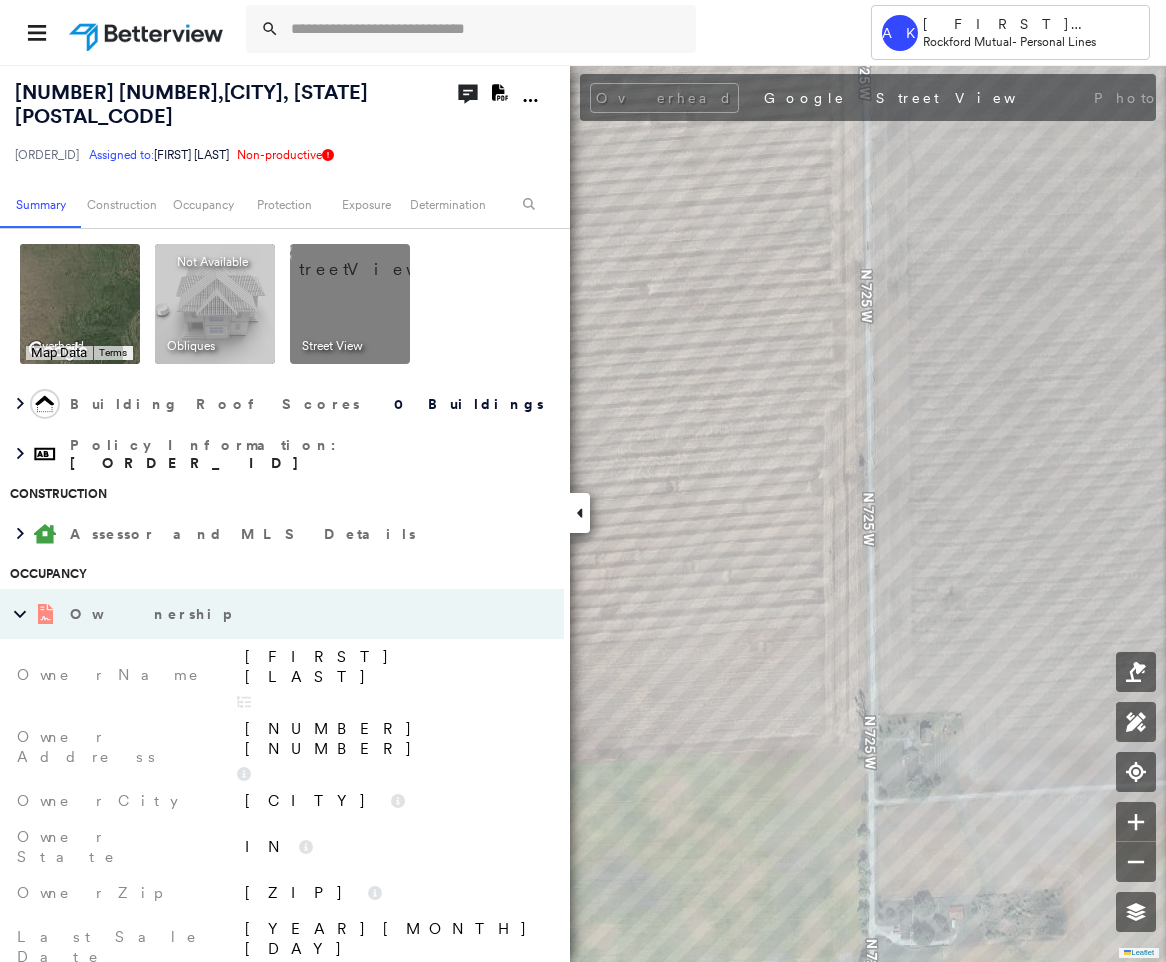 click on "[FIRST] [LAST]" at bounding box center [391, 675] 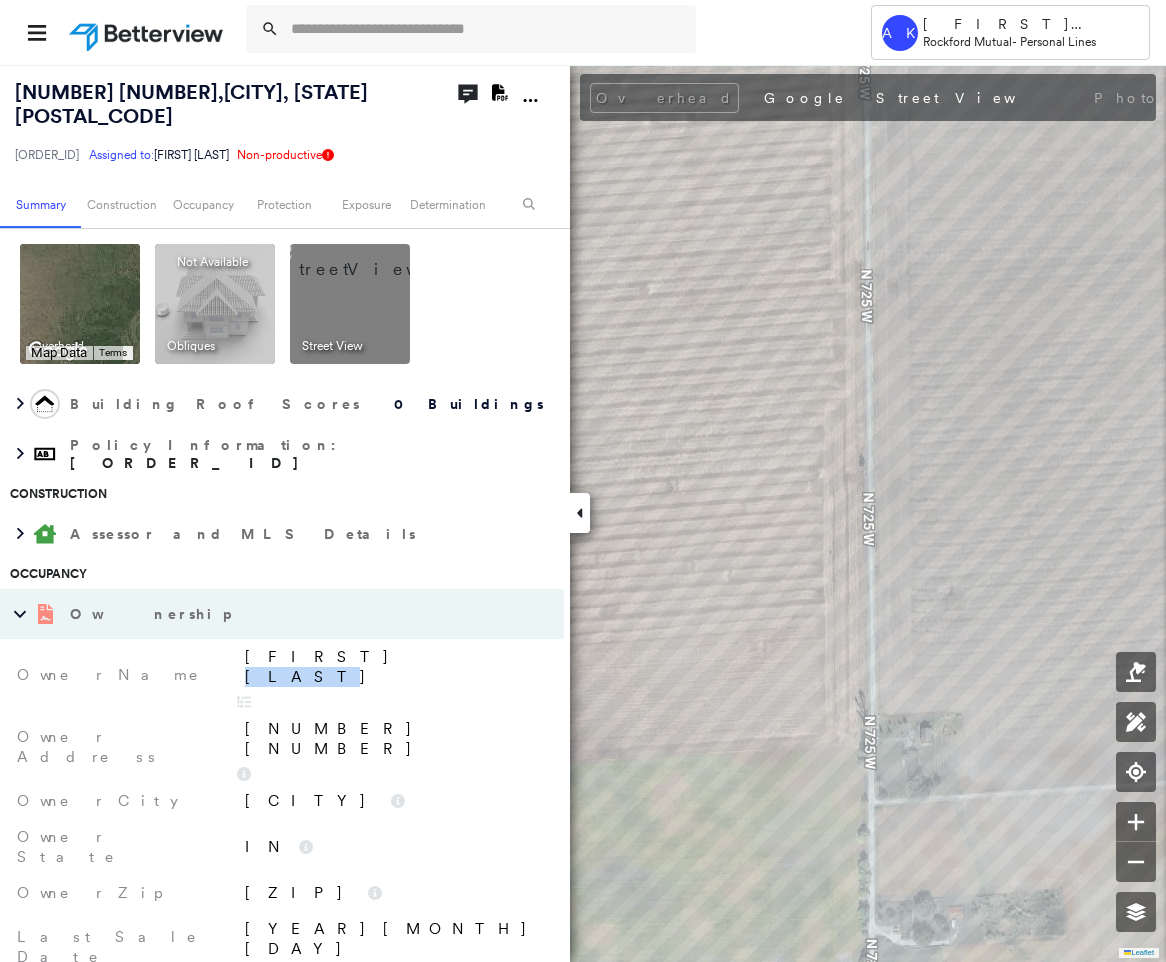 click on "[FIRST] [LAST]" at bounding box center [394, 667] 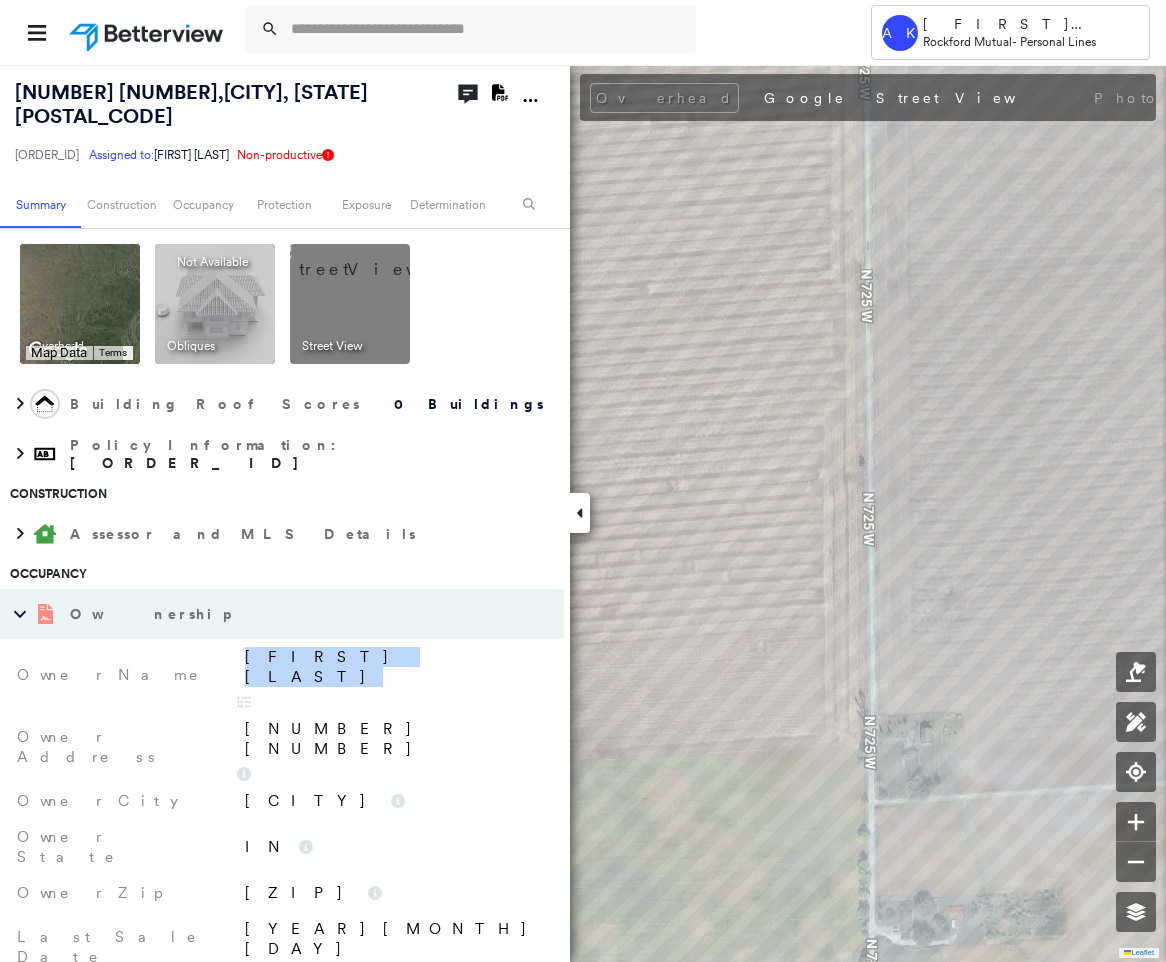 click on "[FIRST] [LAST]" at bounding box center (394, 667) 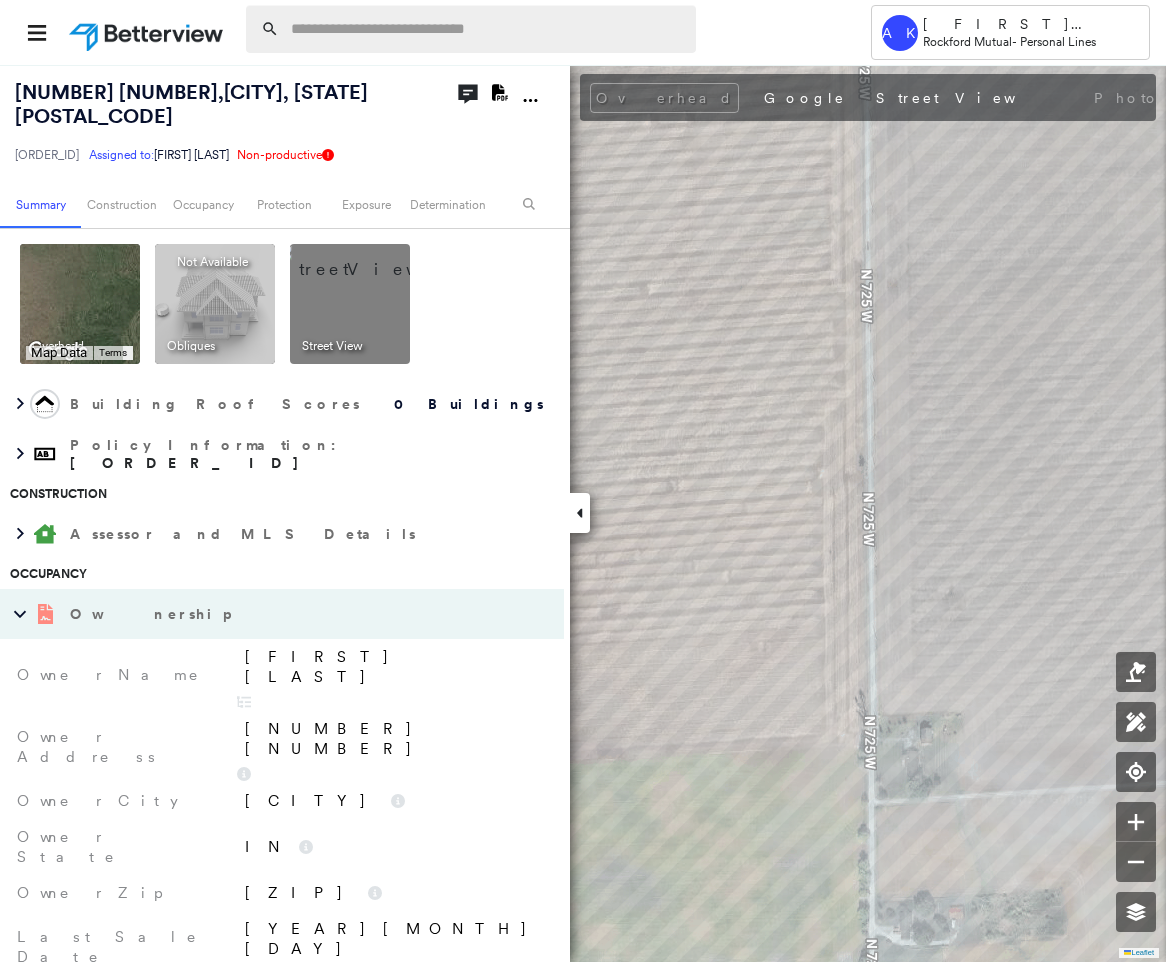 click at bounding box center (487, 29) 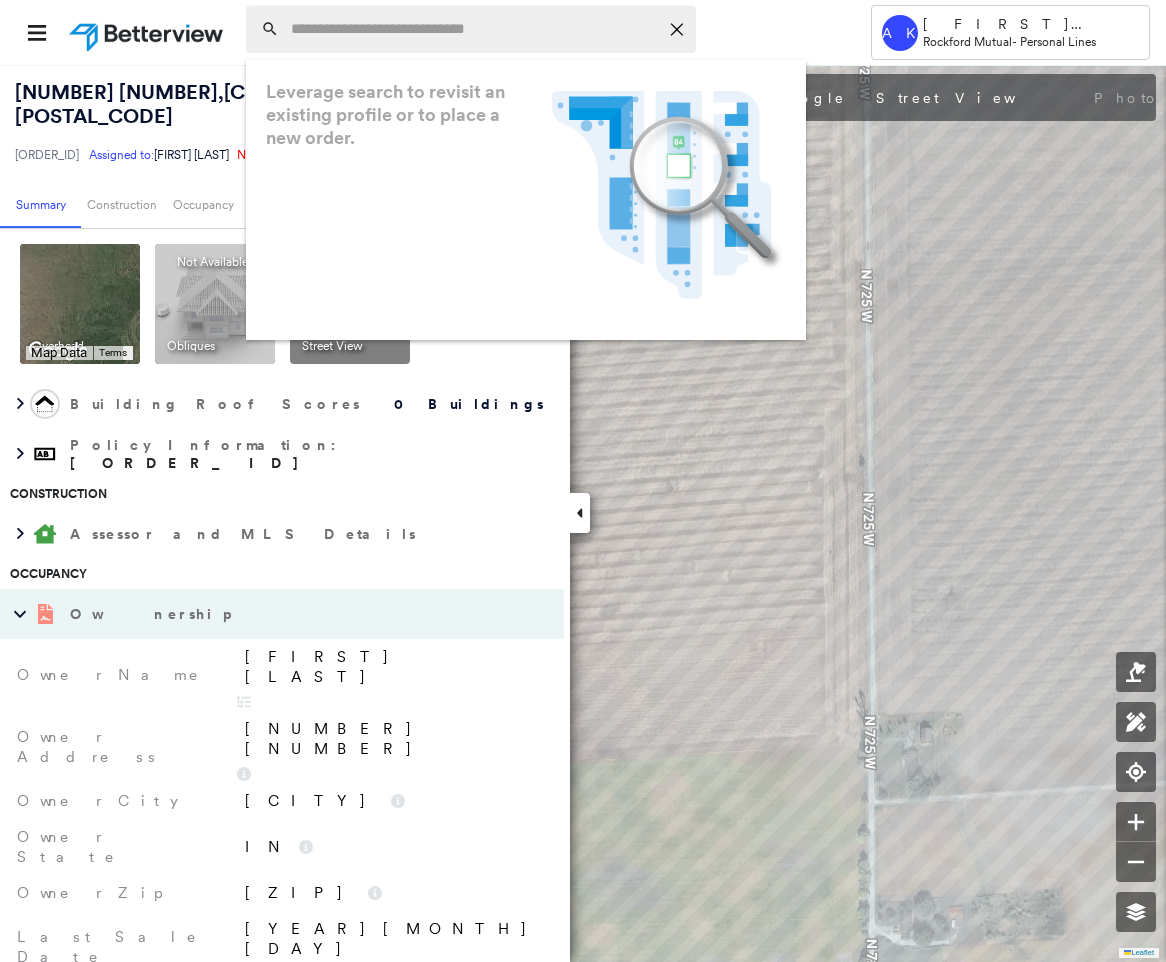 paste on "**********" 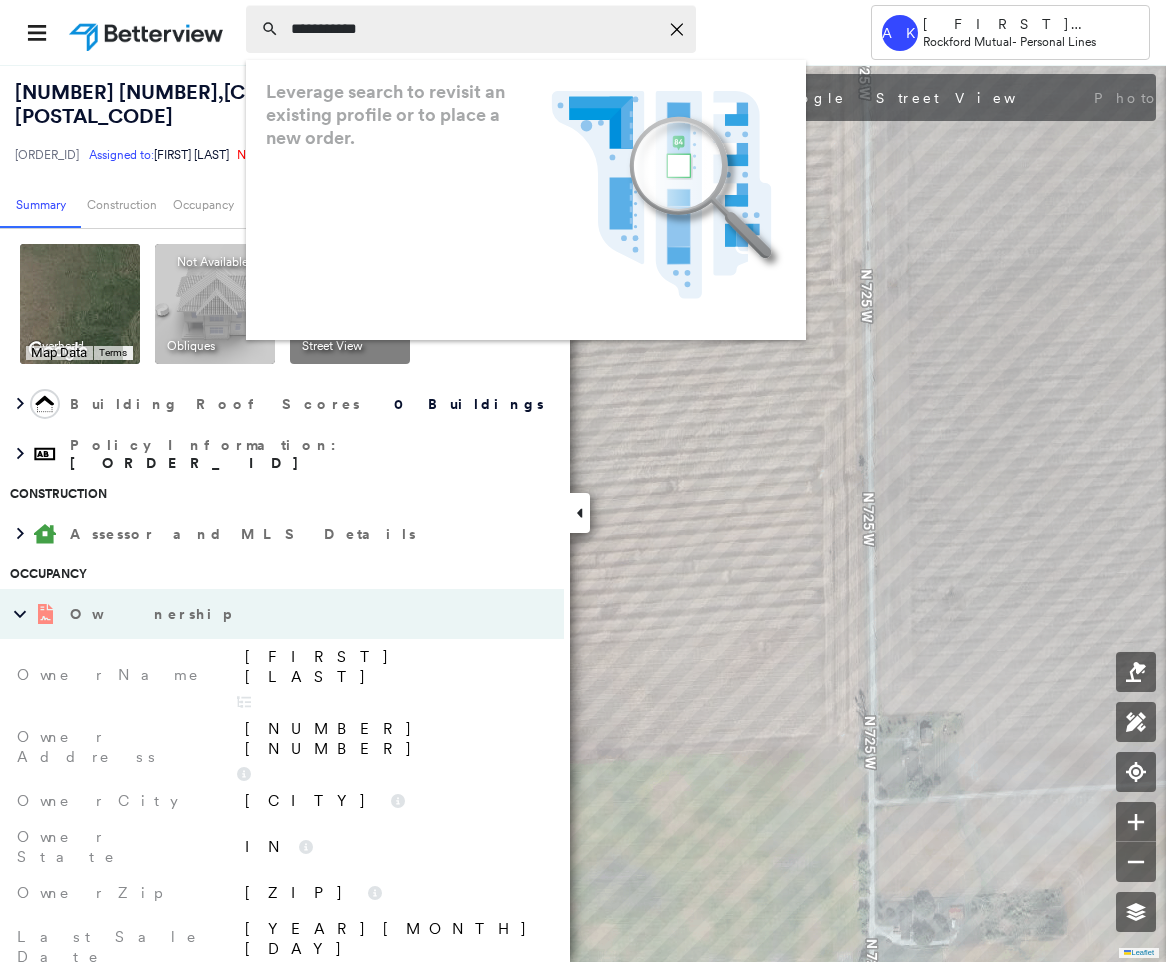 click on "**********" at bounding box center (474, 29) 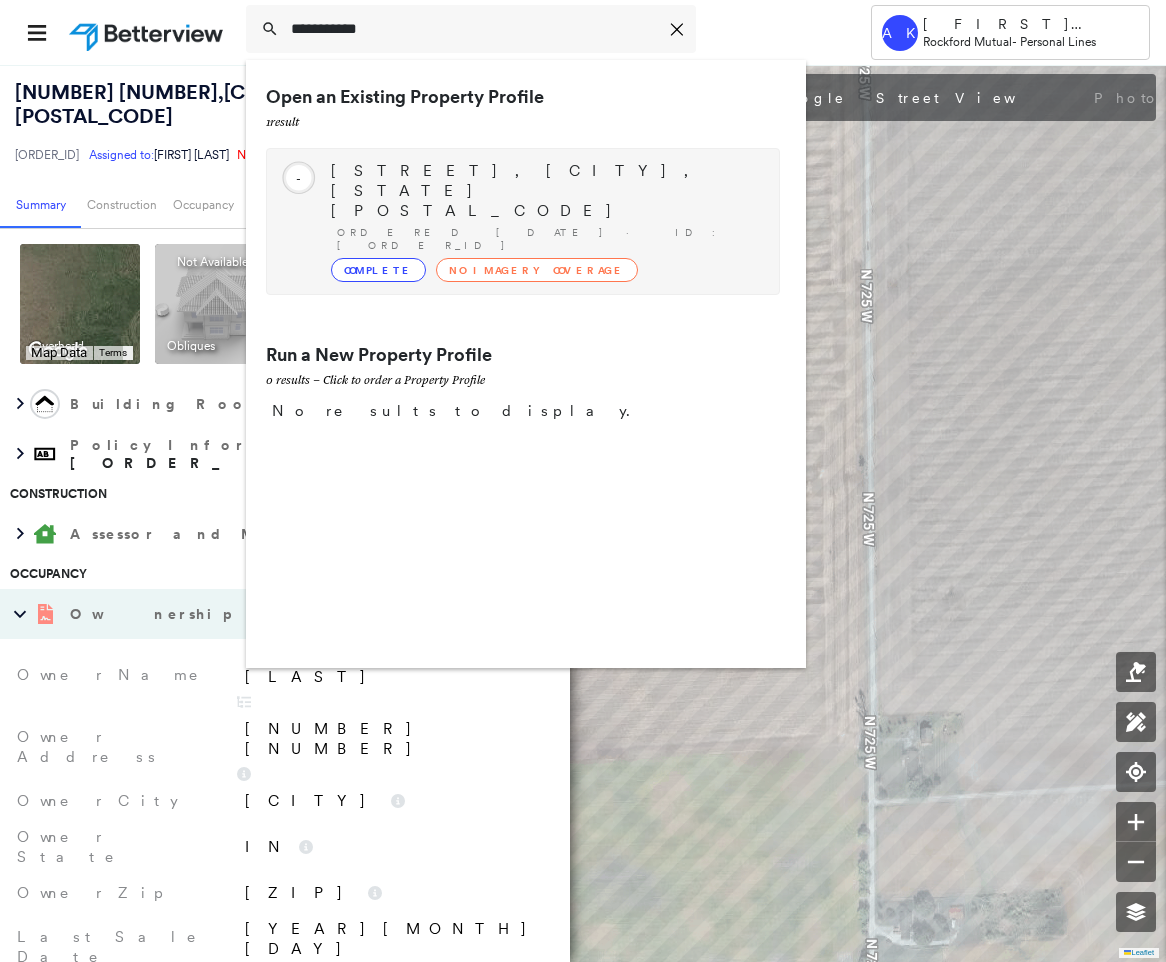 type on "**********" 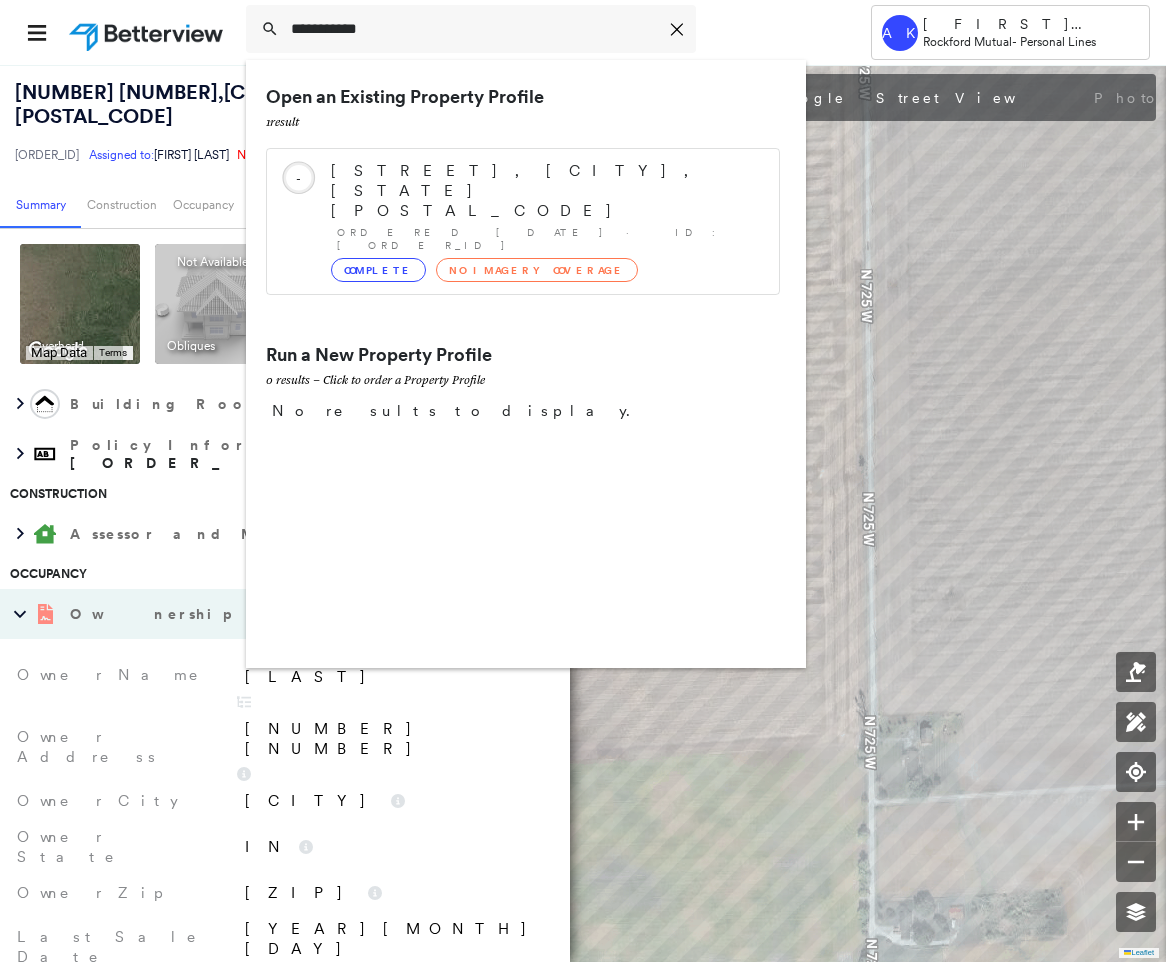 click on "Ordered [DATE] · ID: [ORDER_ID]" at bounding box center [548, 239] 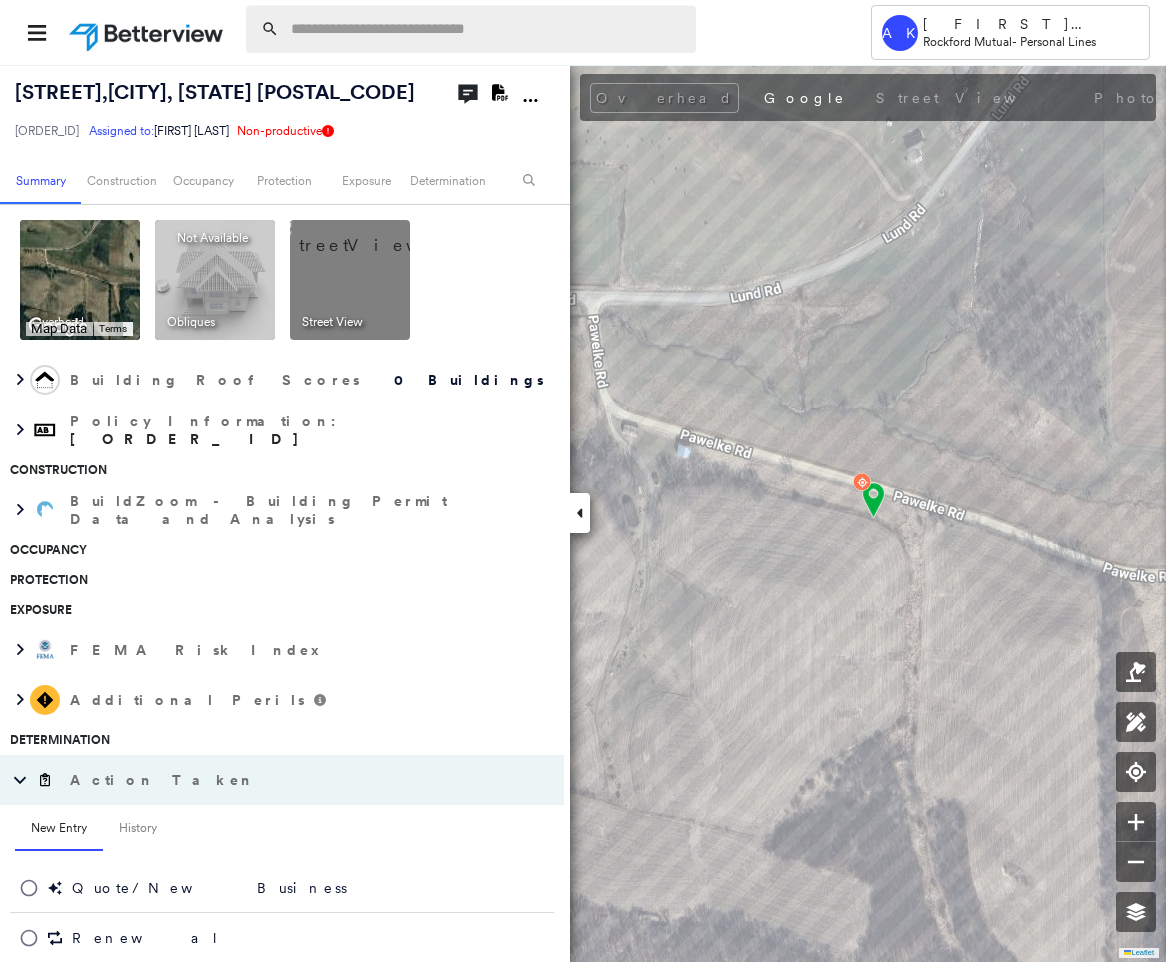 click at bounding box center (487, 29) 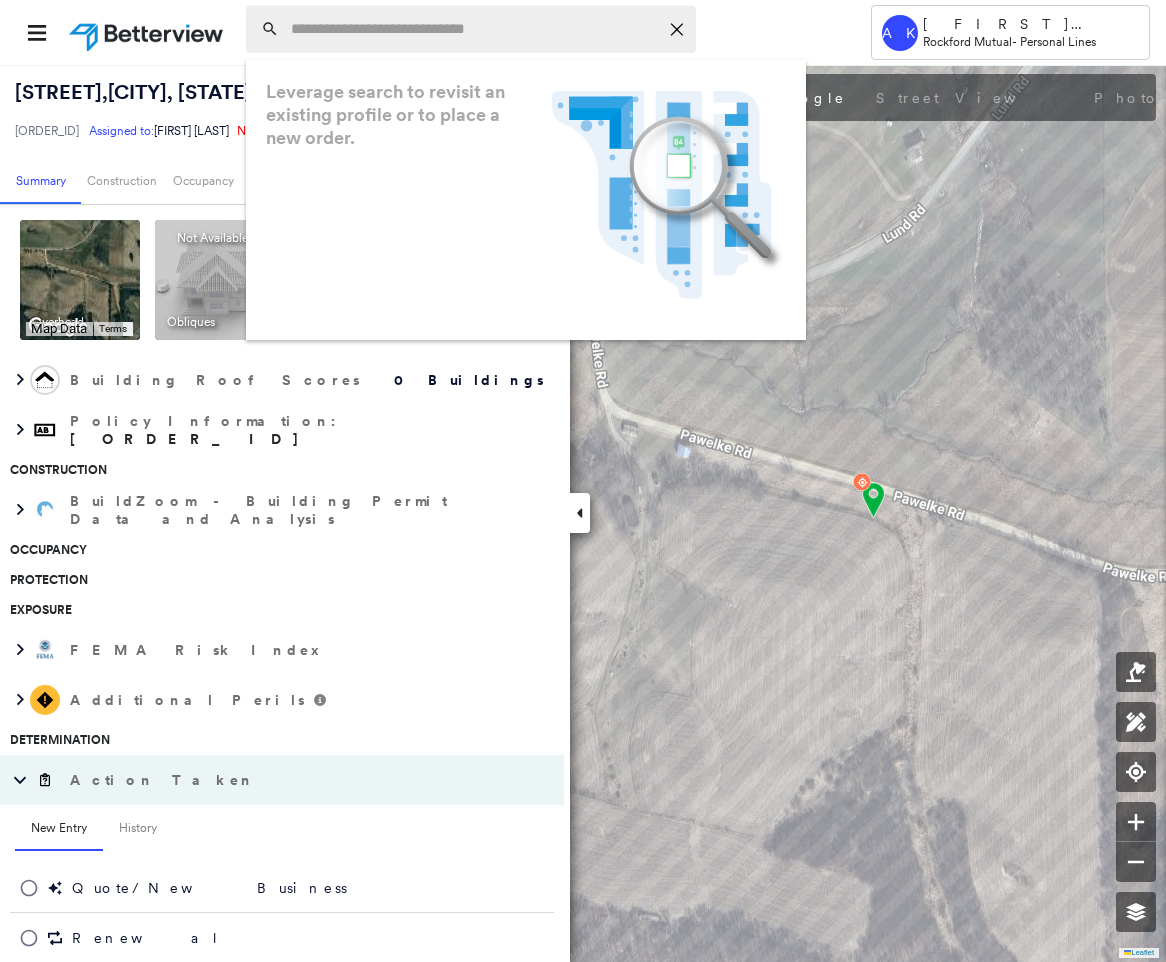 paste on "**********" 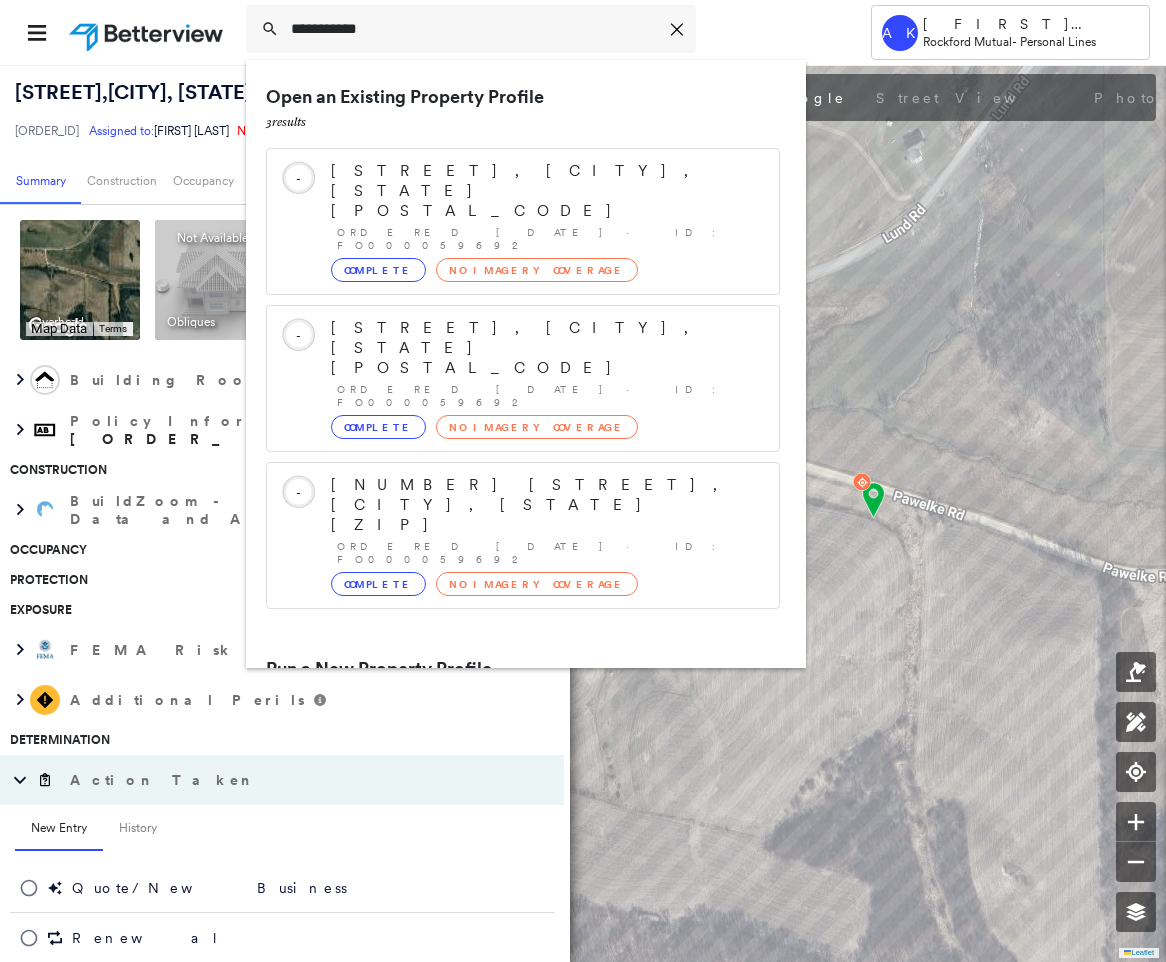 type on "**********" 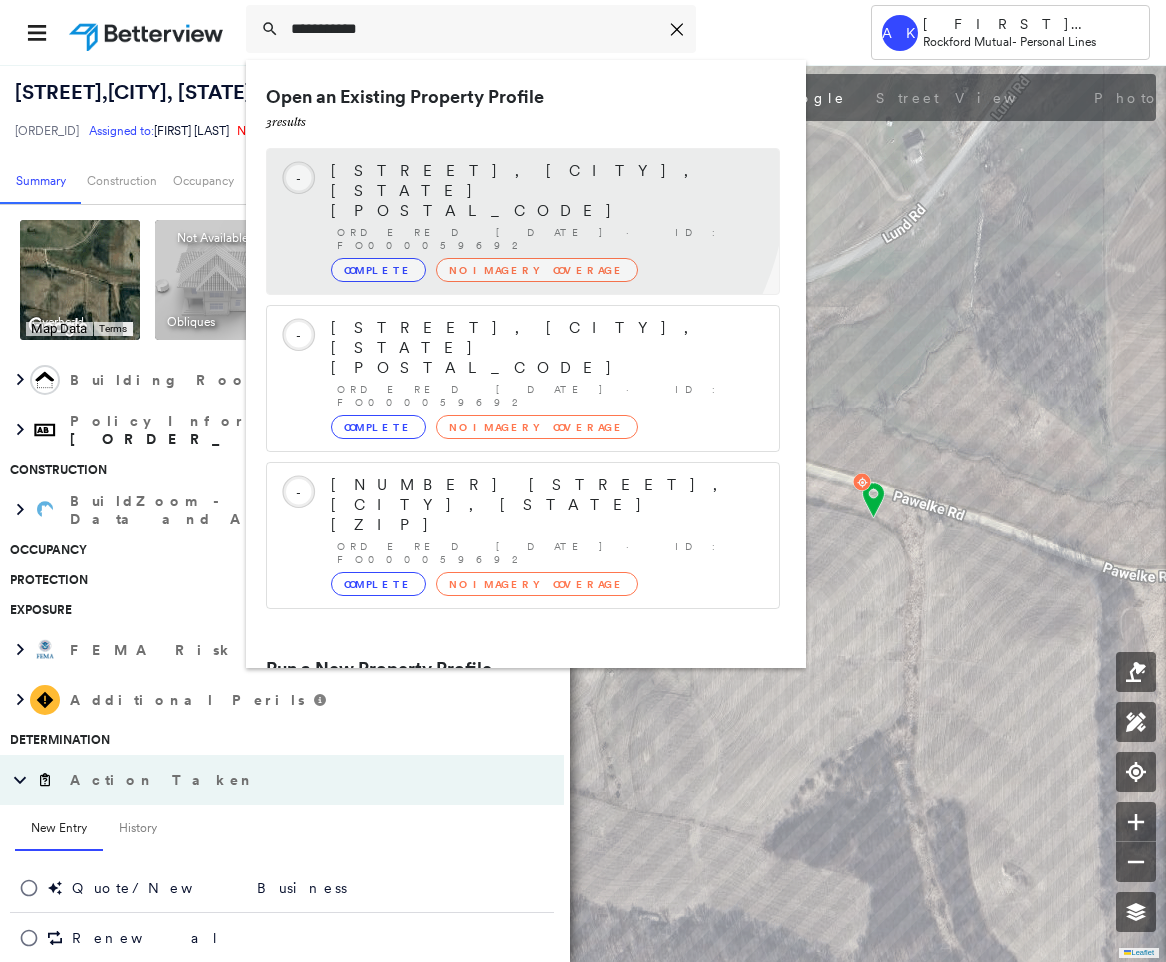 click on "[STREET], [CITY], [STATE] [POSTAL_CODE]" at bounding box center [545, 191] 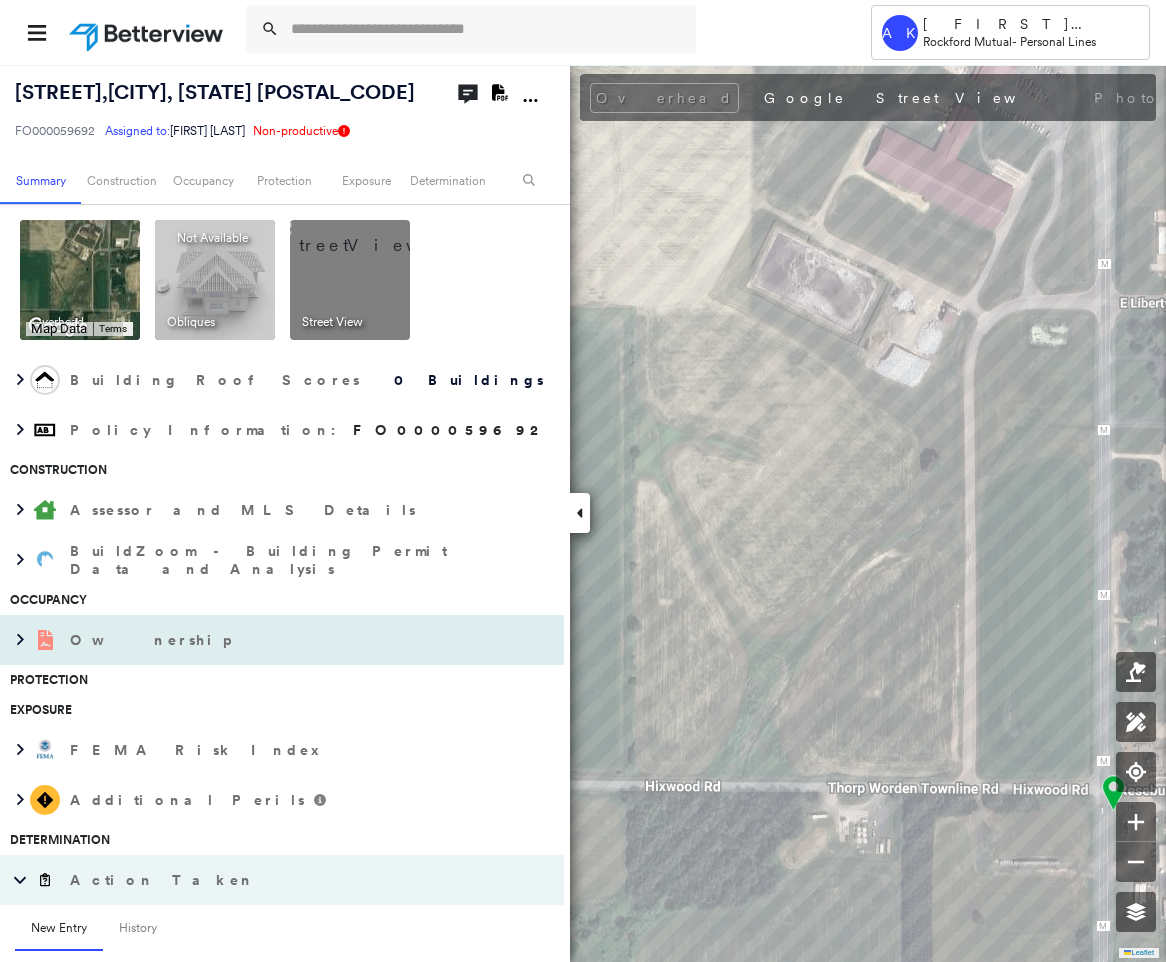click on "Ownership" at bounding box center [282, 640] 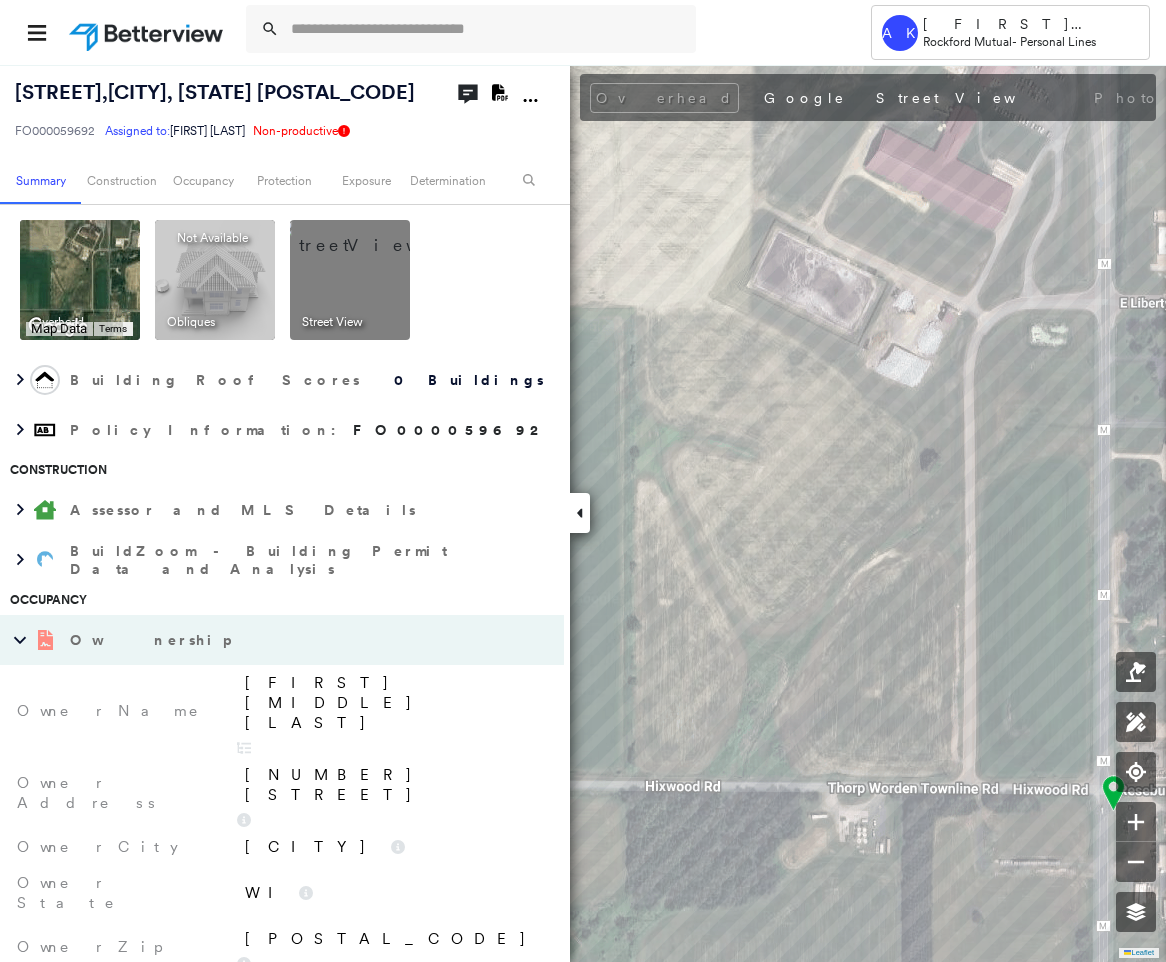 click on "[FIRST] [MIDDLE] [LAST]" at bounding box center [394, 703] 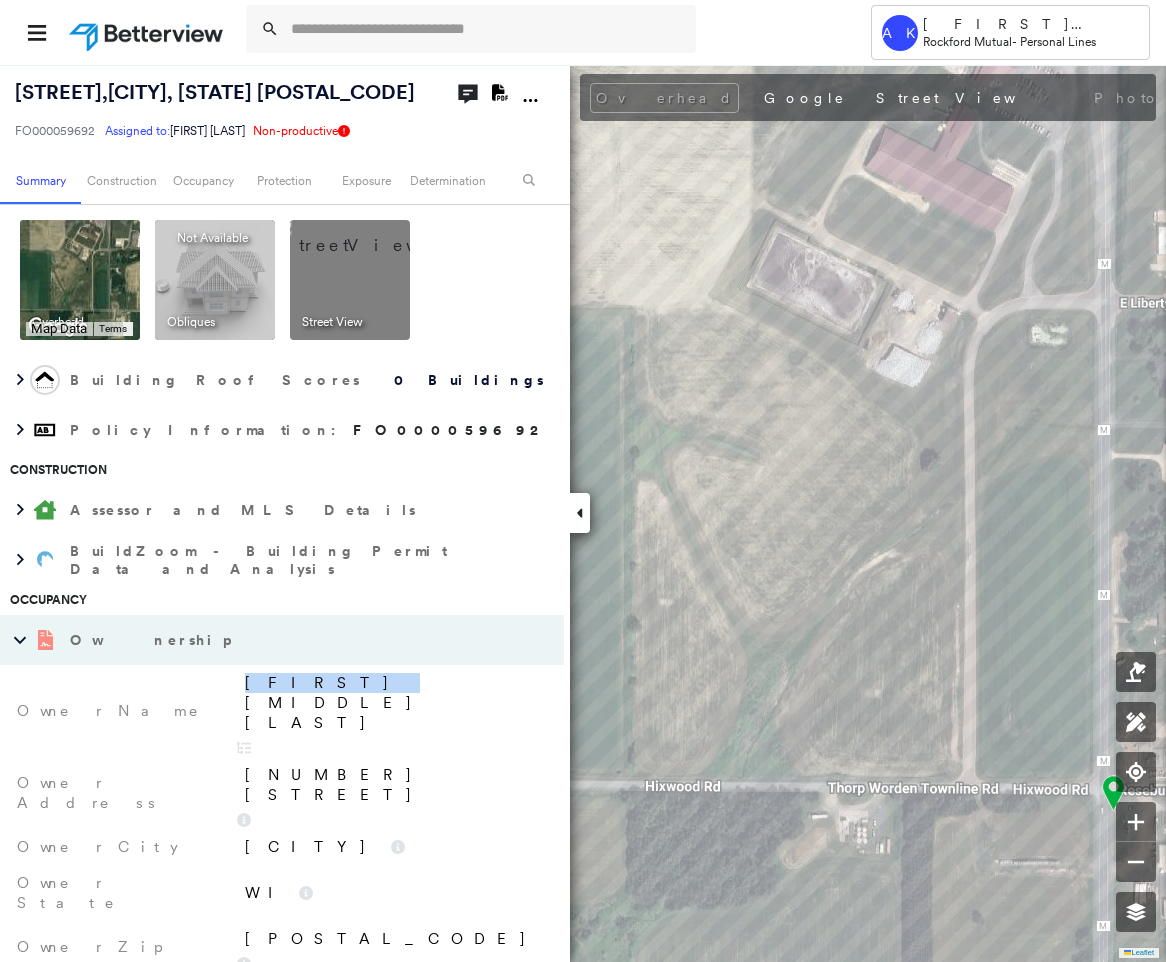 click on "[FIRST] [MIDDLE] [LAST]" at bounding box center (394, 703) 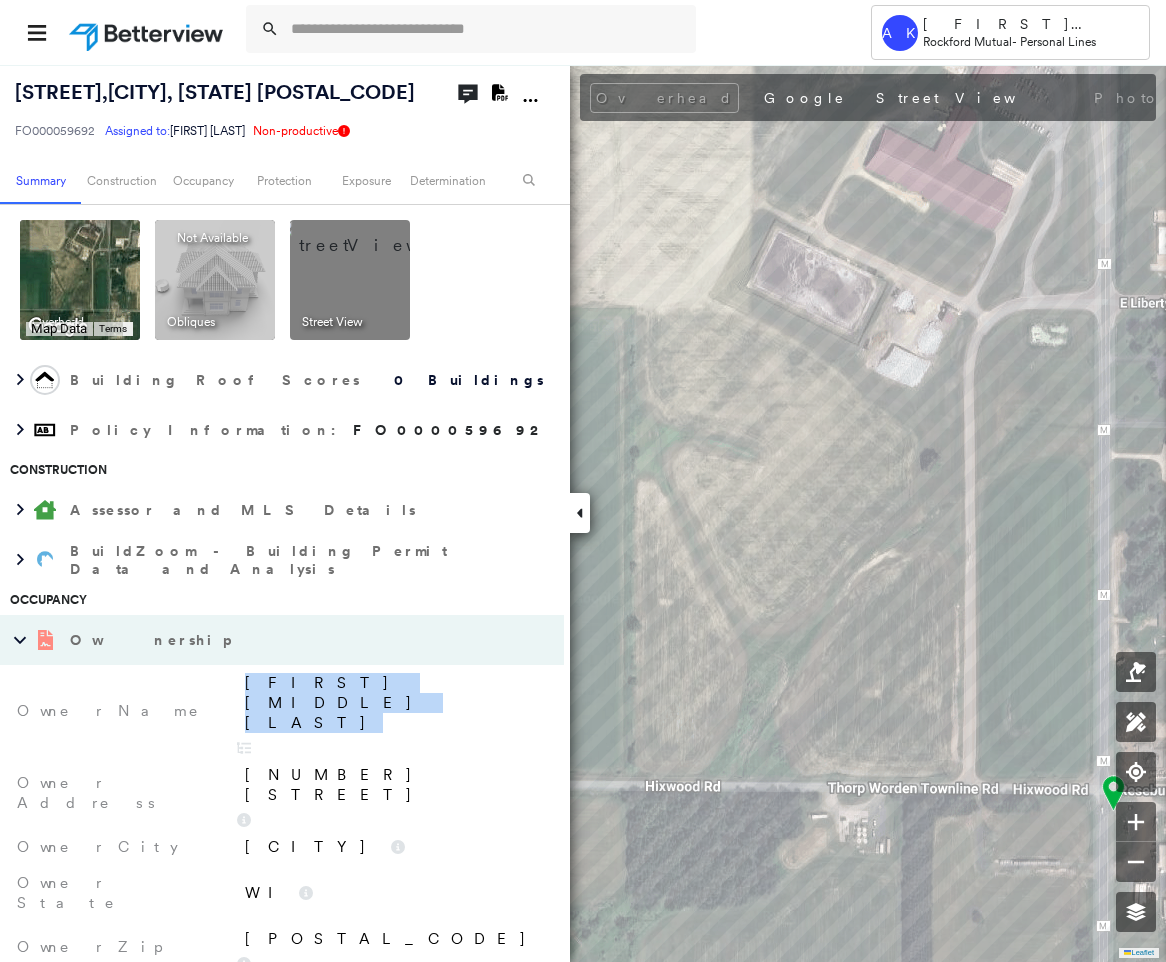 click on "[FIRST] [MIDDLE] [LAST]" at bounding box center (394, 703) 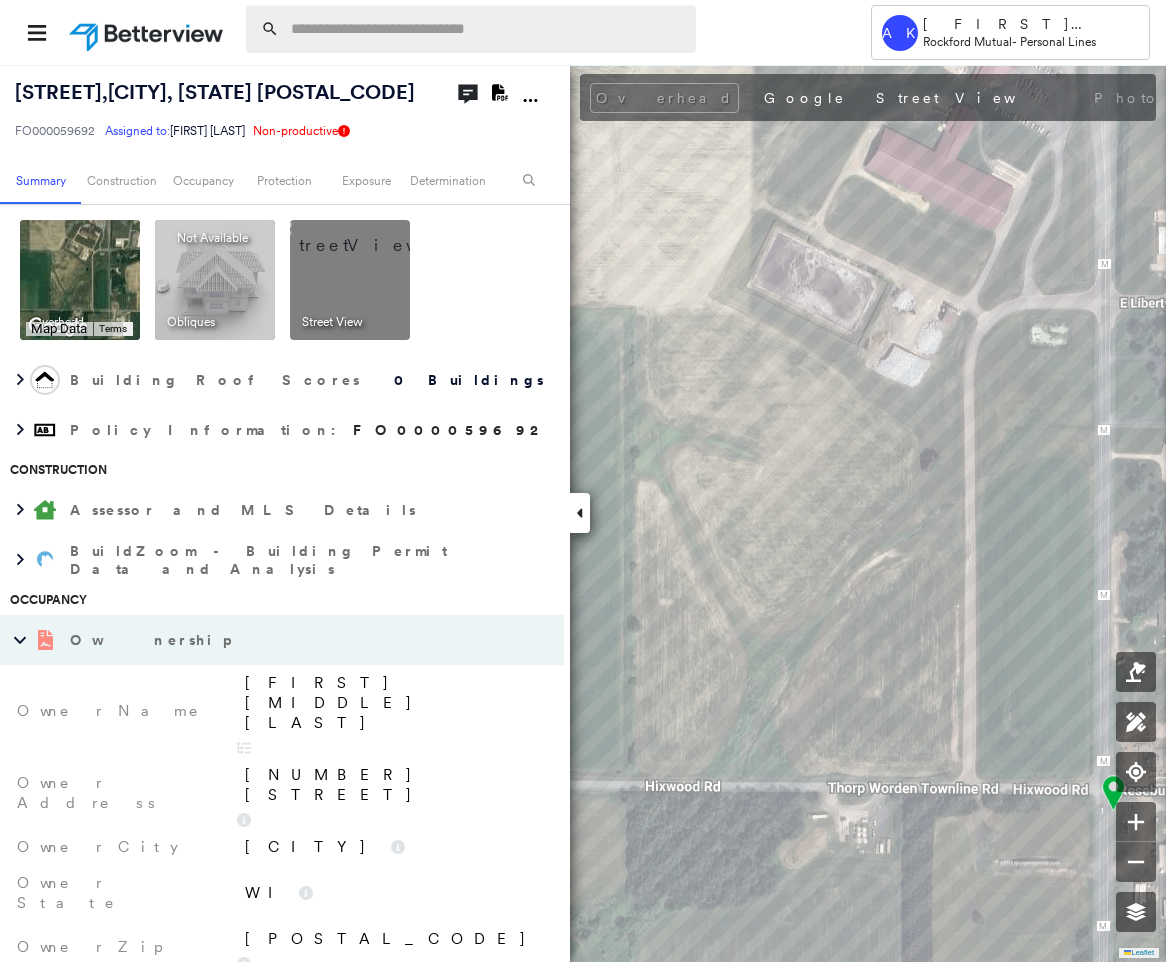 click at bounding box center [487, 29] 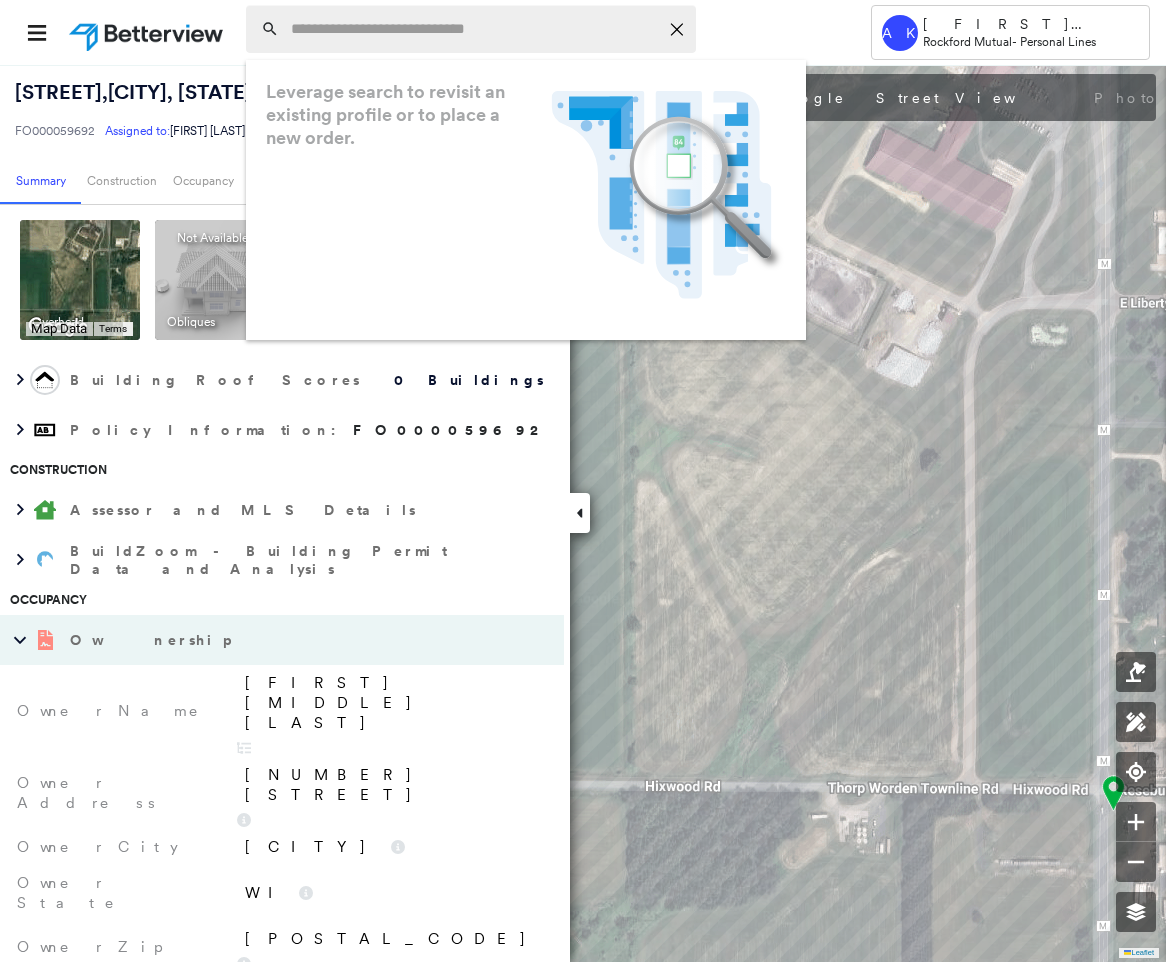 paste on "**********" 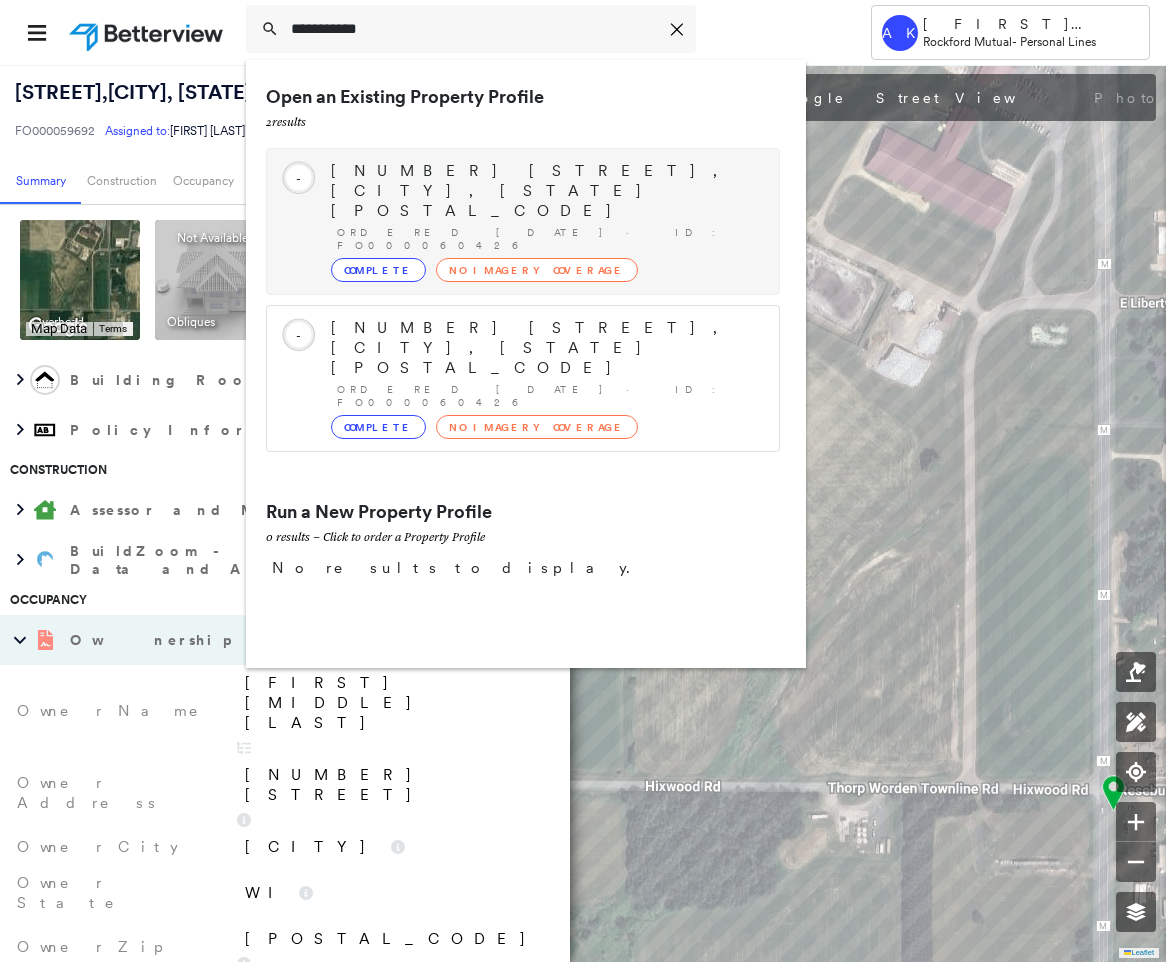 type on "**********" 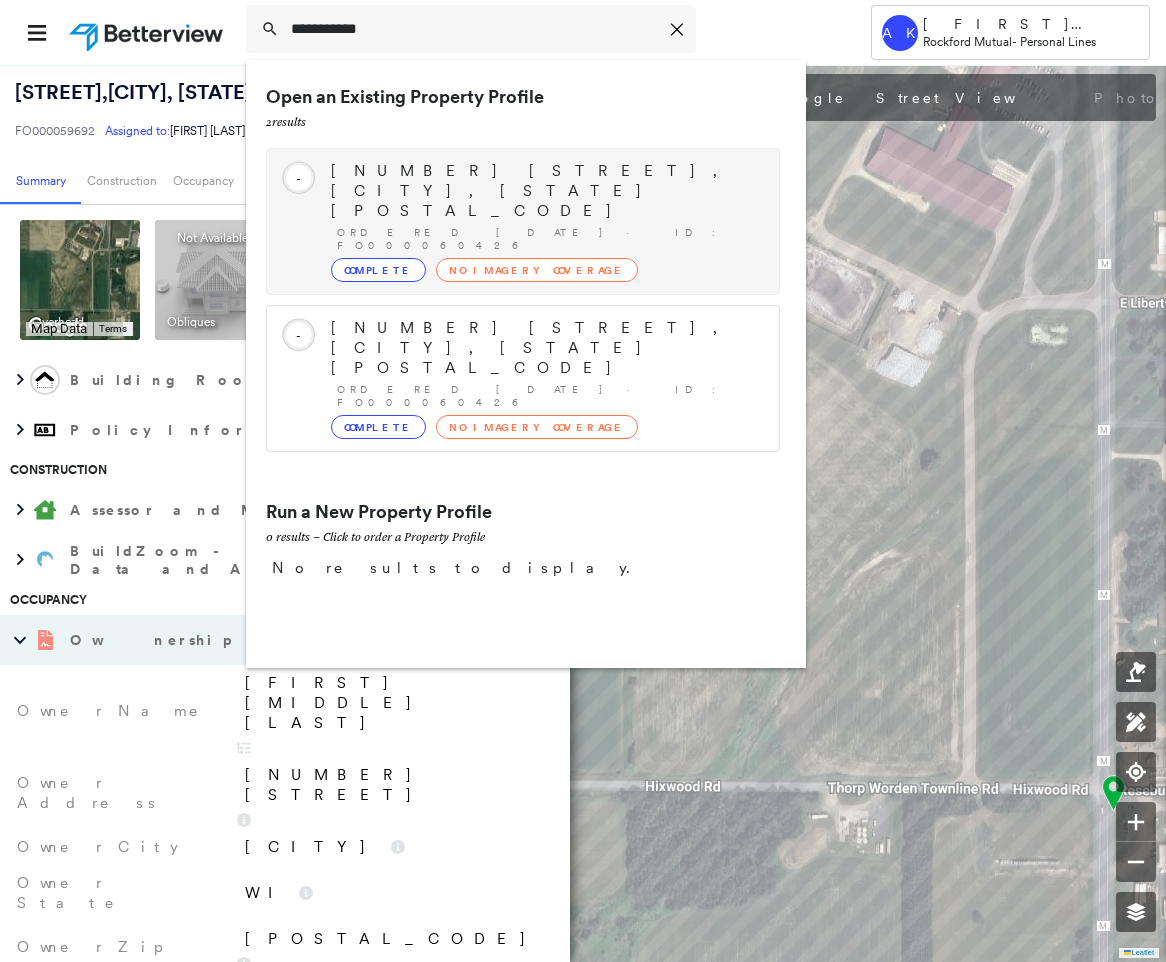 click on "Ordered [DATE] · ID: FO000060426" at bounding box center [548, 239] 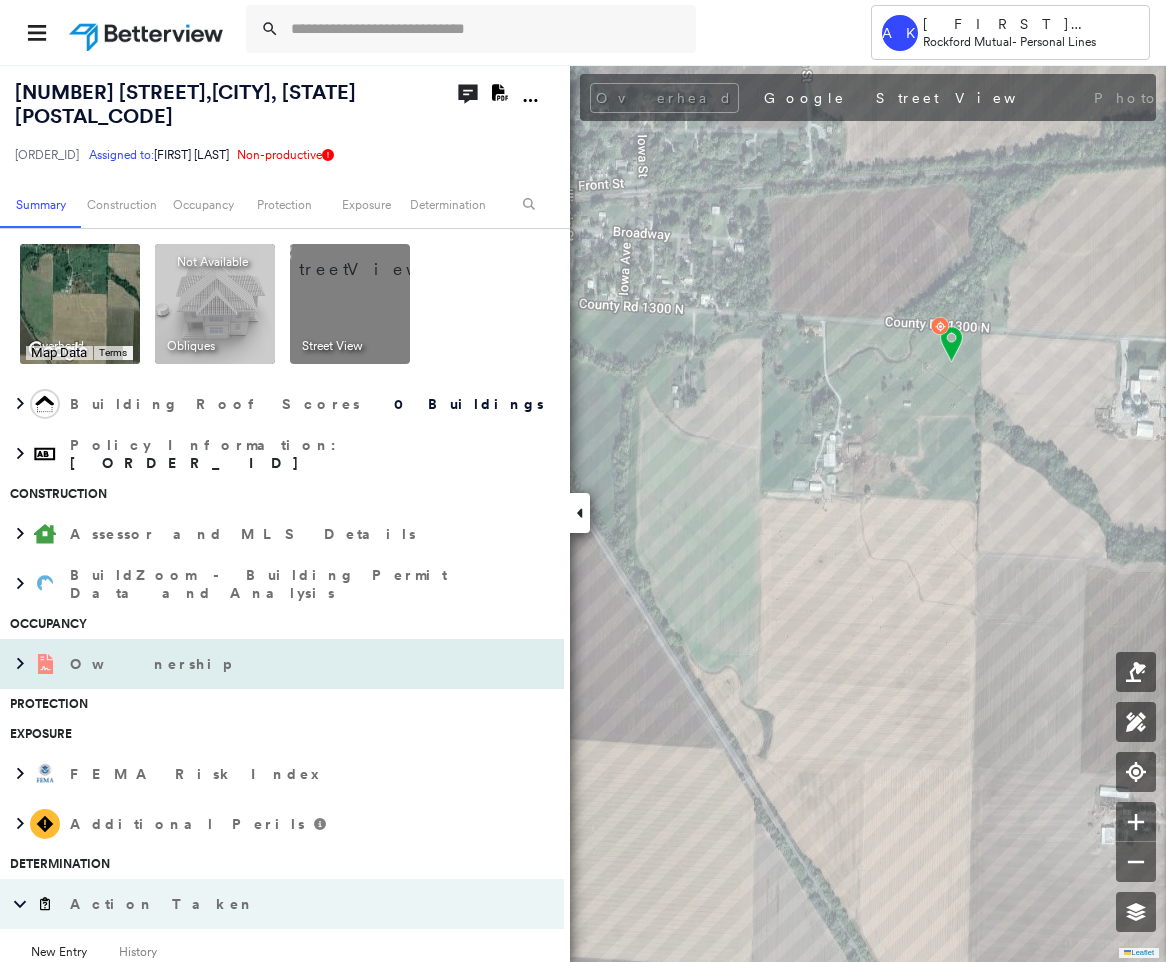 click on "Ownership" at bounding box center (262, 664) 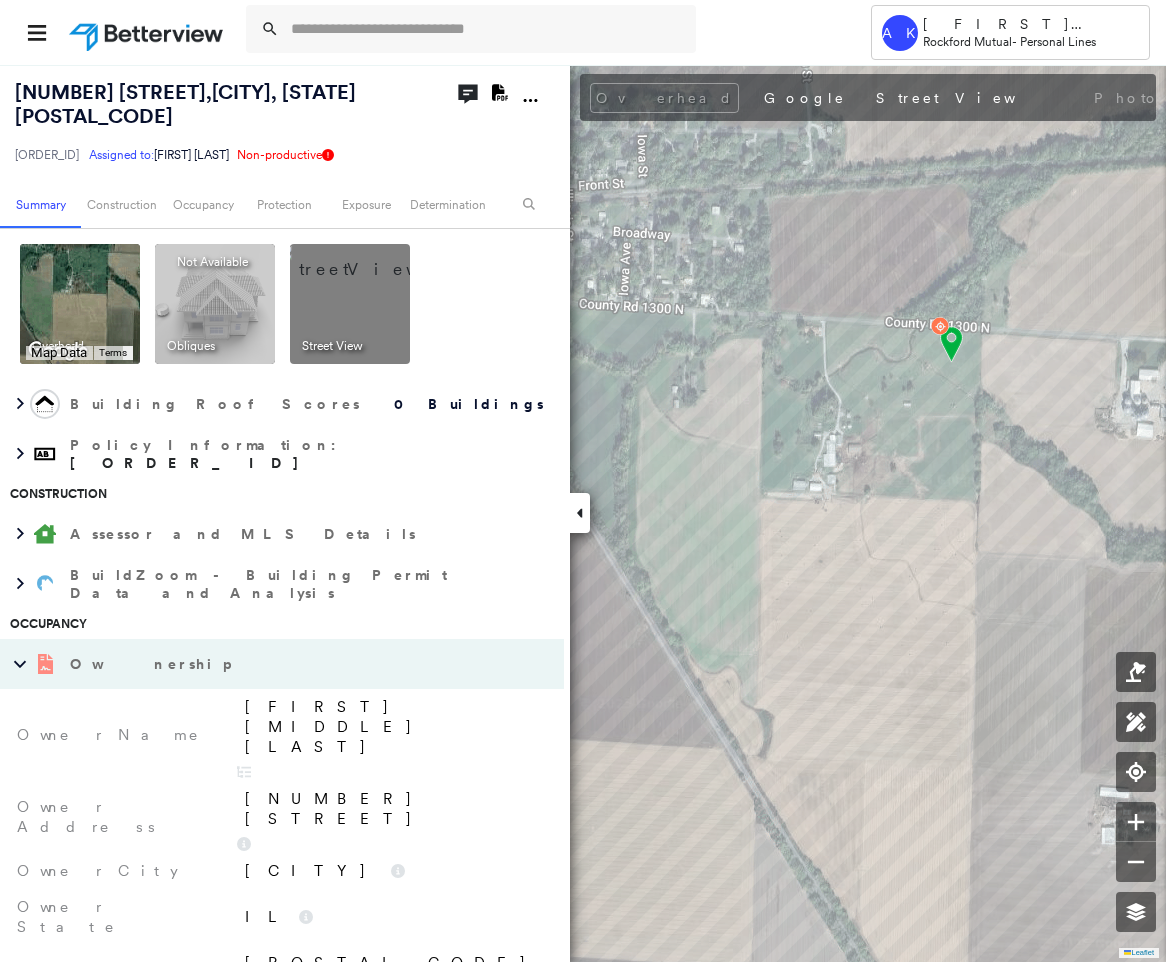 click on "[FIRST] [MIDDLE] [LAST]" at bounding box center [394, 727] 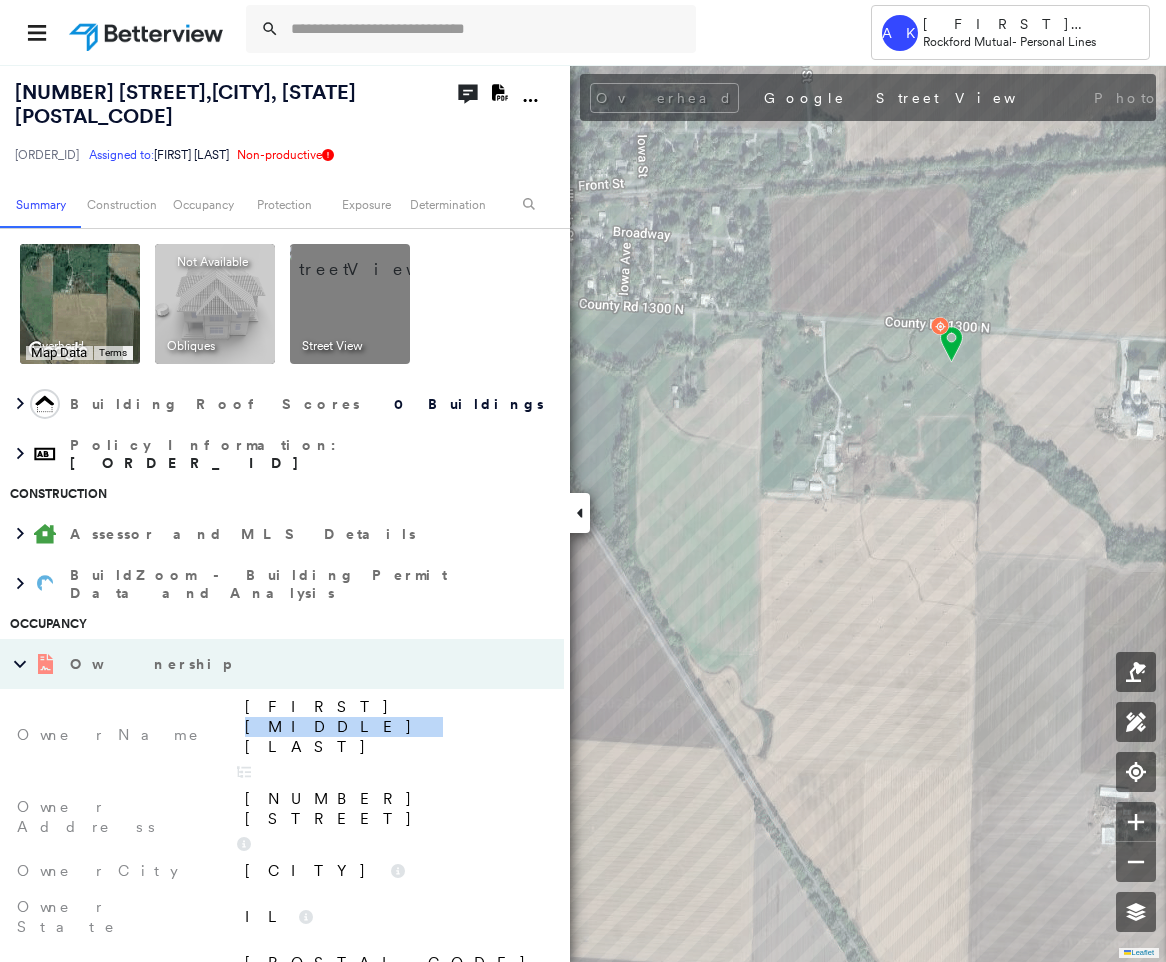 click on "[FIRST] [MIDDLE] [LAST]" at bounding box center [394, 727] 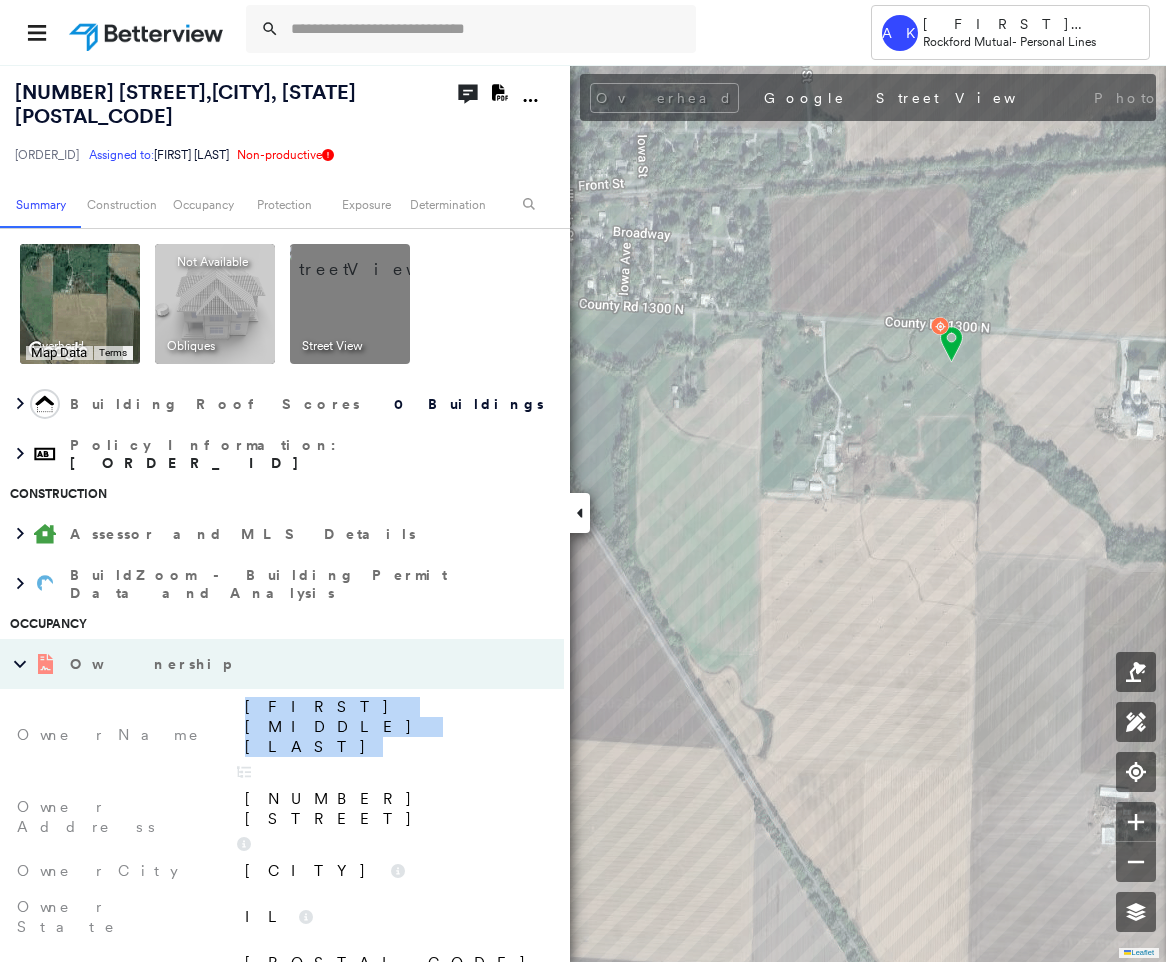 click on "[FIRST] [MIDDLE] [LAST]" at bounding box center [391, 735] 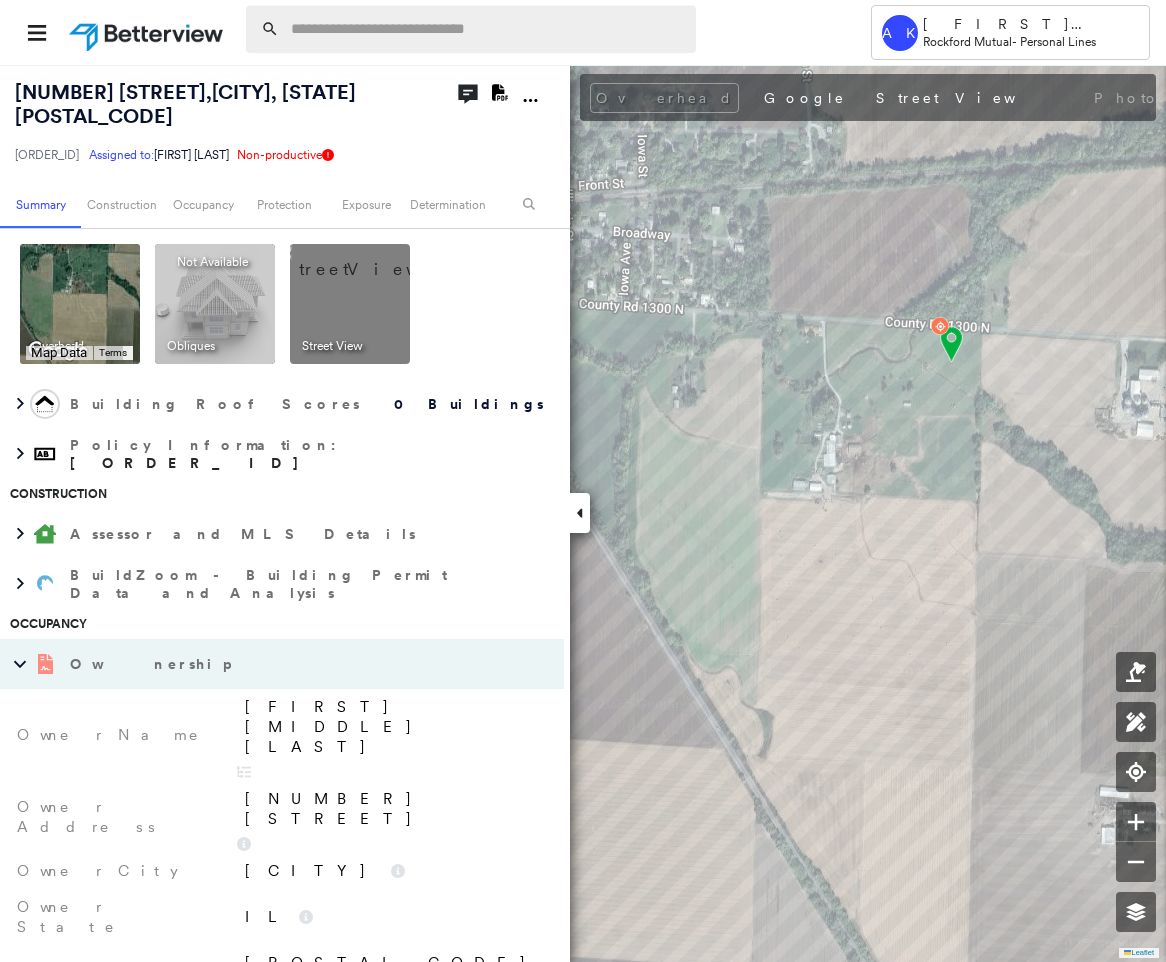 click at bounding box center (487, 29) 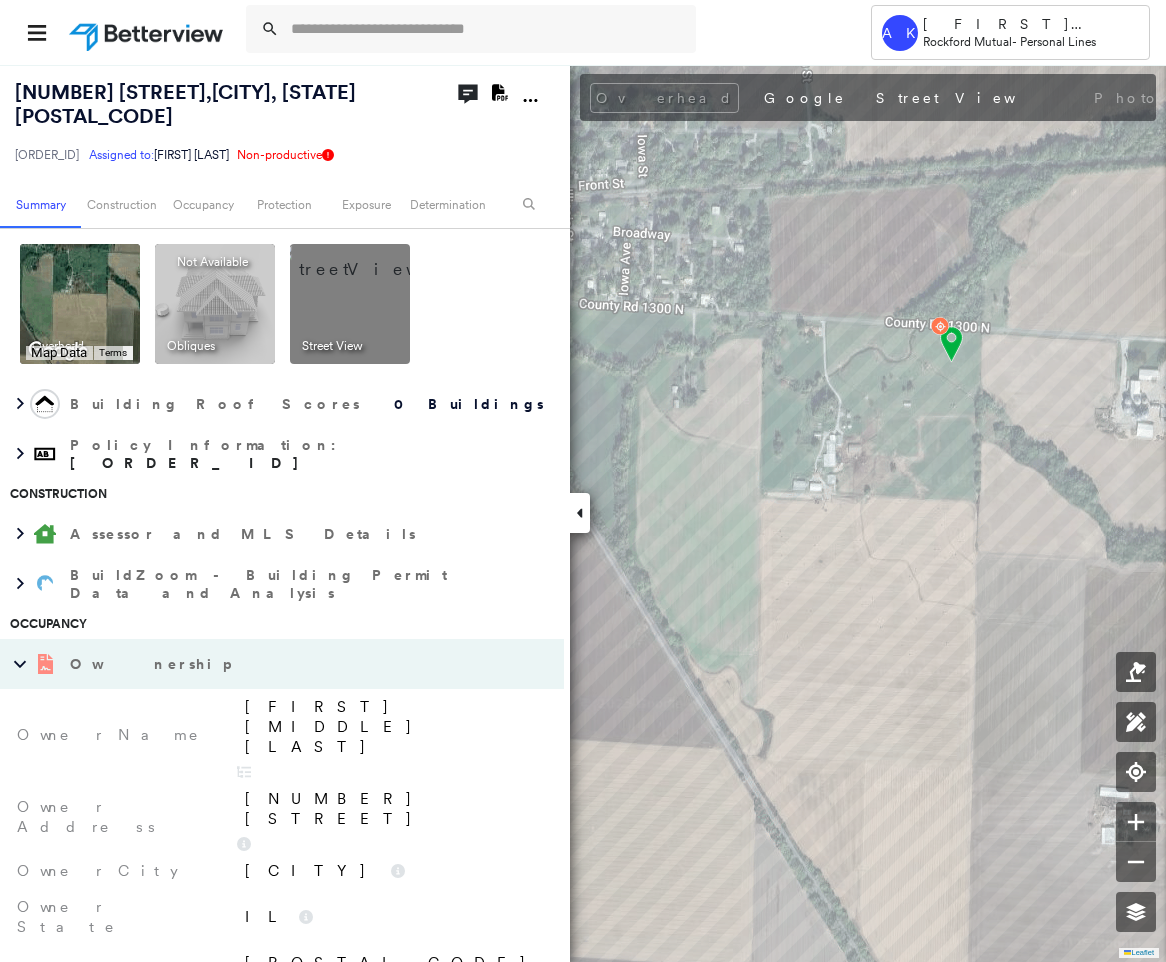 paste on "**********" 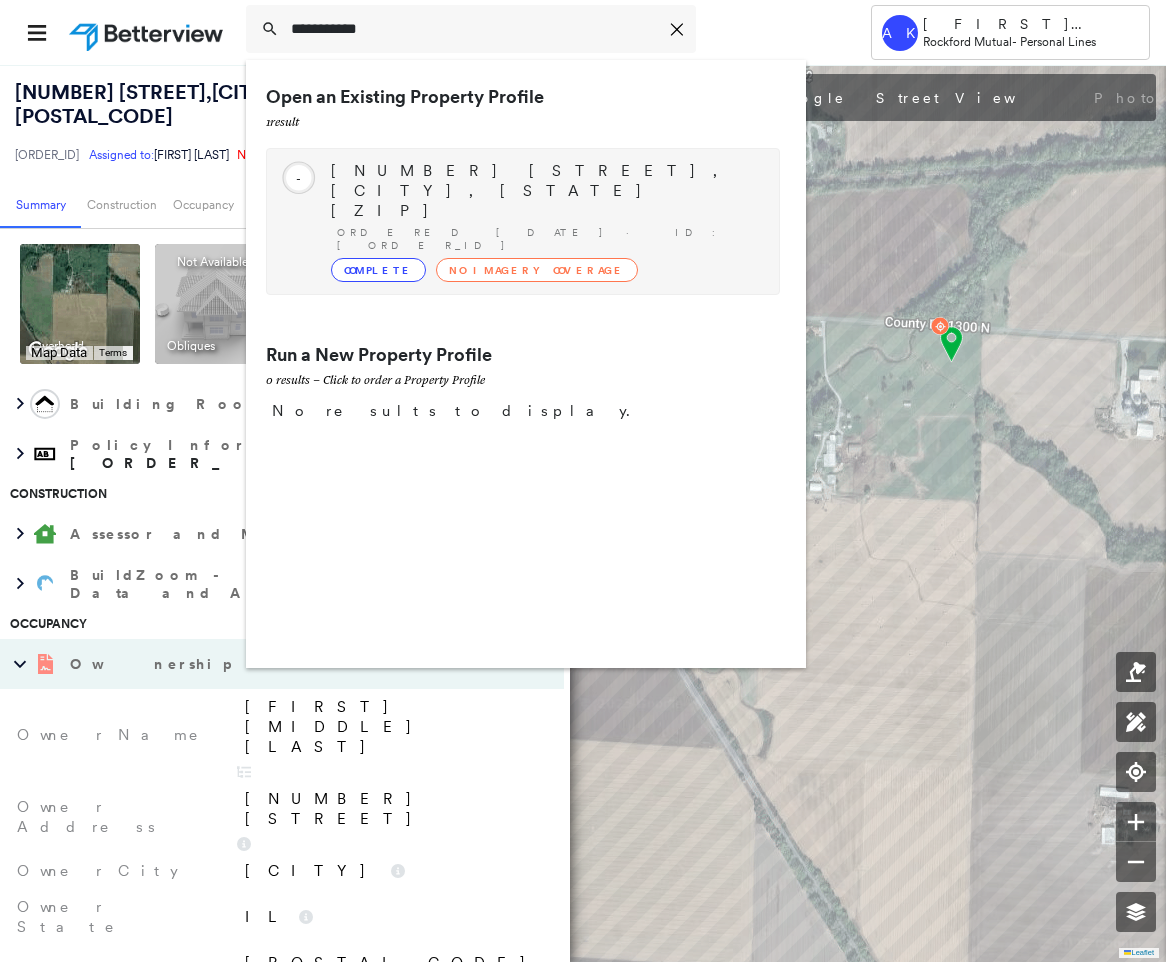 type on "**********" 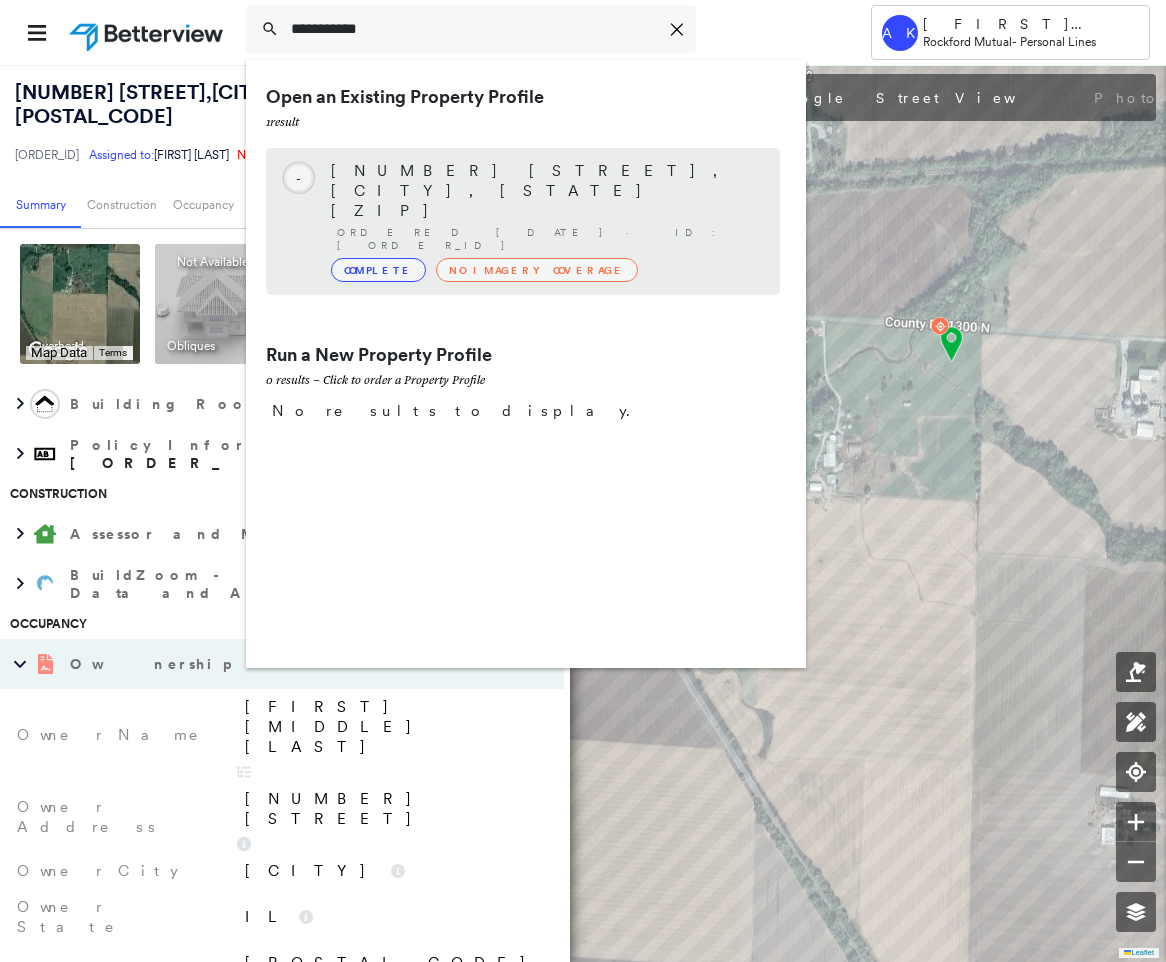 click on "No Imagery Coverage" at bounding box center [537, 270] 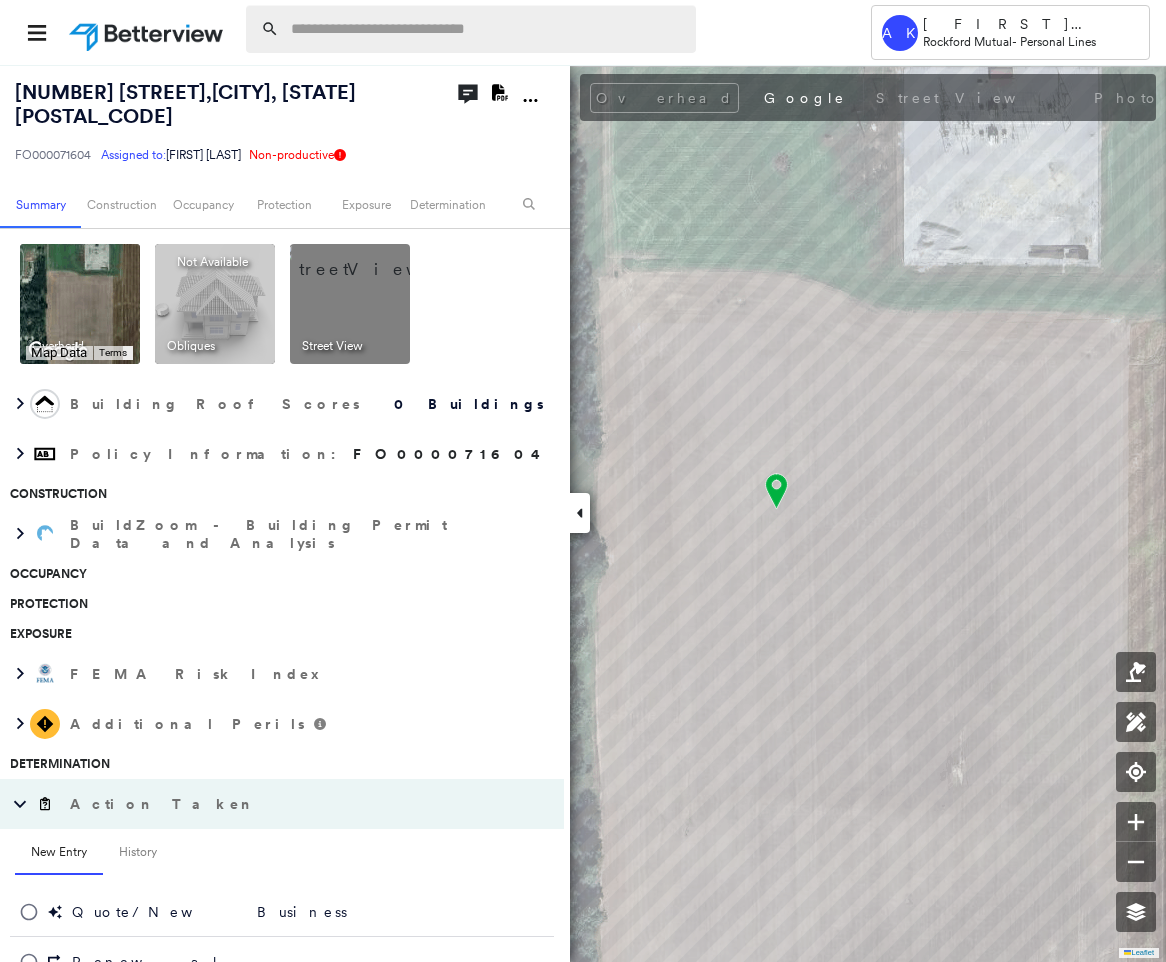 click at bounding box center (487, 29) 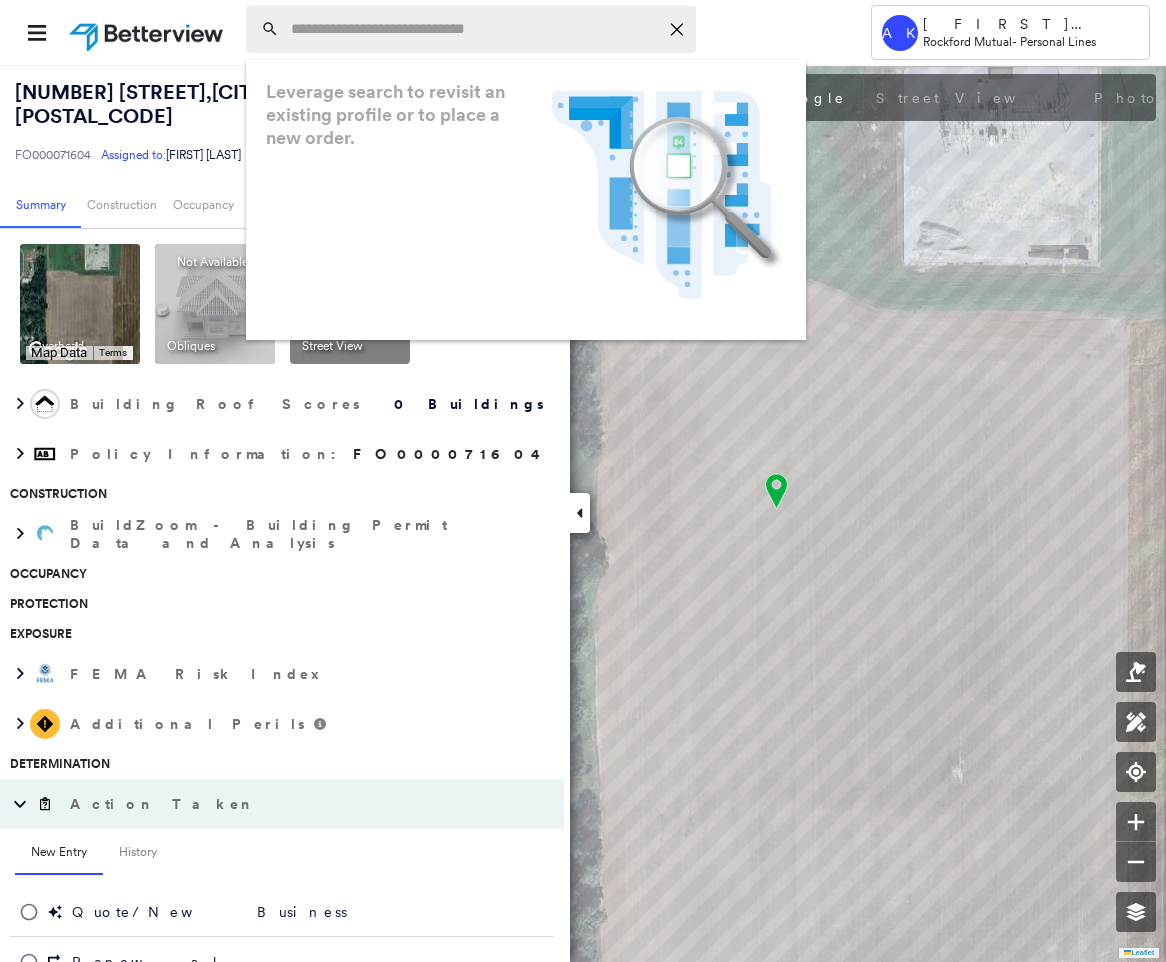 paste on "**********" 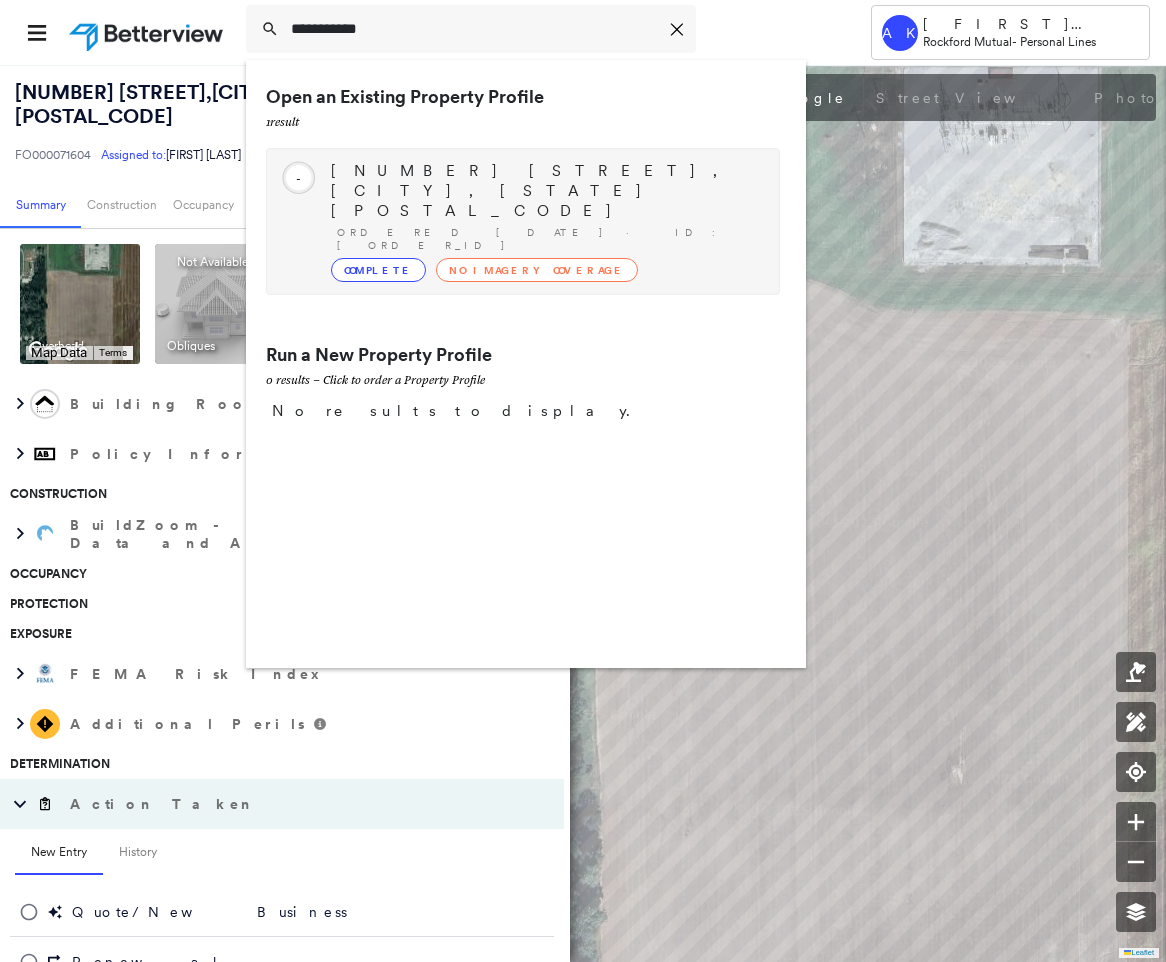 type on "**********" 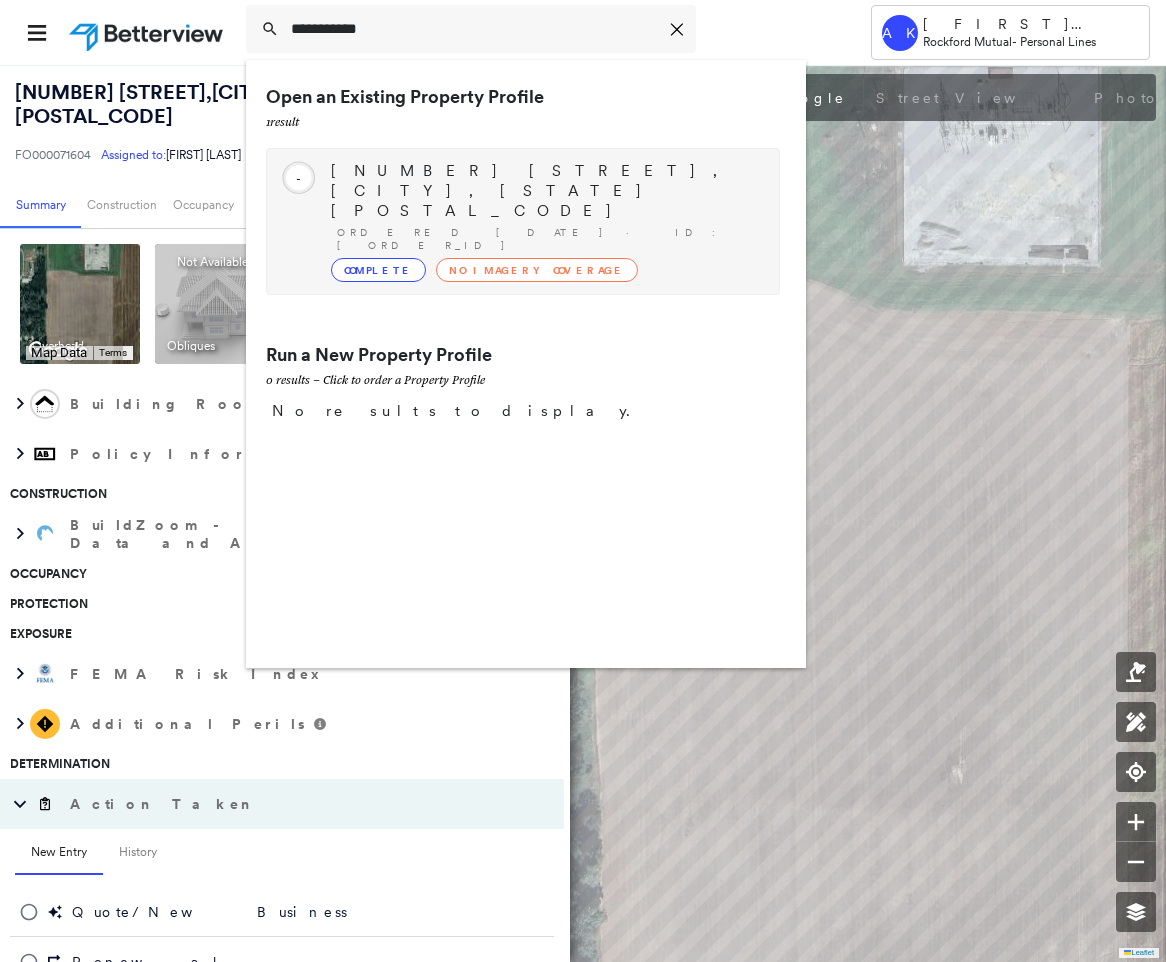 click on "[NUMBER] [STREET], [CITY], [STATE] [POSTAL_CODE] Ordered [DATE] · ID: [ORDER_ID] Complete No Imagery Coverage" at bounding box center [545, 221] 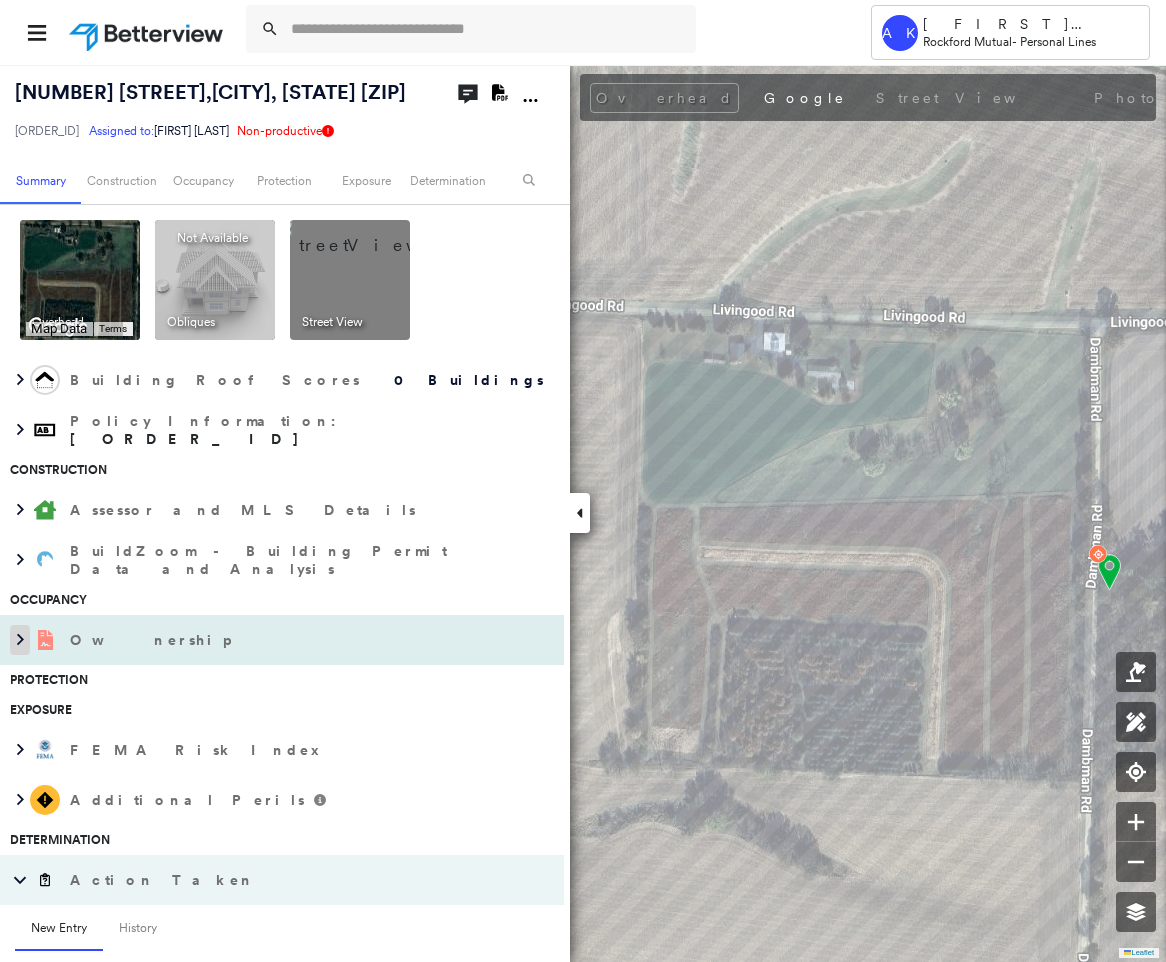 click at bounding box center (20, 640) 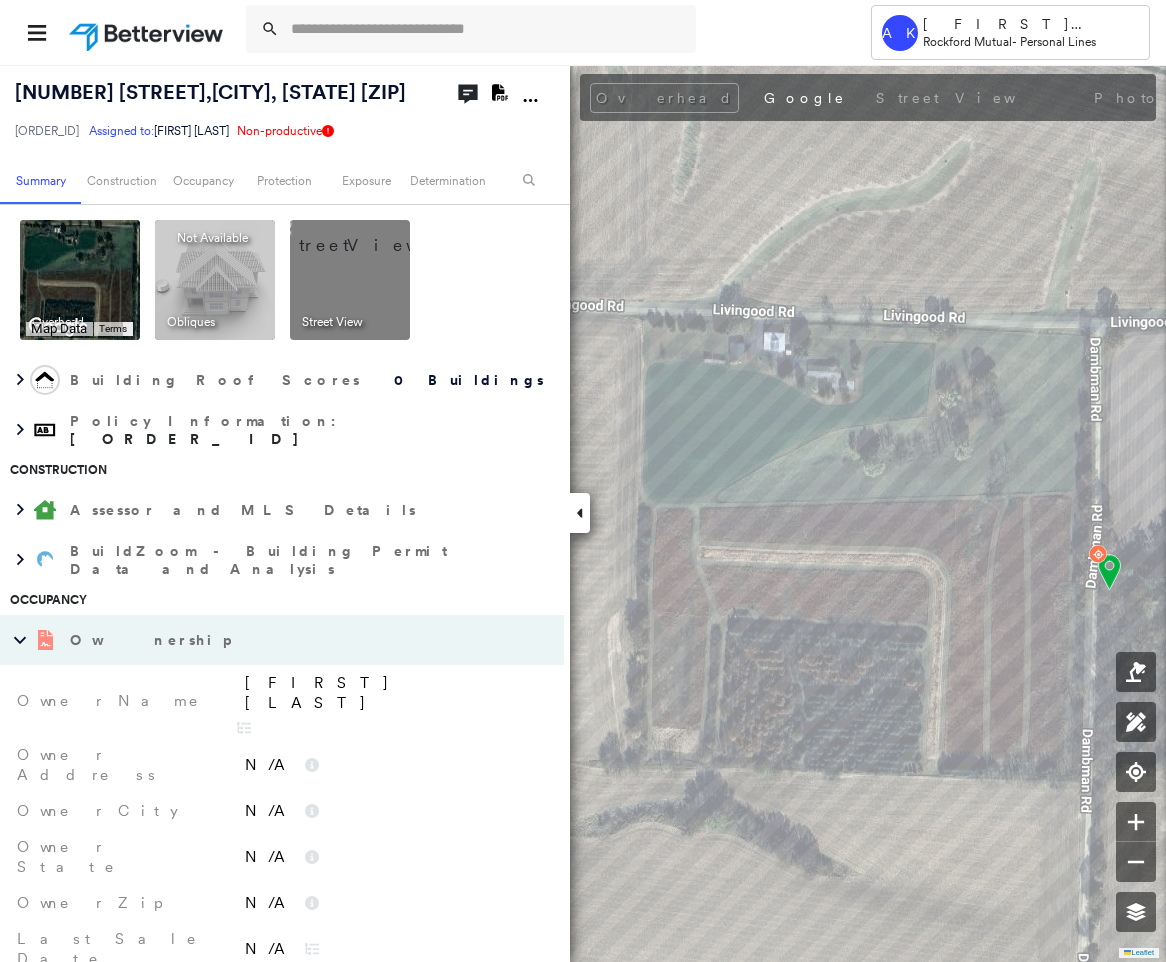 click on "[FIRST] [LAST]" at bounding box center [394, 693] 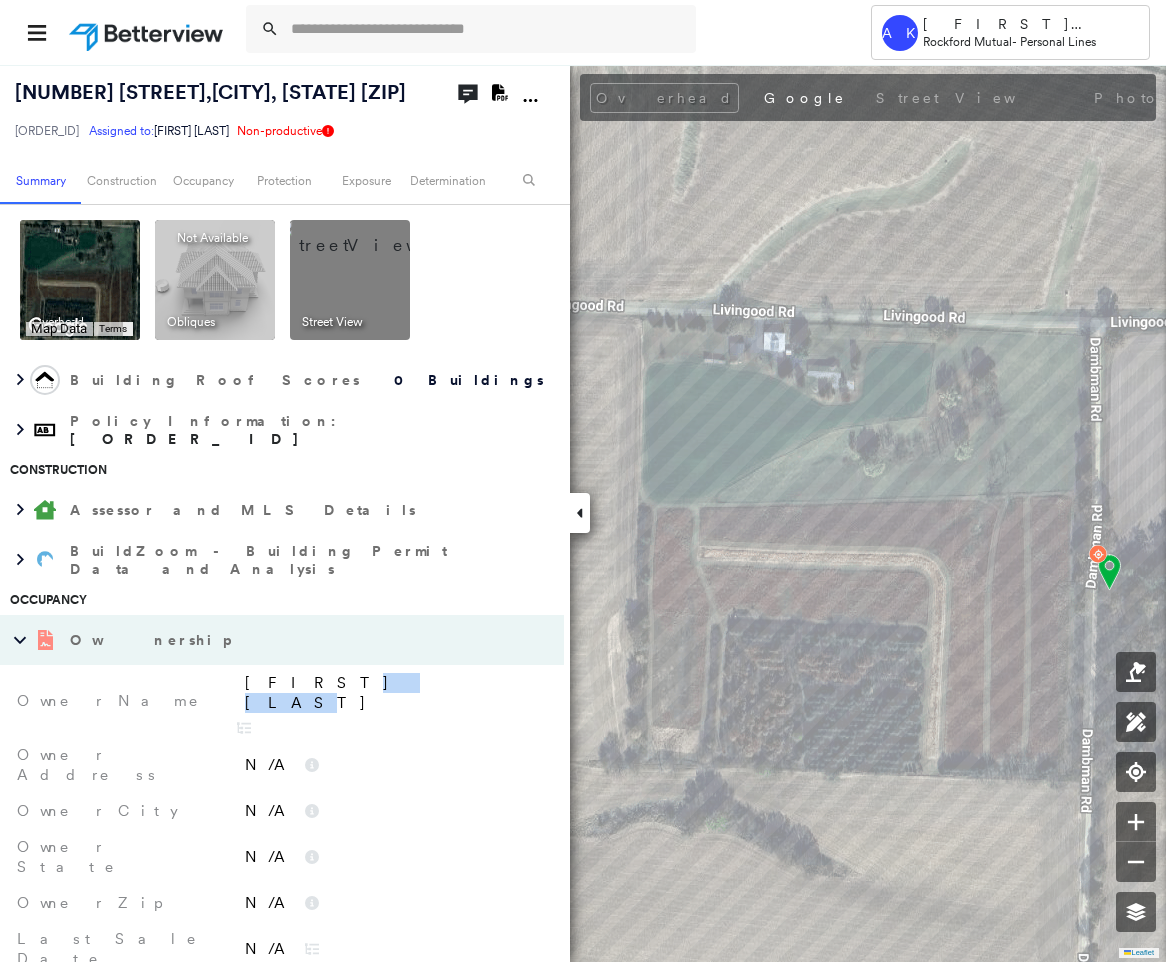 click on "[FIRST] [LAST]" at bounding box center (394, 693) 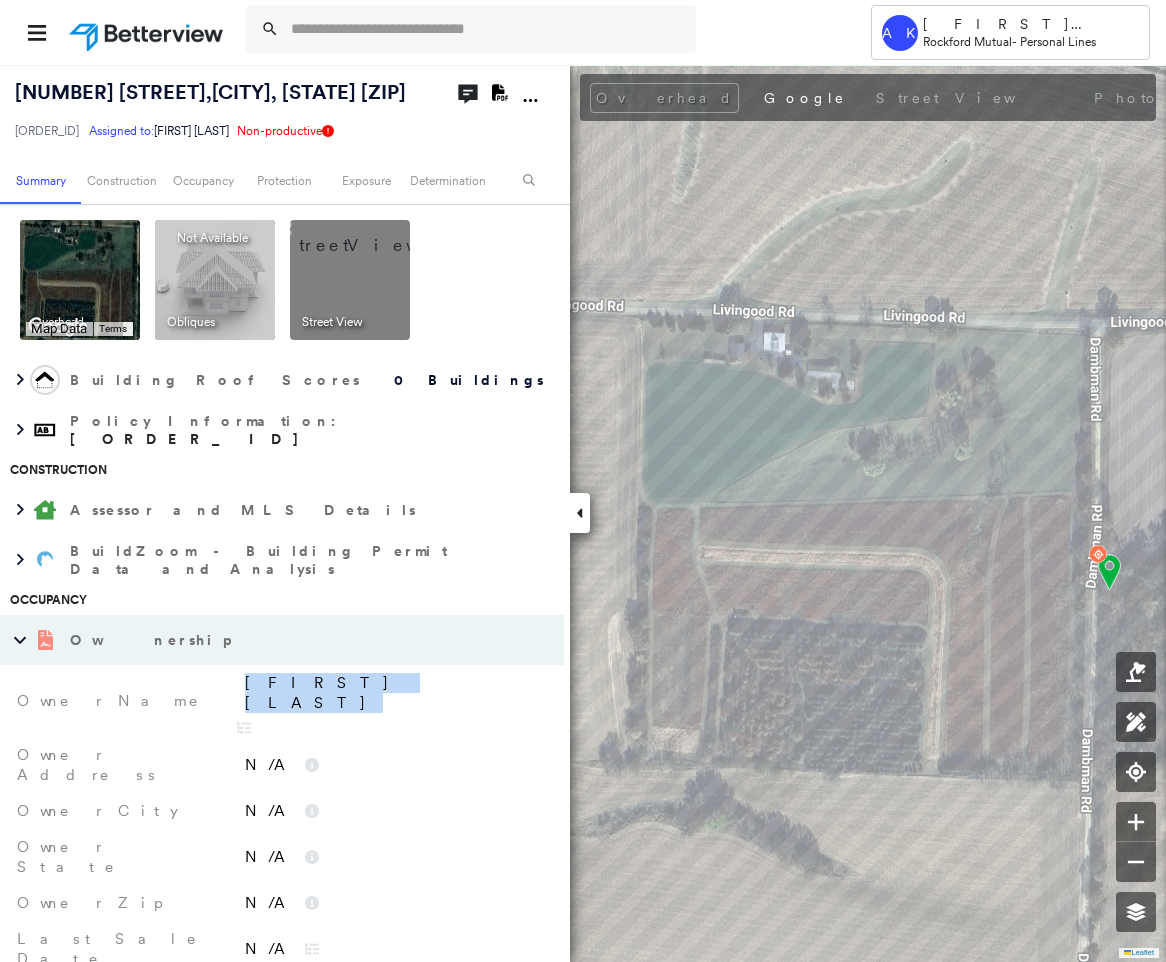 click on "[FIRST] [LAST]" at bounding box center [394, 693] 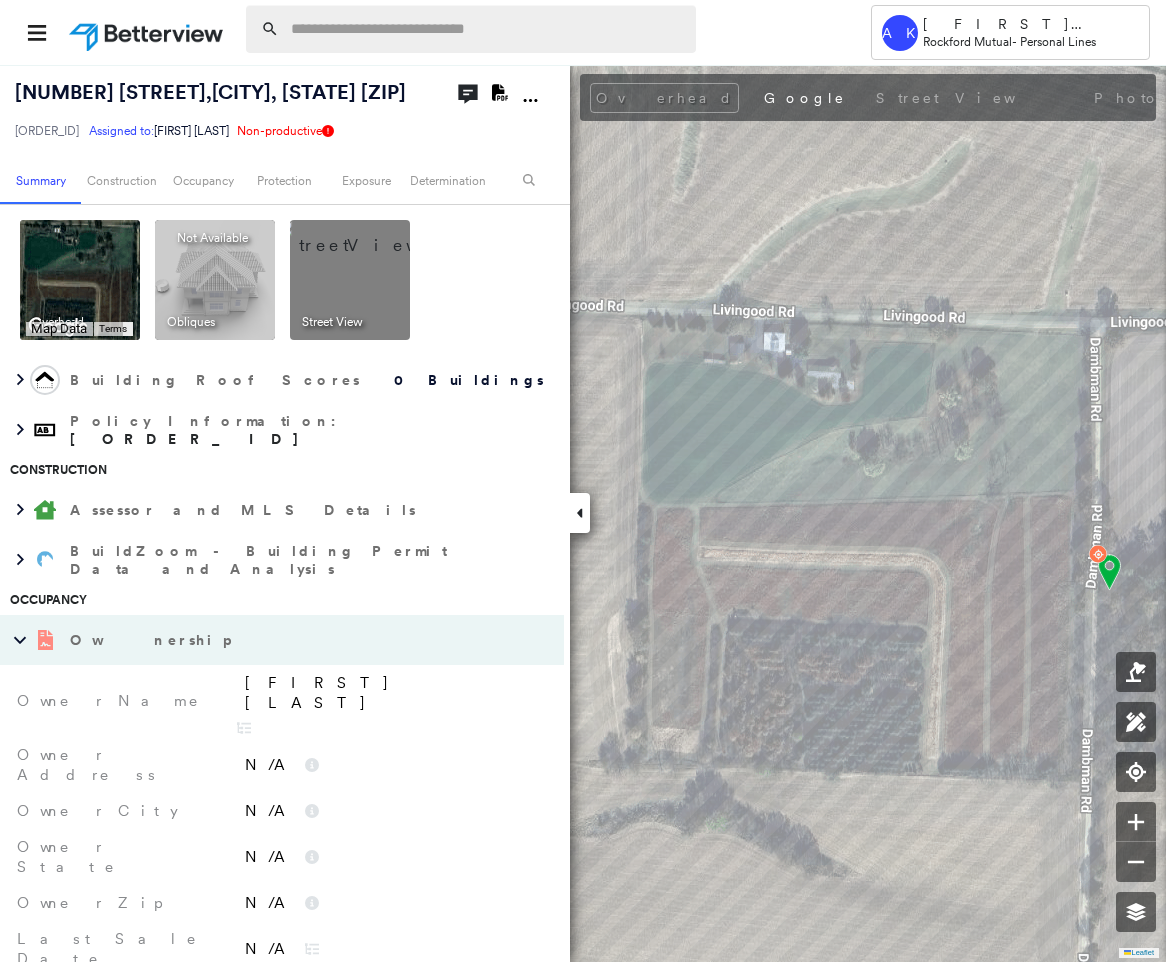 click at bounding box center [487, 29] 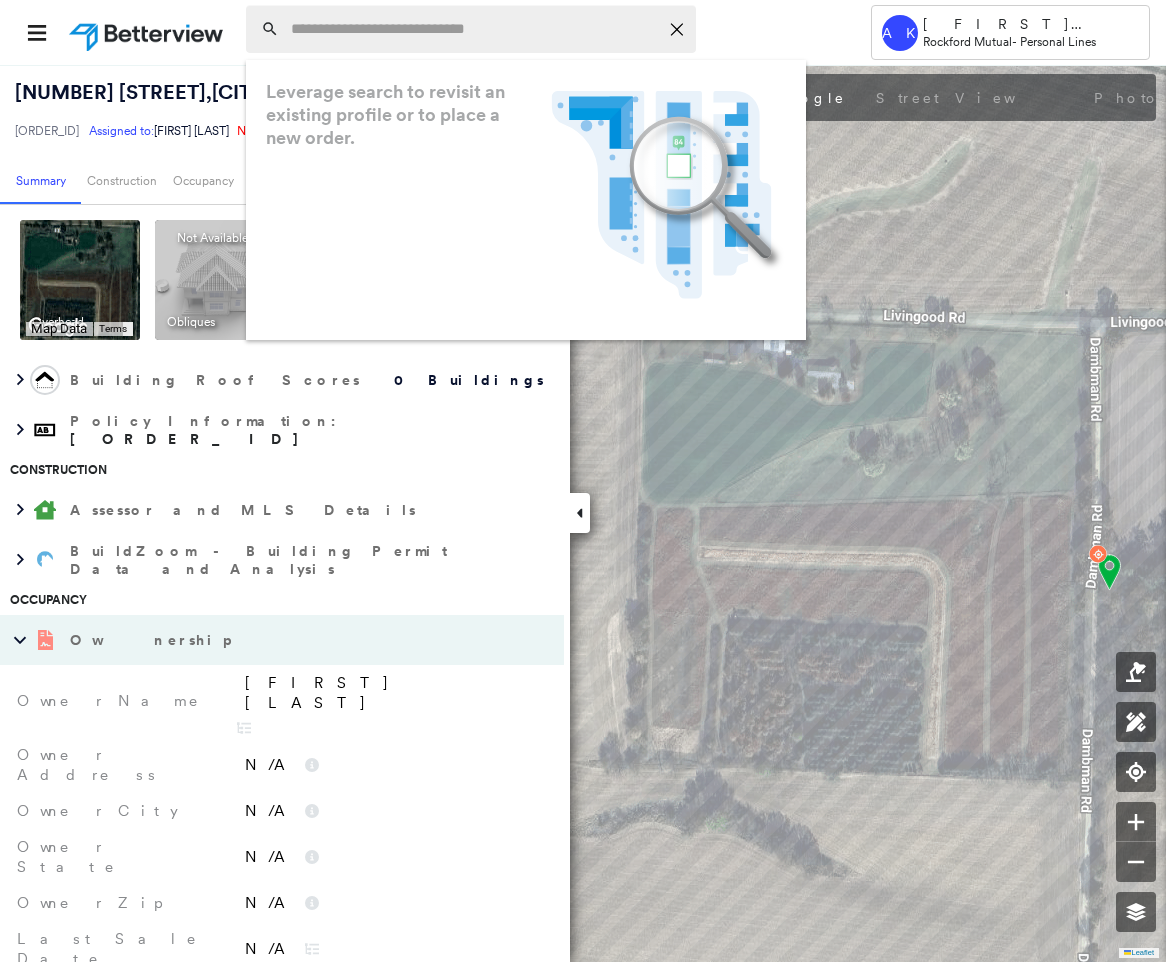 paste on "**********" 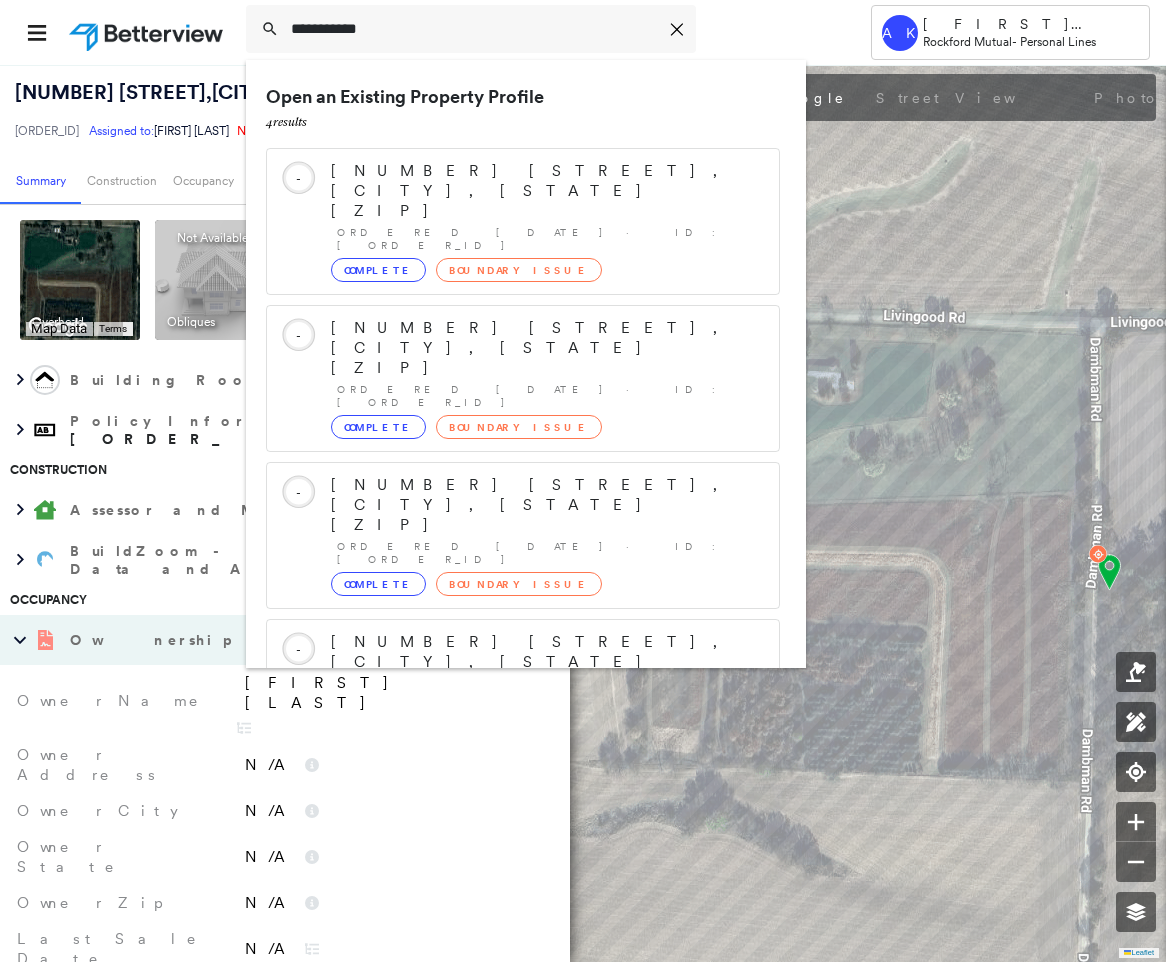 type on "**********" 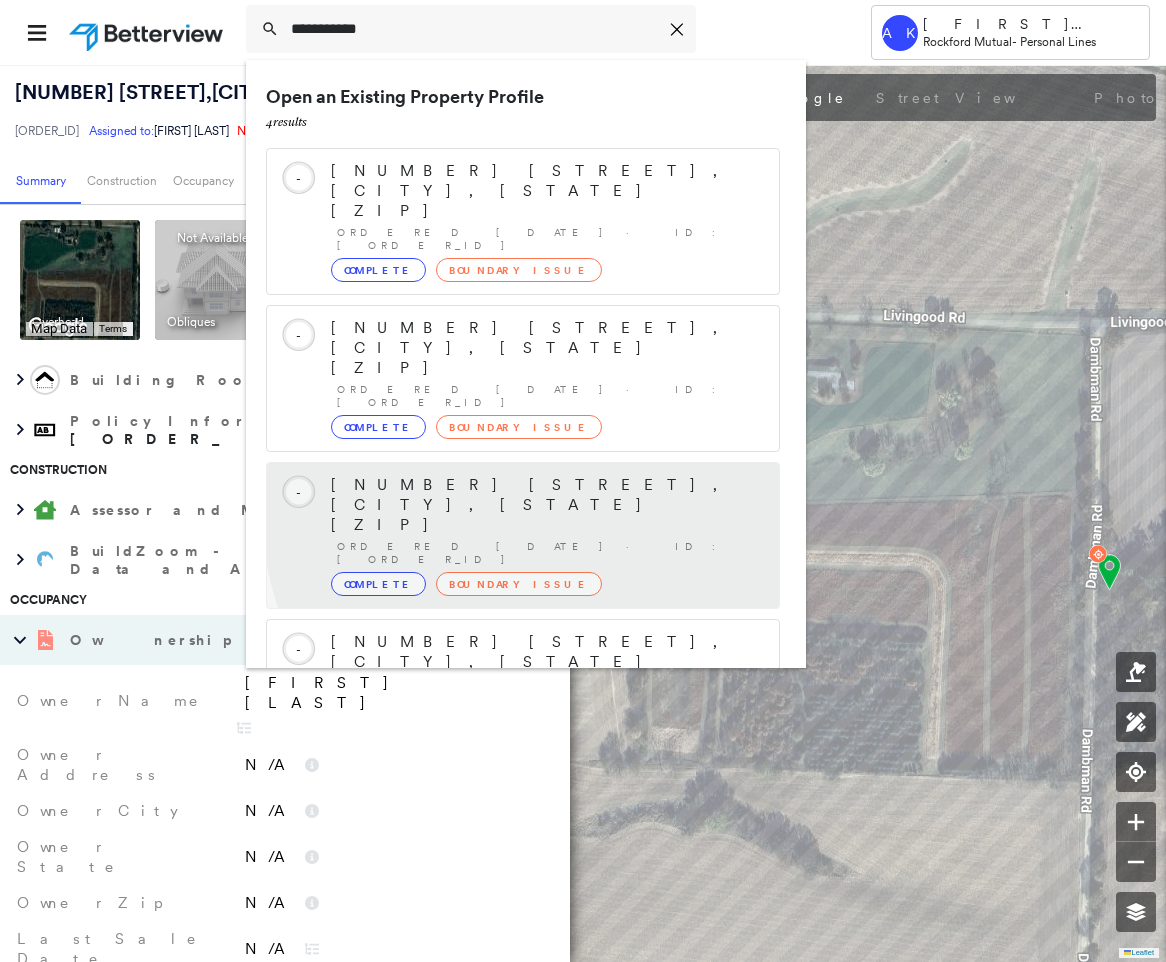 click on "Ordered [DATE] · ID: [ORDER_ID]" at bounding box center [548, 553] 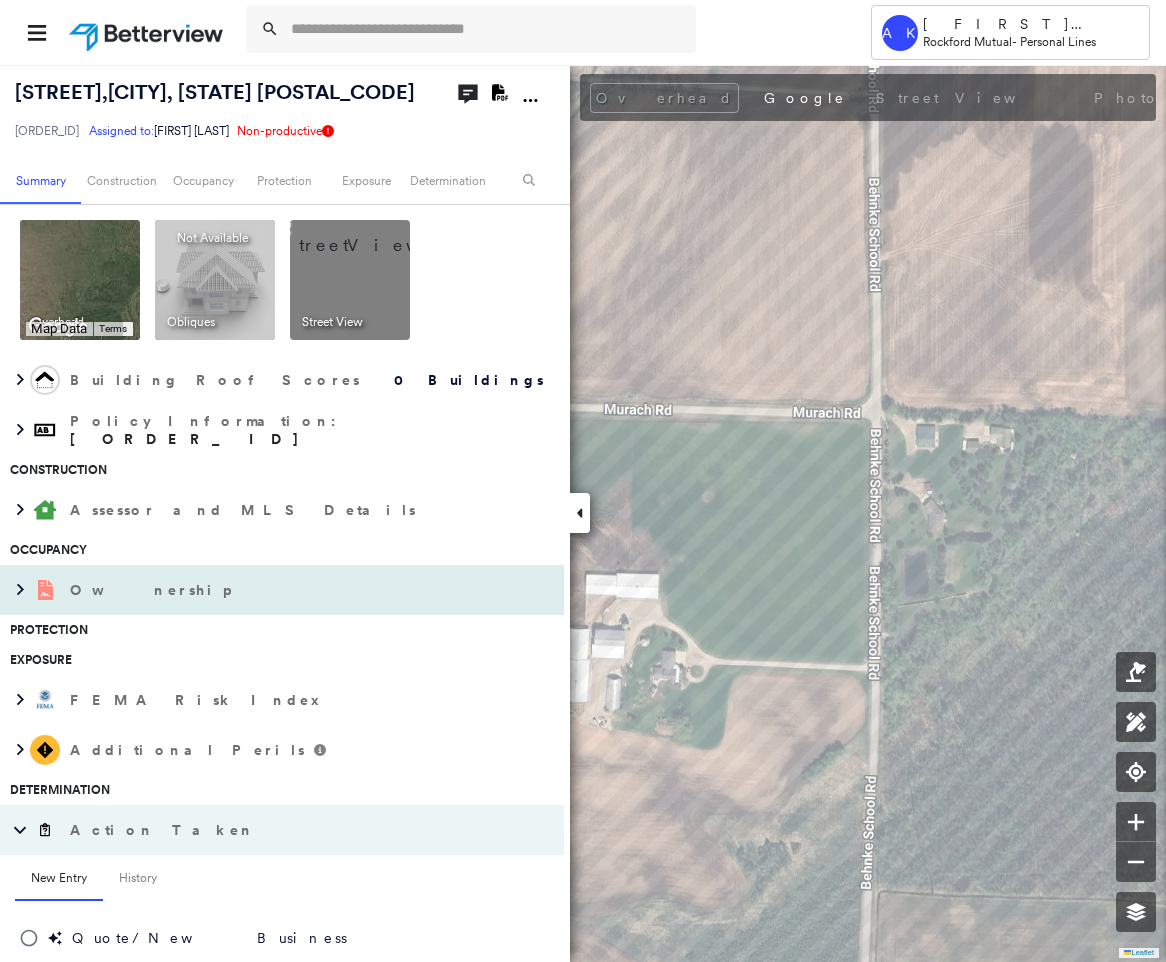 click on "Ownership" at bounding box center [262, 590] 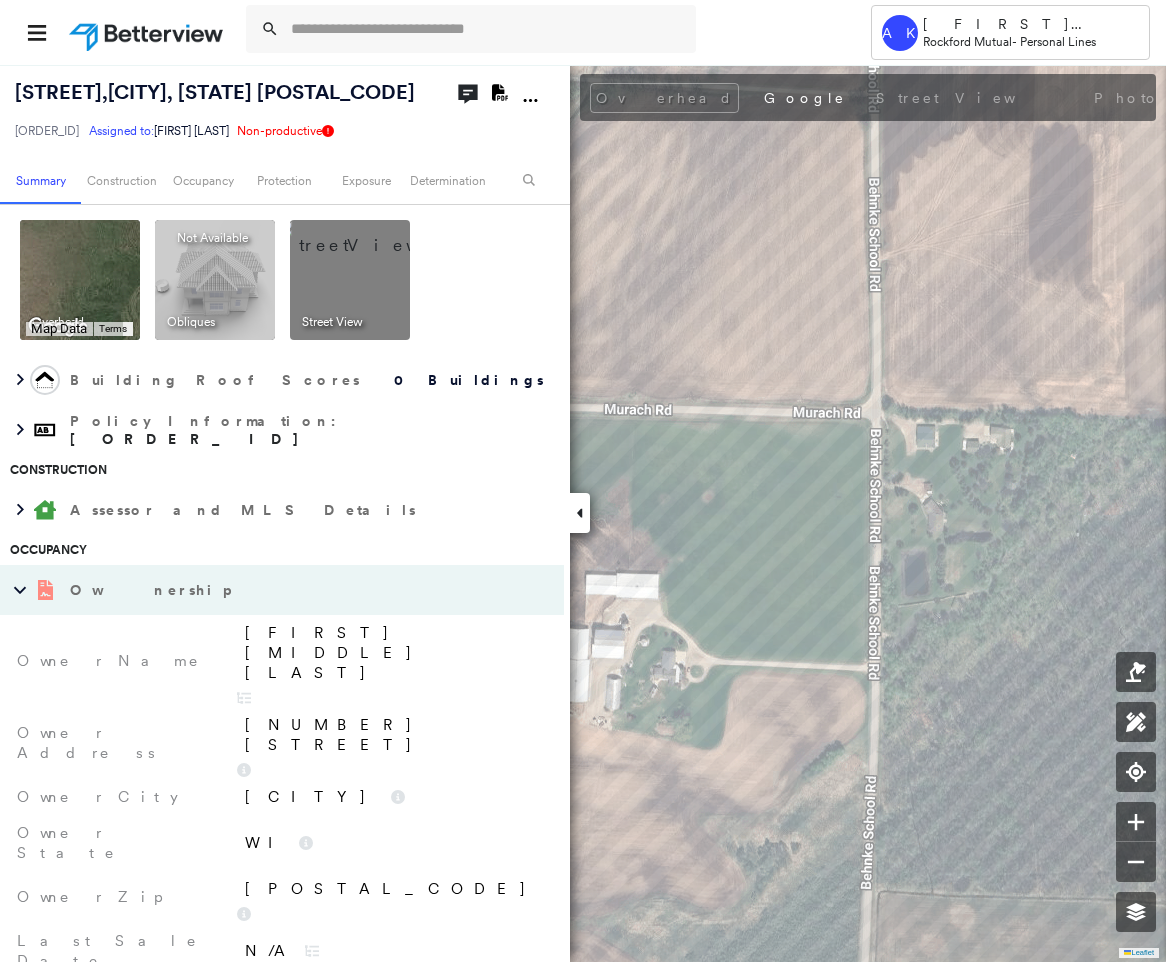 click on "[FIRST] [MIDDLE] [LAST]" at bounding box center (391, 661) 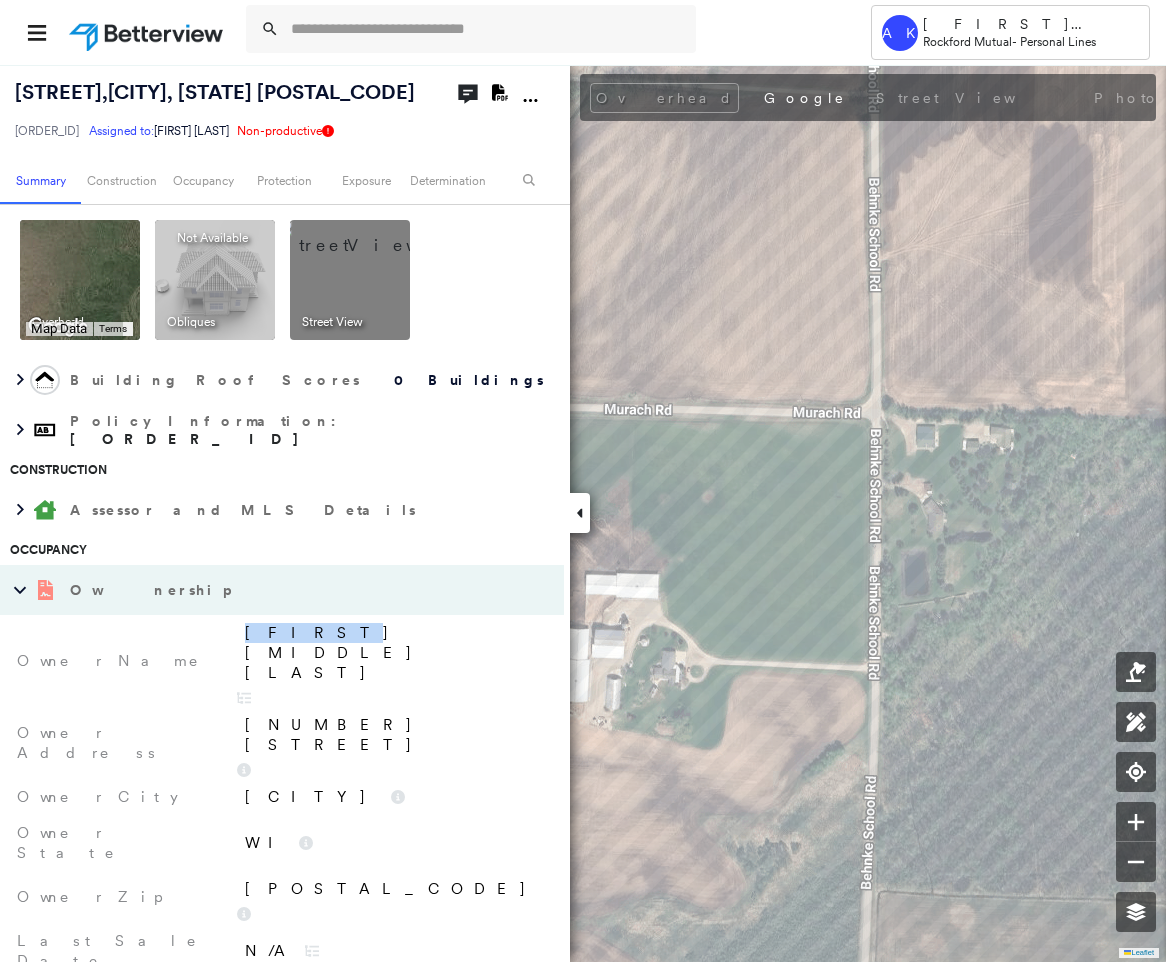 click on "[FIRST] [MIDDLE] [LAST]" at bounding box center [391, 661] 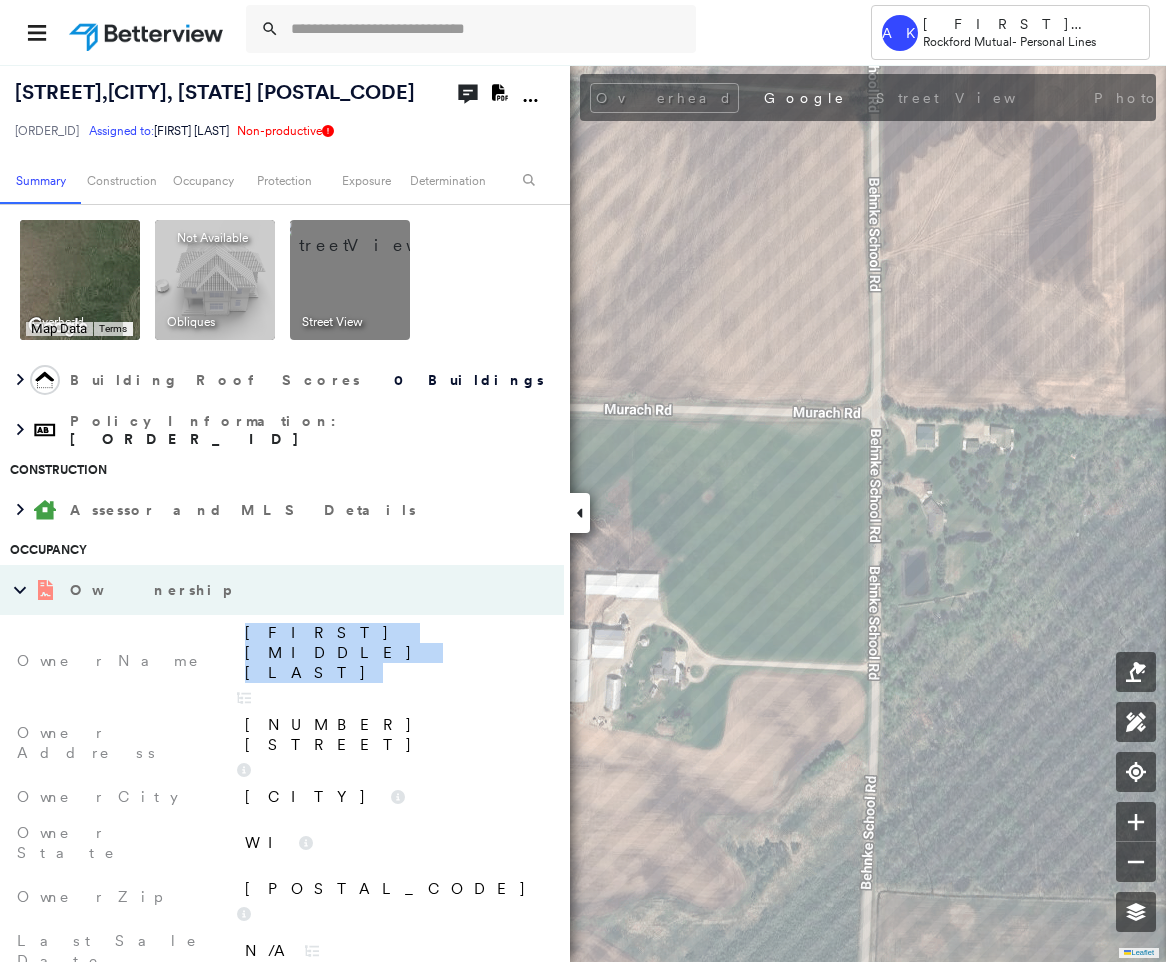 click on "[FIRST] [MIDDLE] [LAST]" at bounding box center [391, 661] 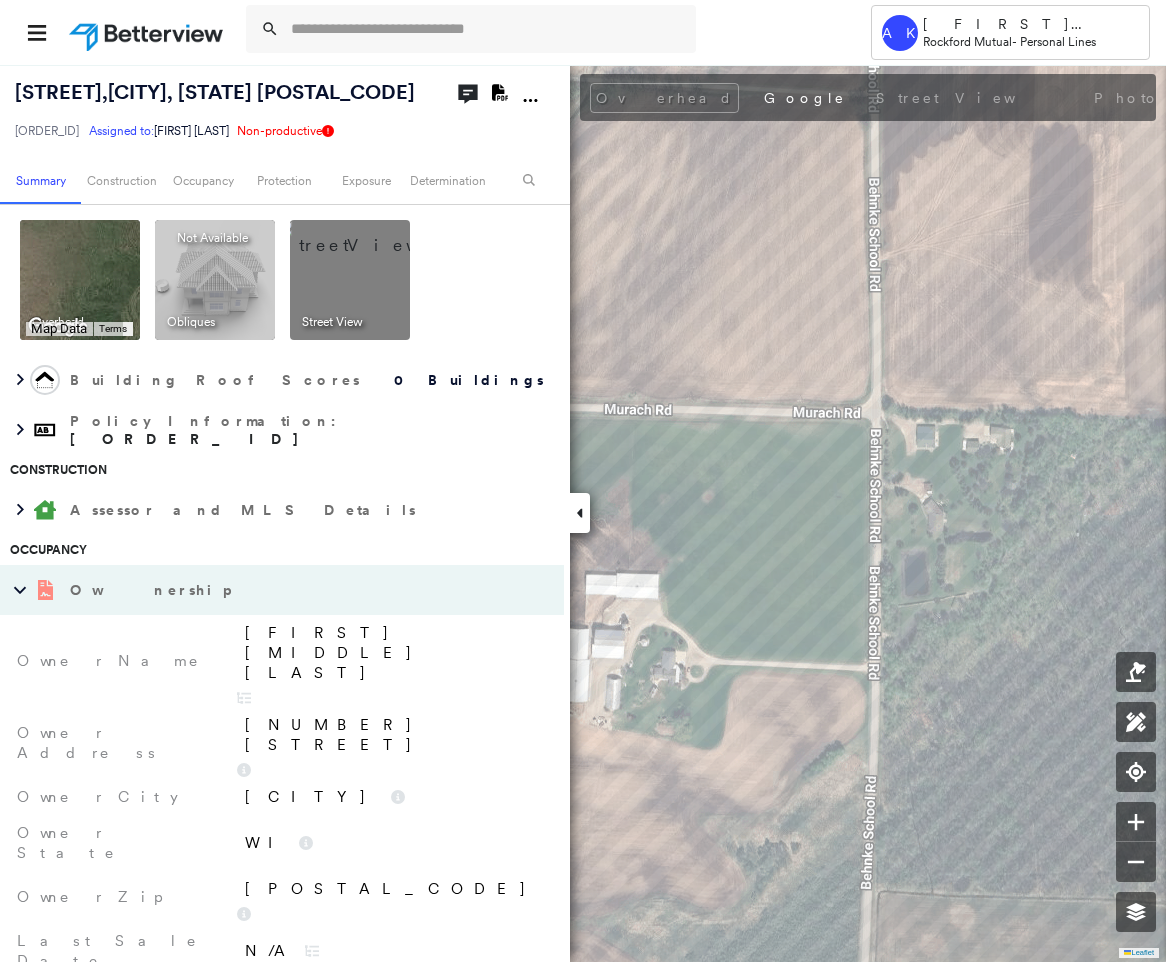 click at bounding box center [471, 29] 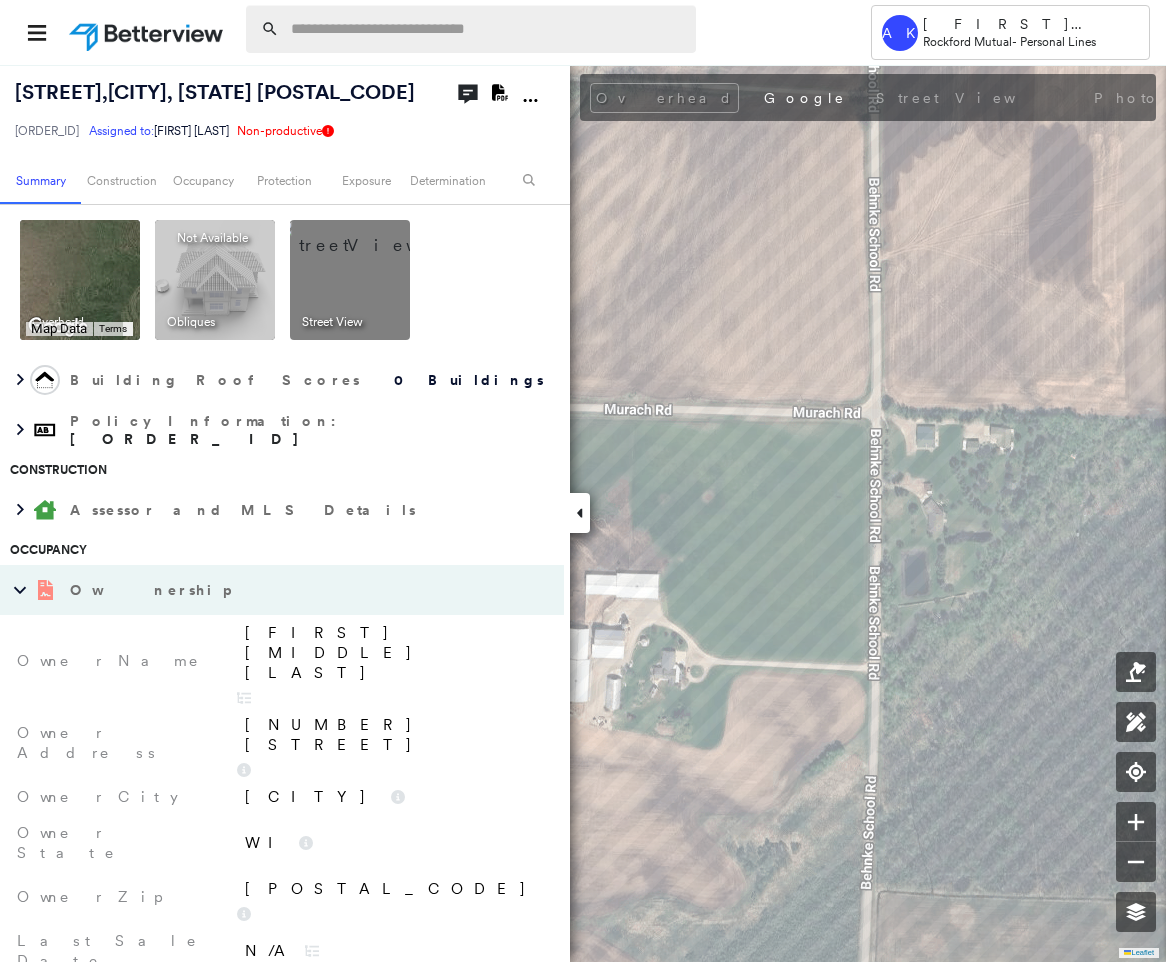 click at bounding box center (487, 29) 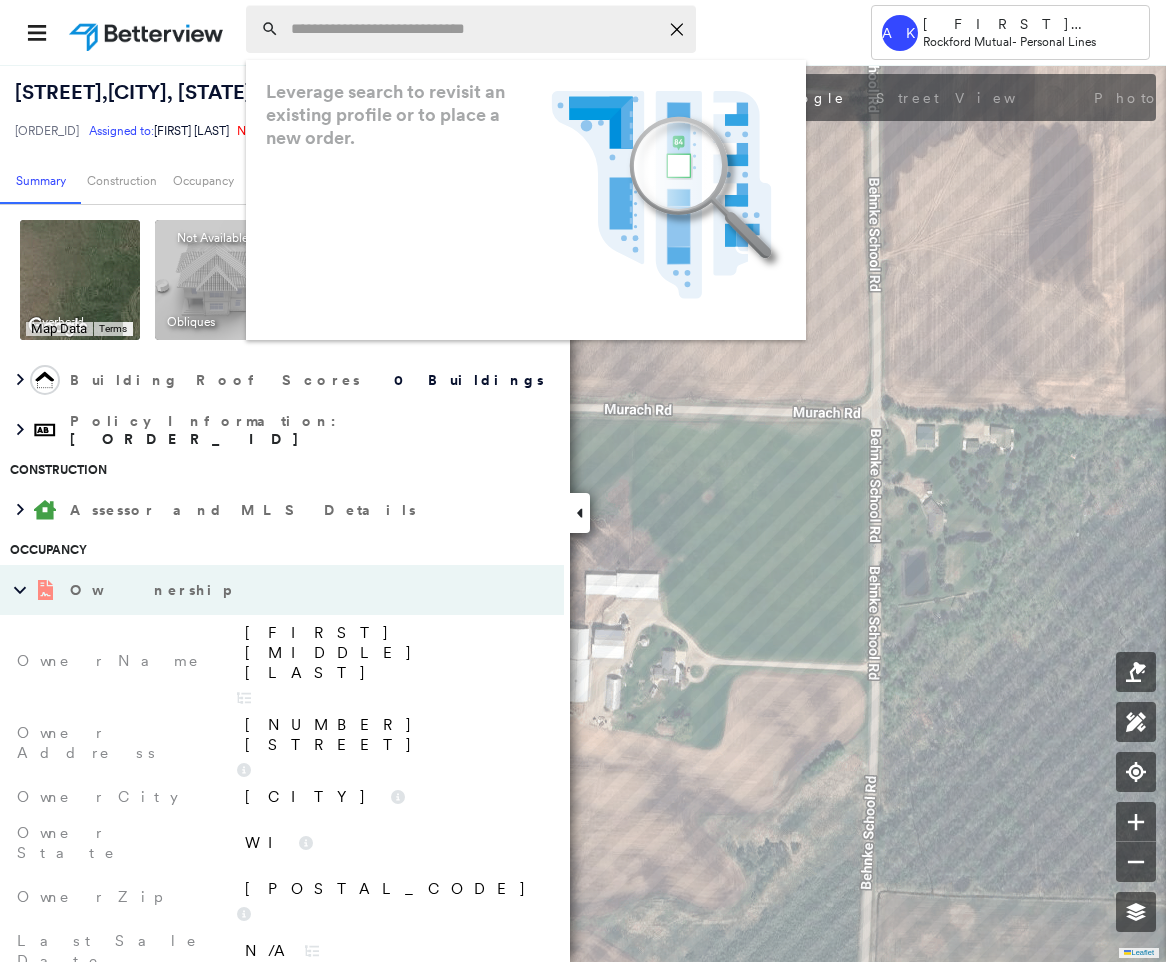 paste on "**********" 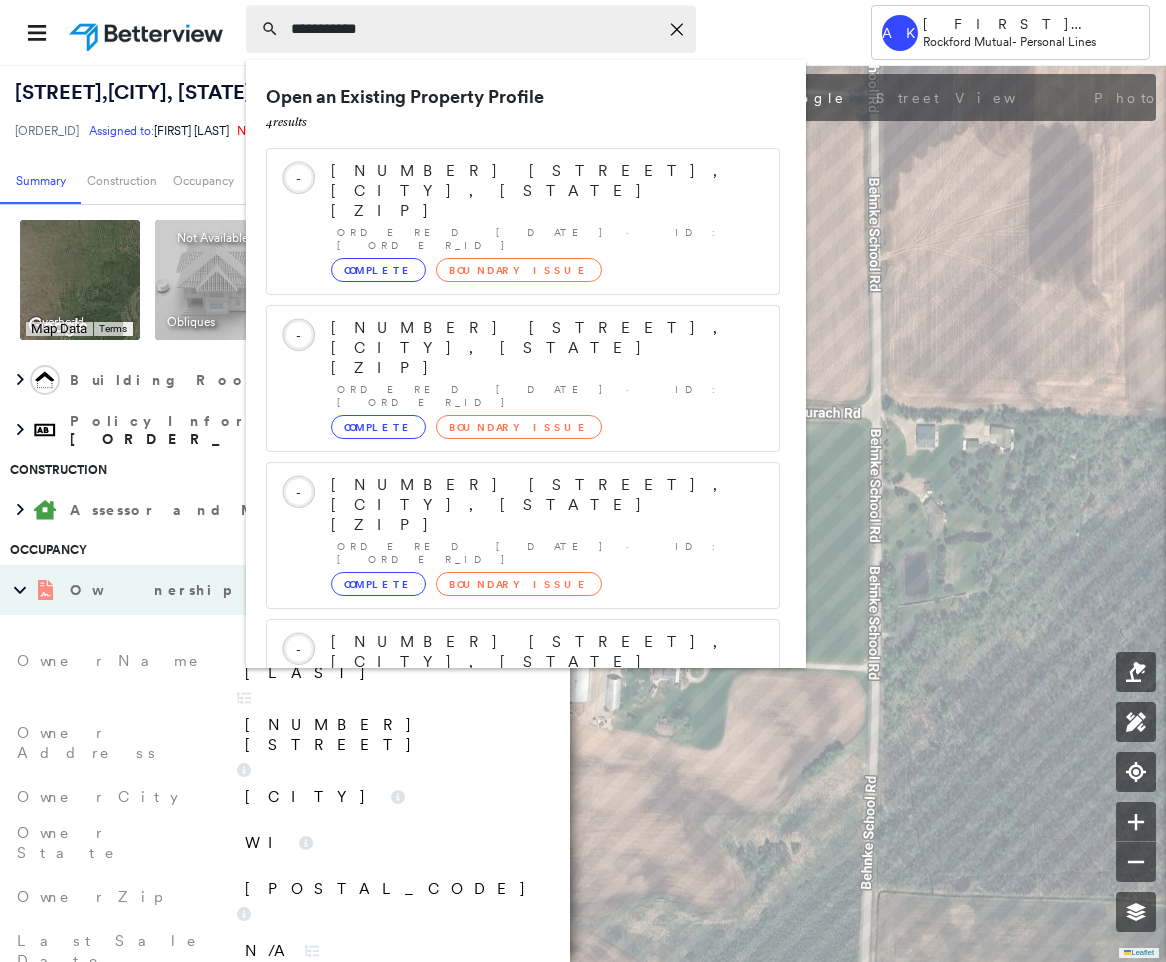 click on "**********" at bounding box center (474, 29) 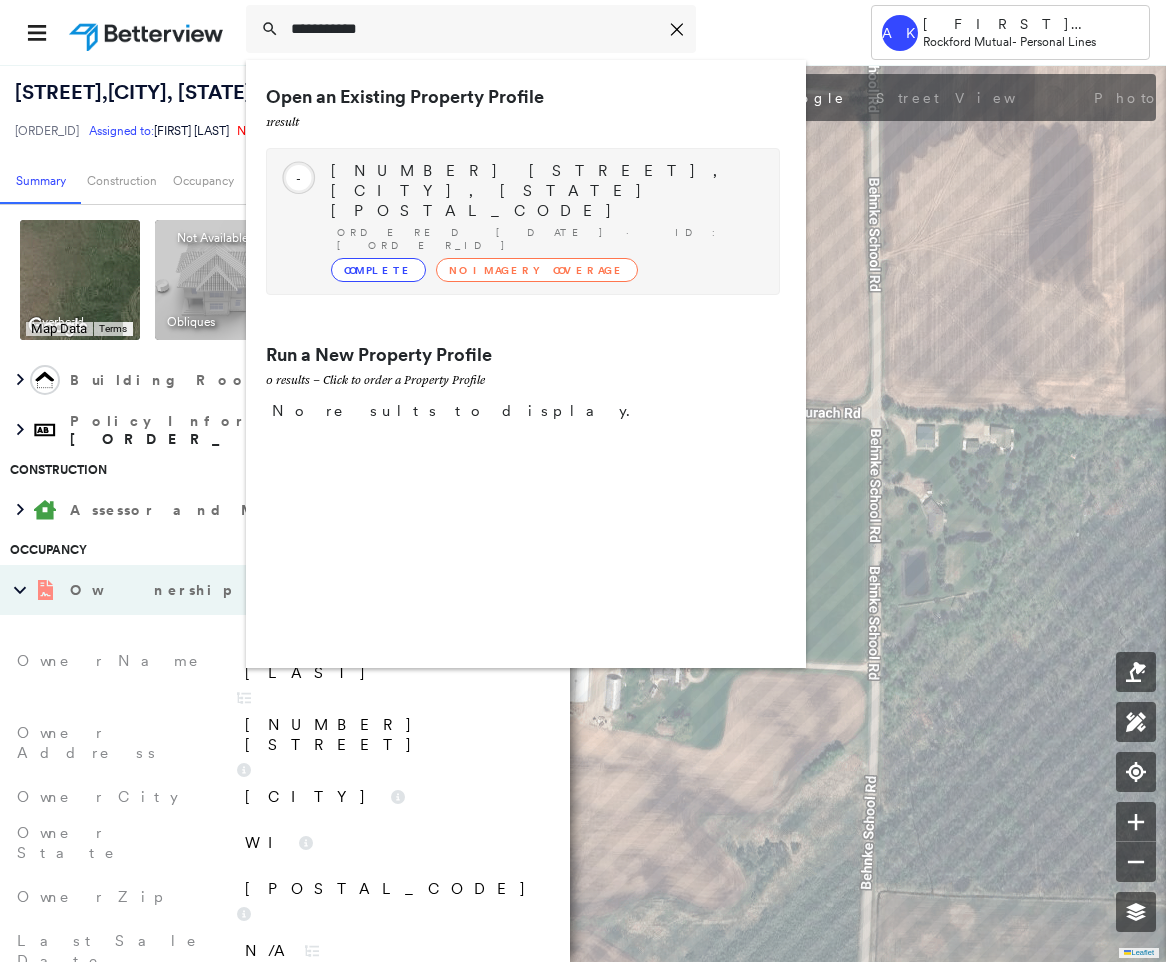 type on "**********" 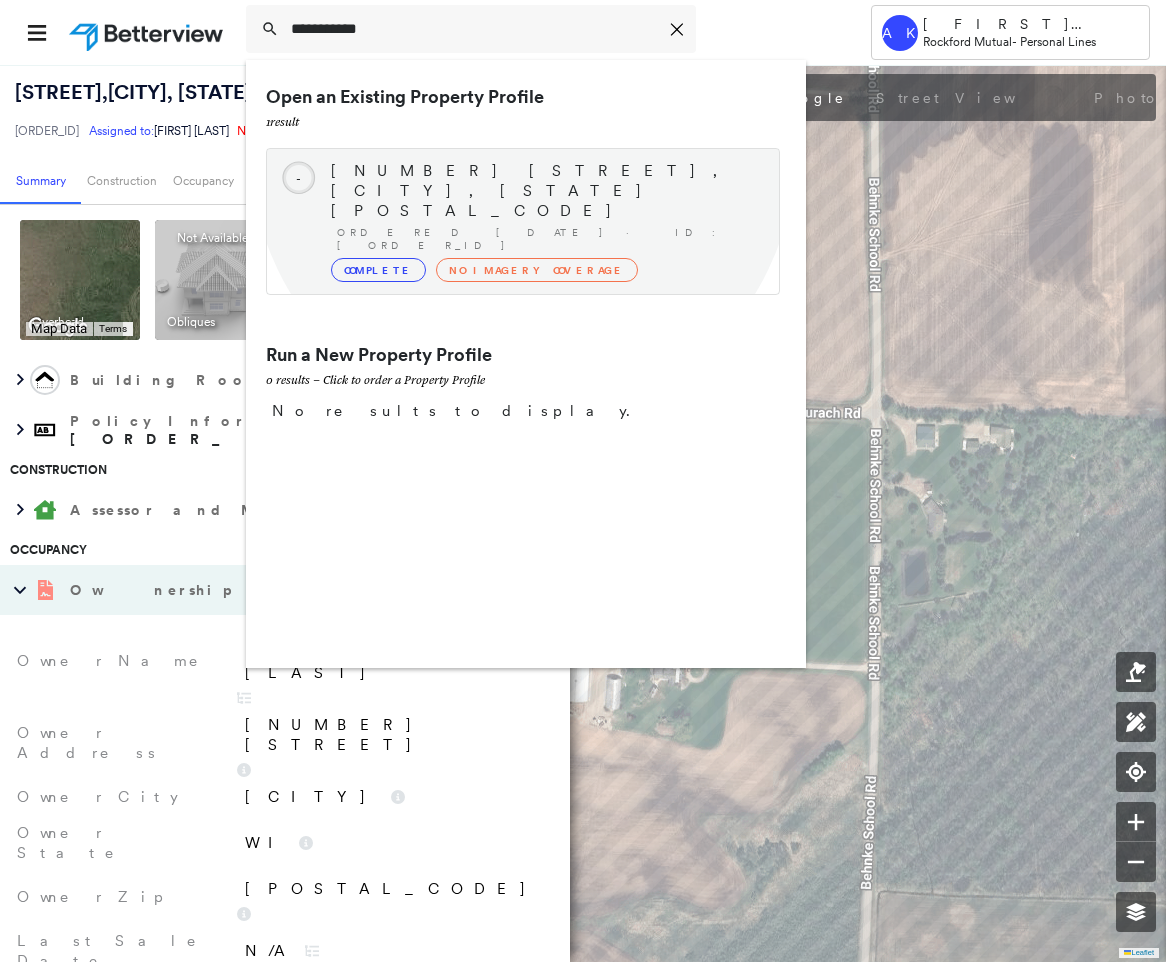click on "Circled Text Icon - [NUMBER] [STREET], [CITY], [STATE] [POSTAL_CODE] Ordered [DATE] · ID: [ORDER_ID] Complete No Imagery Coverage" at bounding box center [523, 221] 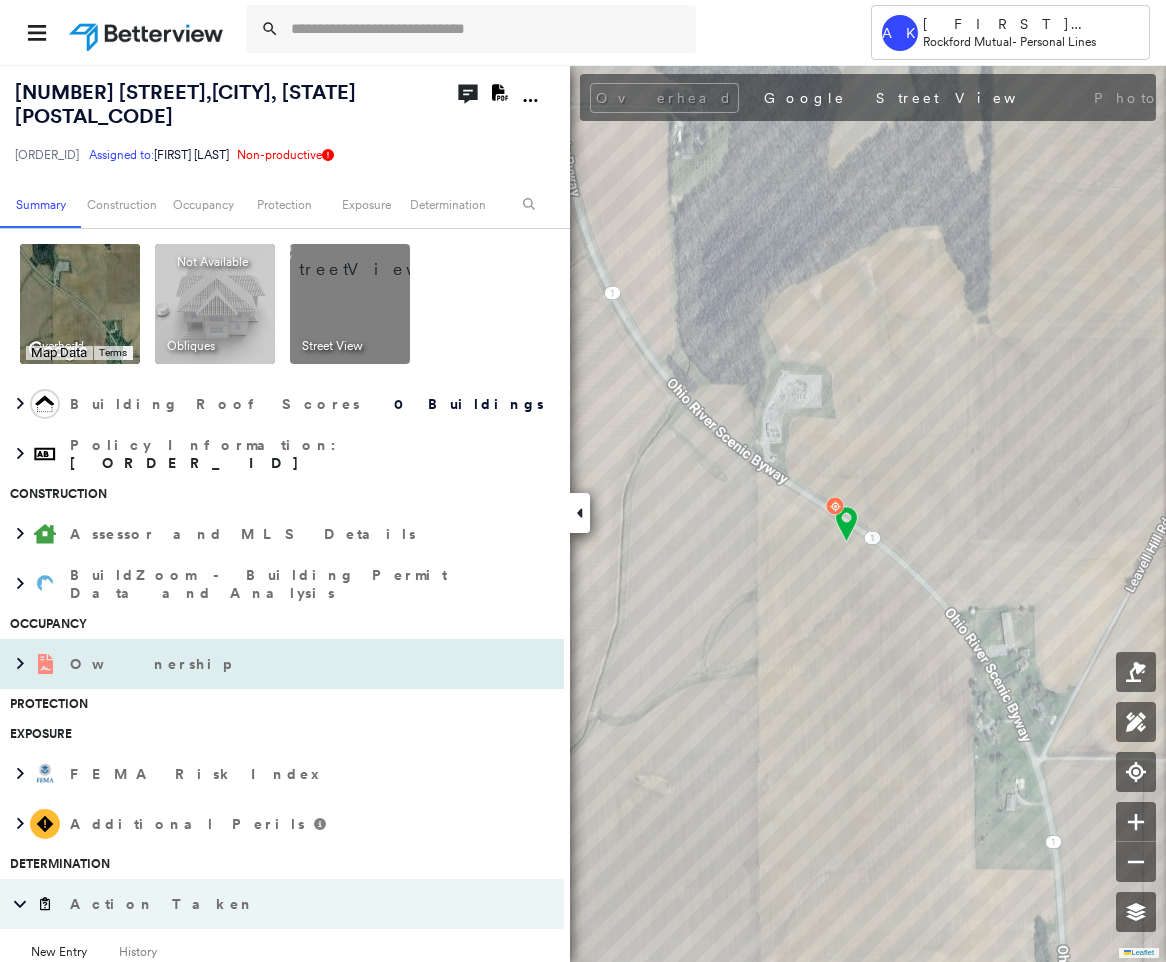 click on "Ownership" at bounding box center [262, 664] 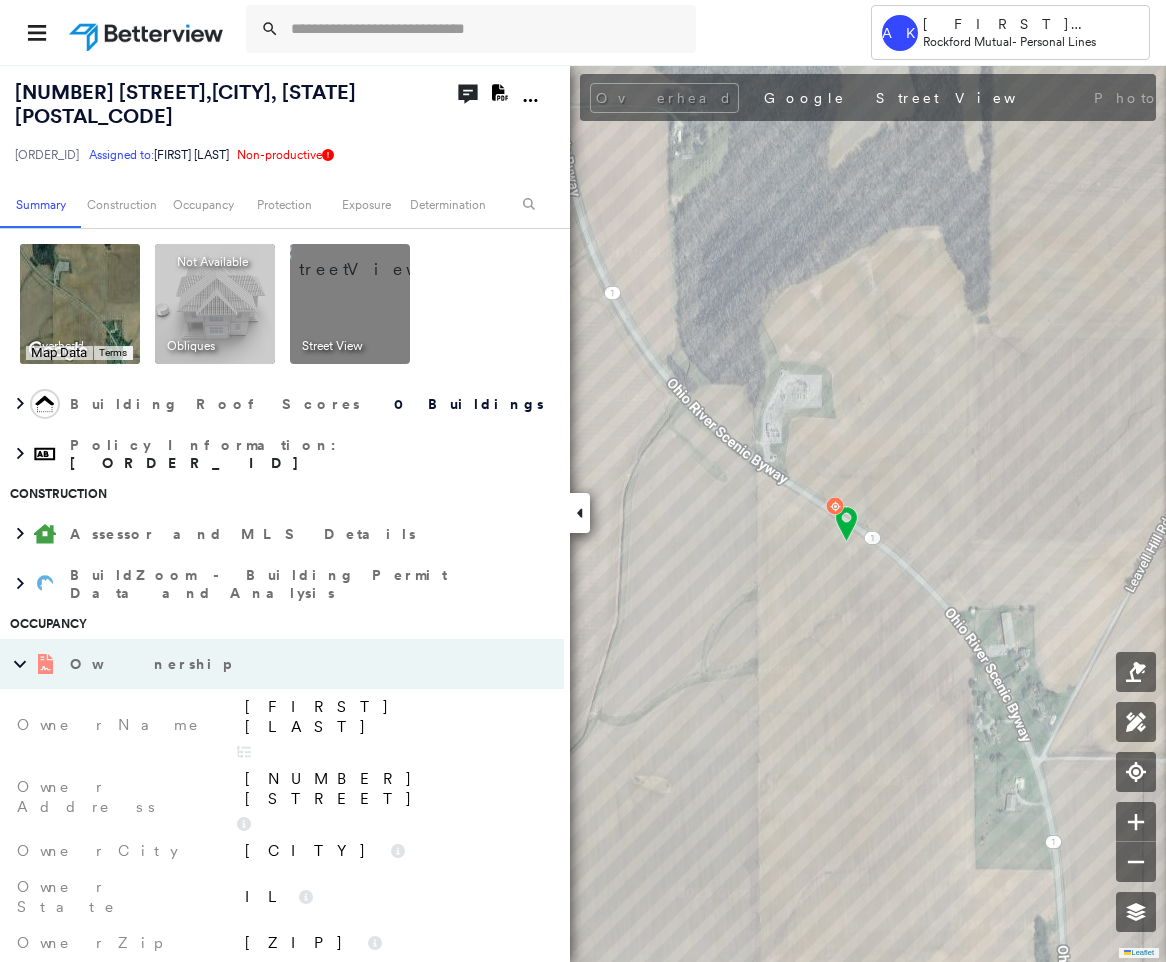 click on "[FIRST] [LAST]" at bounding box center (394, 717) 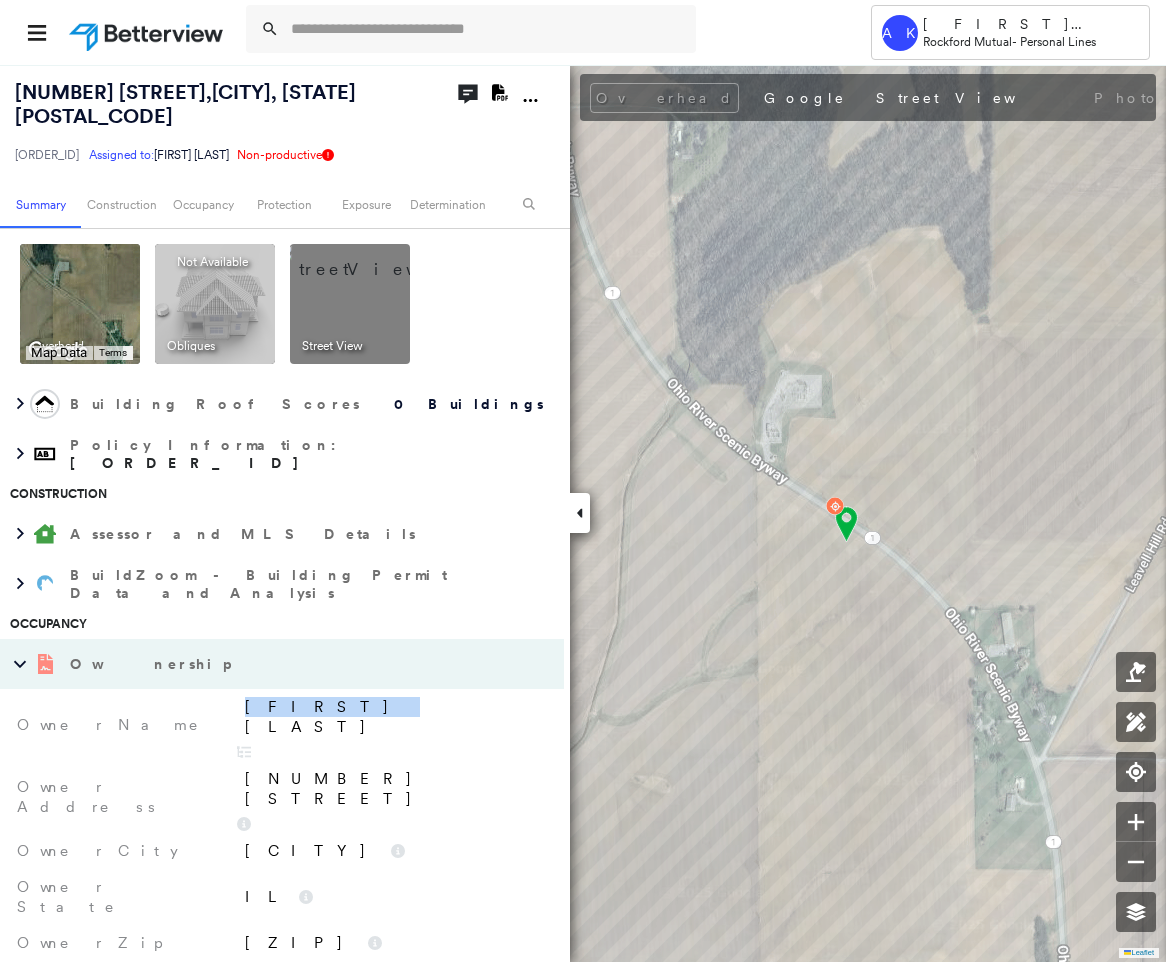 click on "[FIRST] [LAST]" at bounding box center (394, 717) 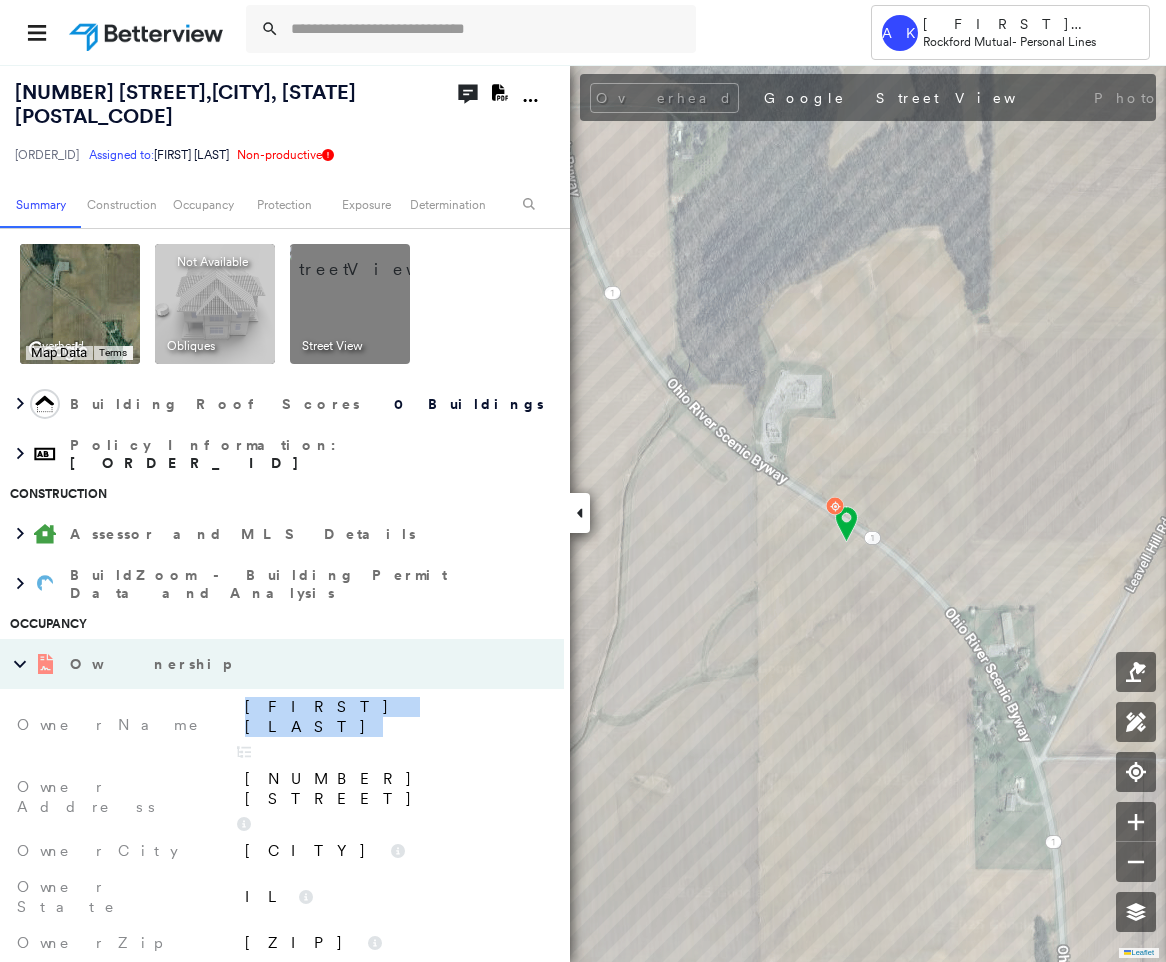 click on "[FIRST] [LAST]" at bounding box center (394, 717) 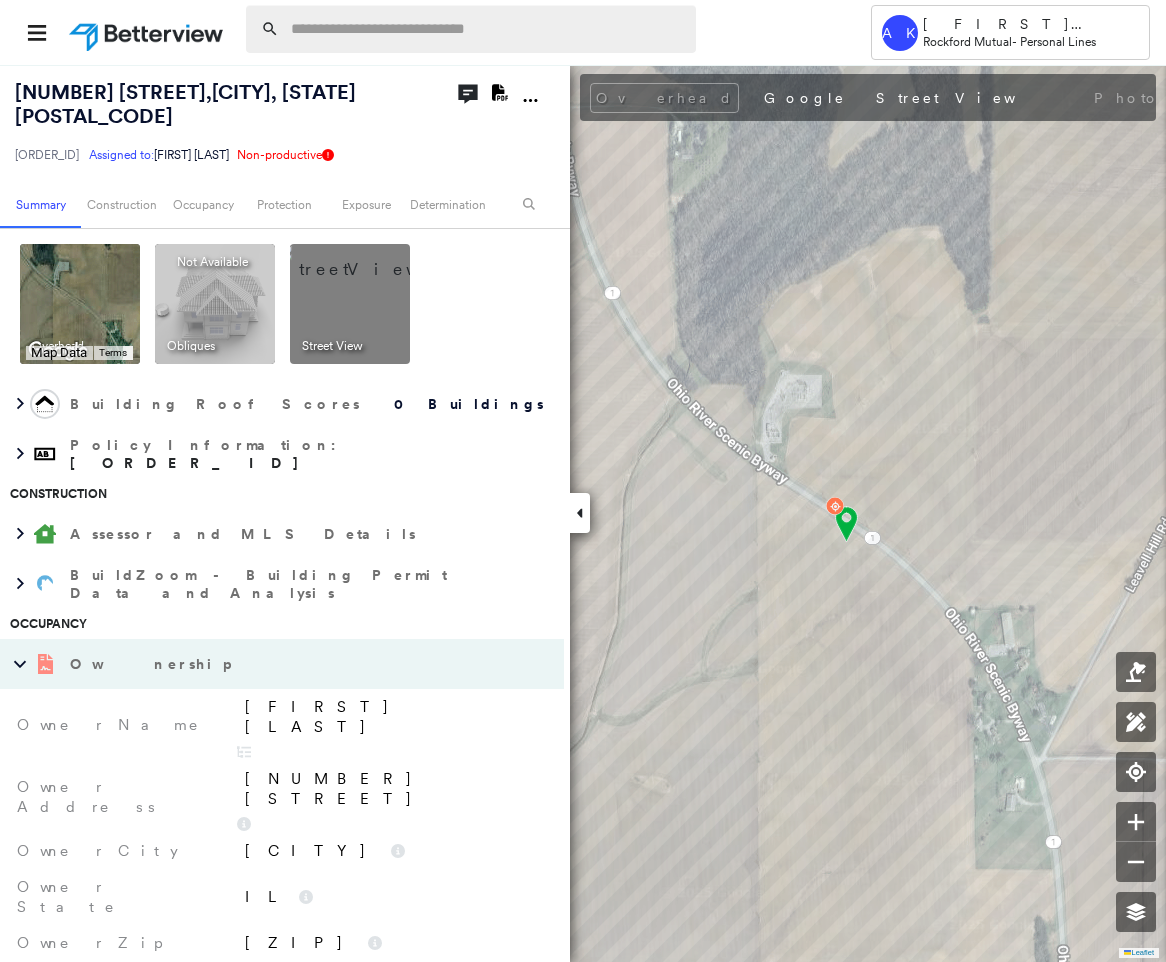 click at bounding box center (487, 29) 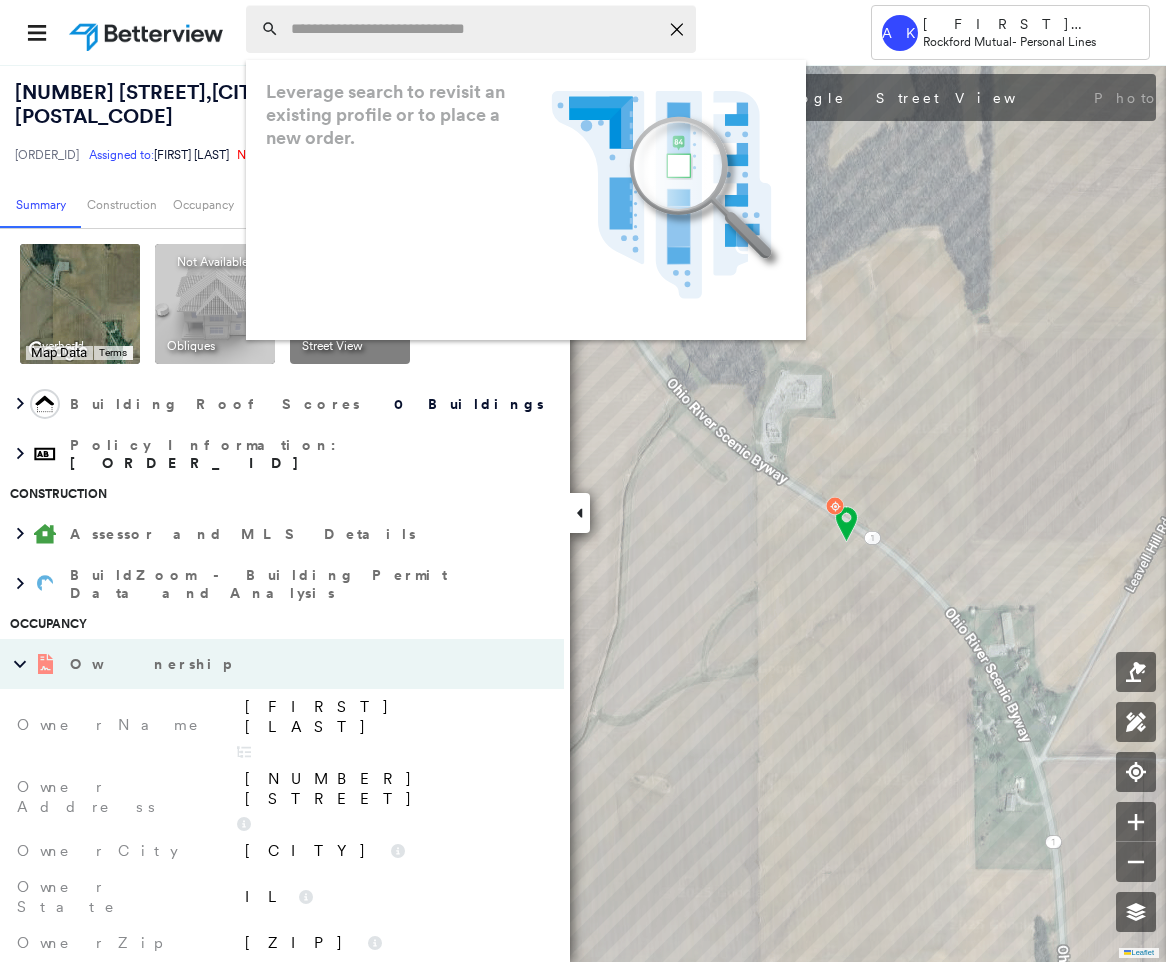 paste on "**********" 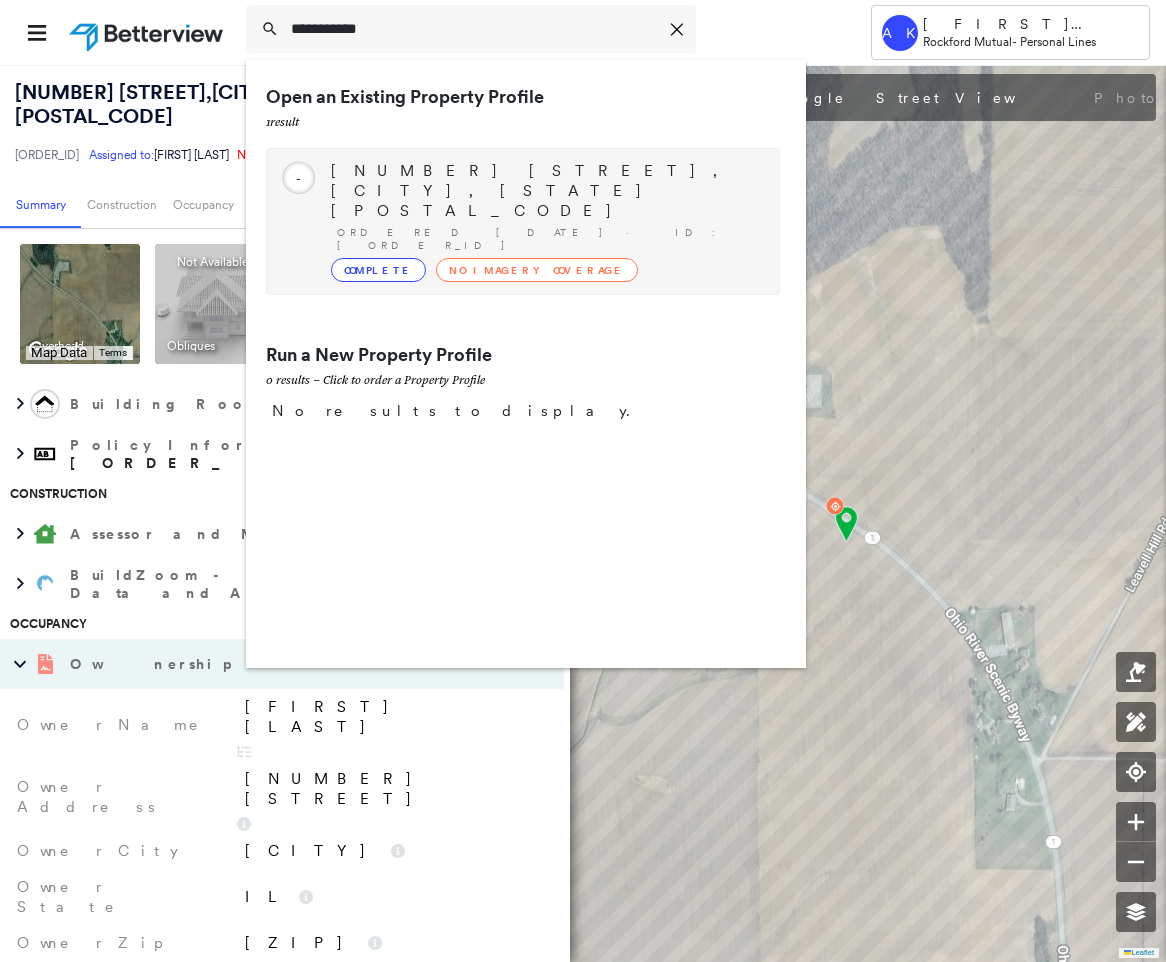 type on "**********" 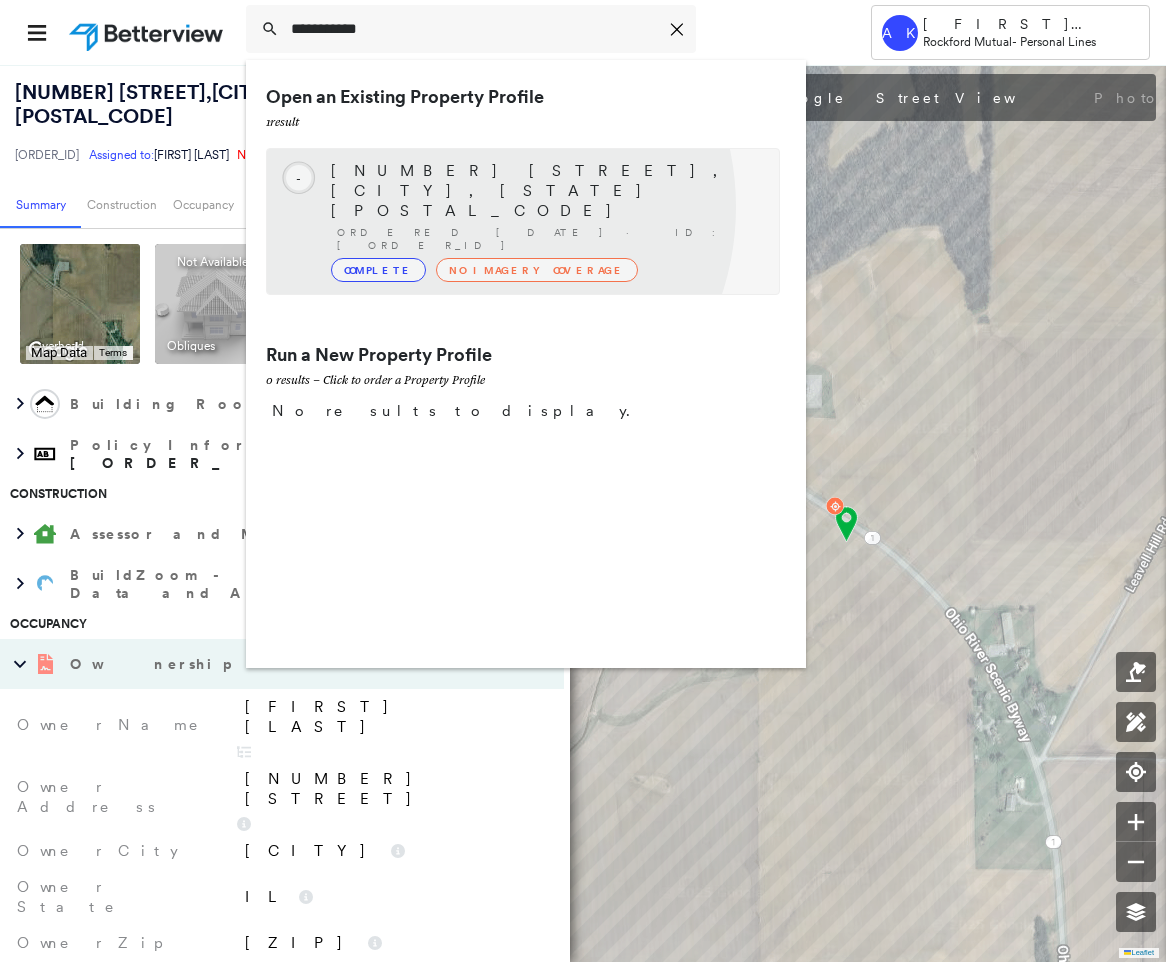 click on "No Imagery Coverage" at bounding box center [537, 270] 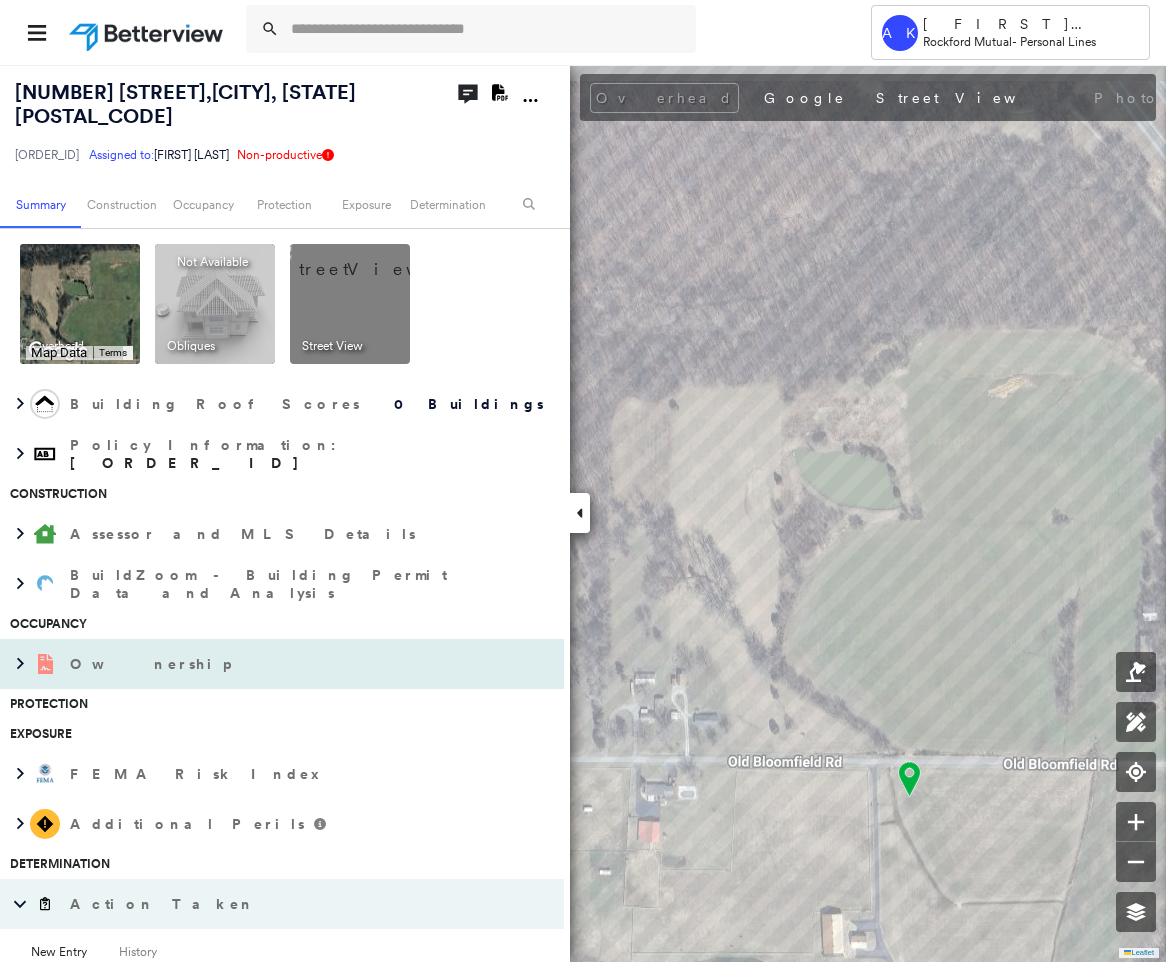 click on "Ownership" at bounding box center (152, 664) 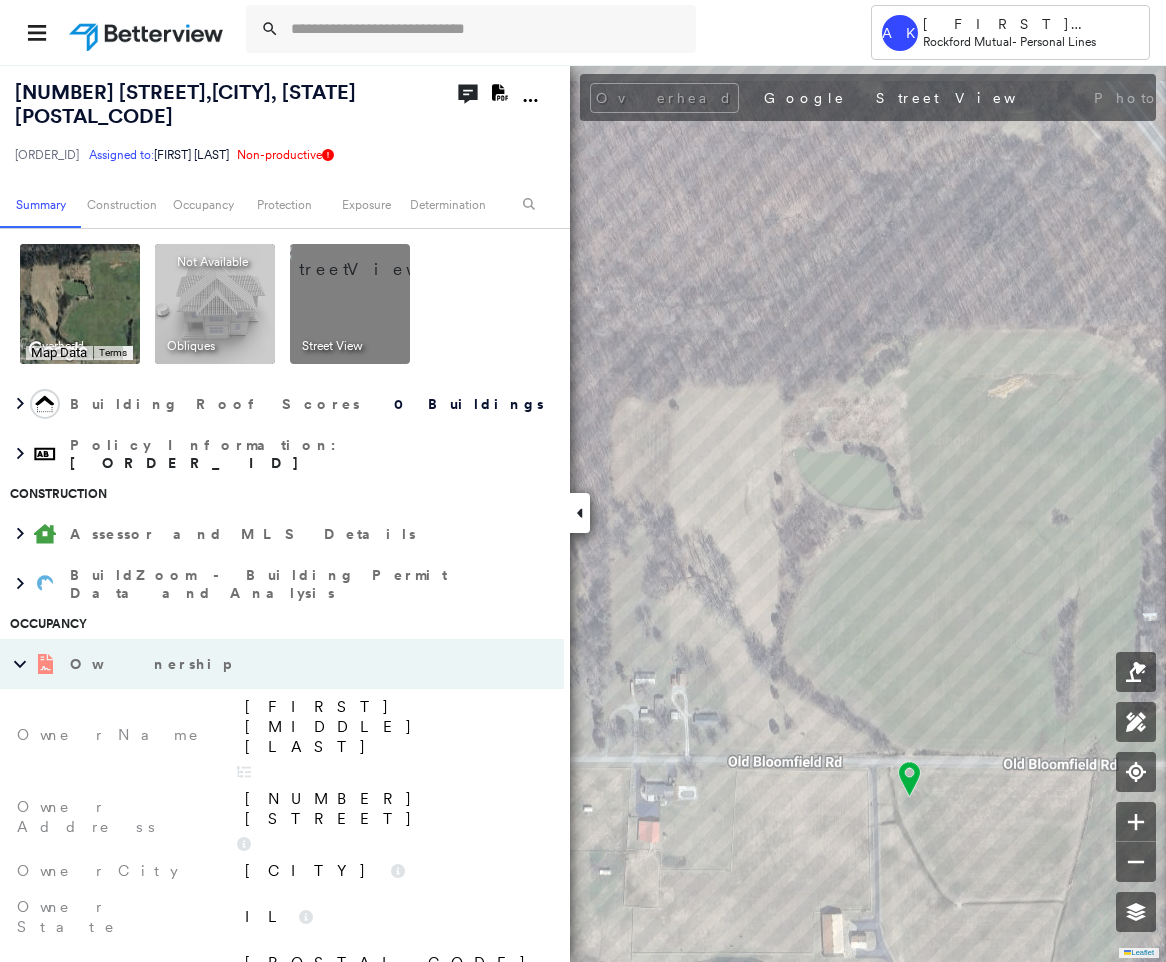 click on "[FIRST] [MIDDLE] [LAST]" at bounding box center [394, 727] 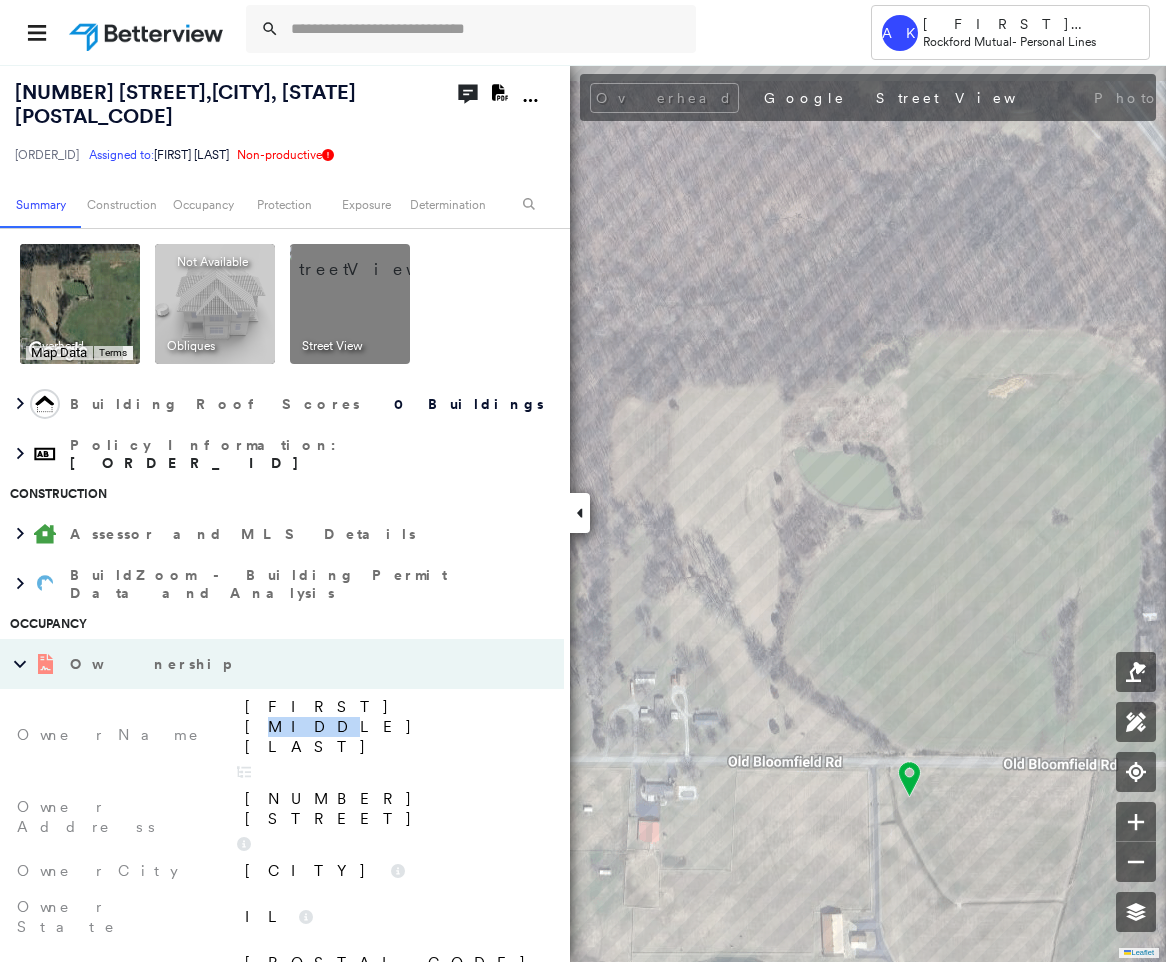 click on "[FIRST] [MIDDLE] [LAST]" at bounding box center [394, 727] 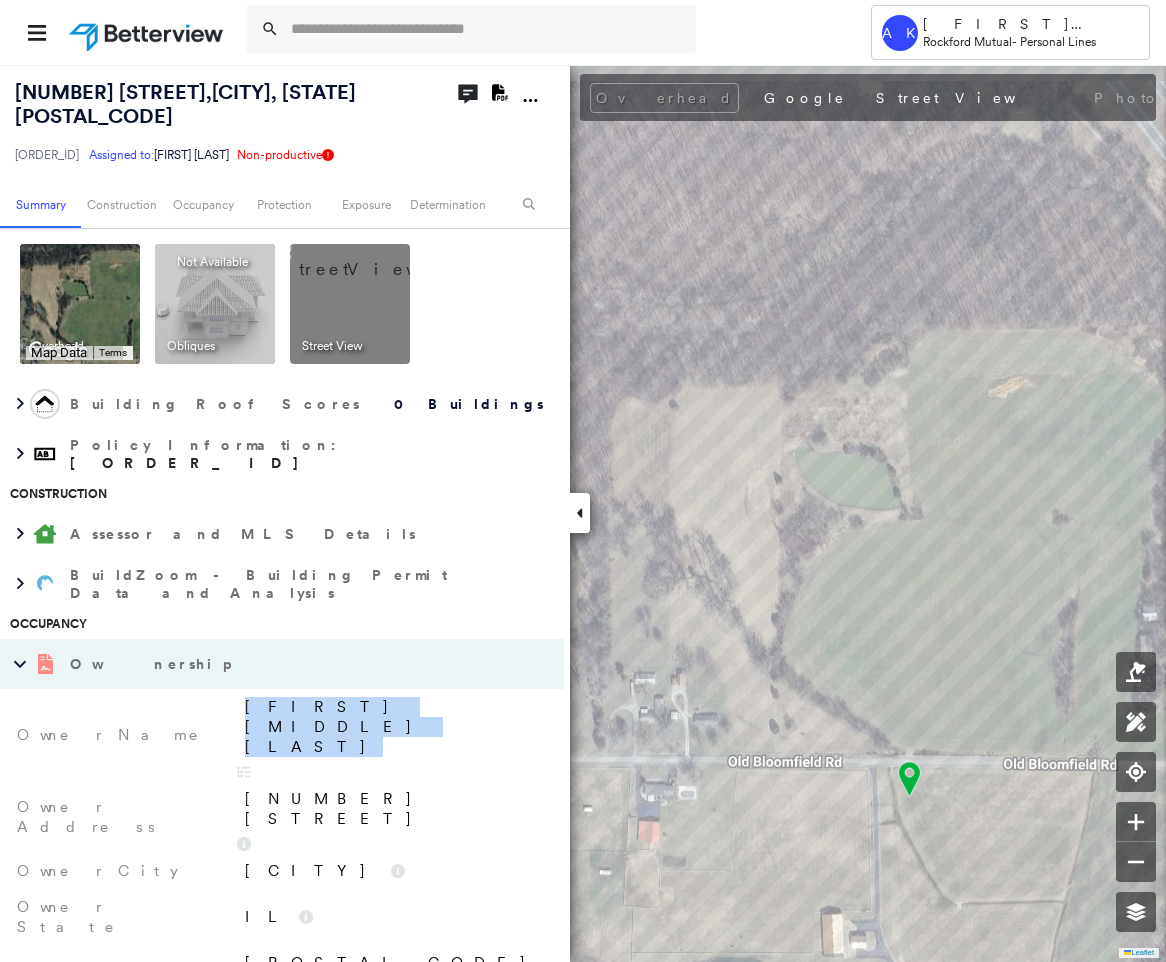 click on "[FIRST] [MIDDLE] [LAST]" at bounding box center [394, 727] 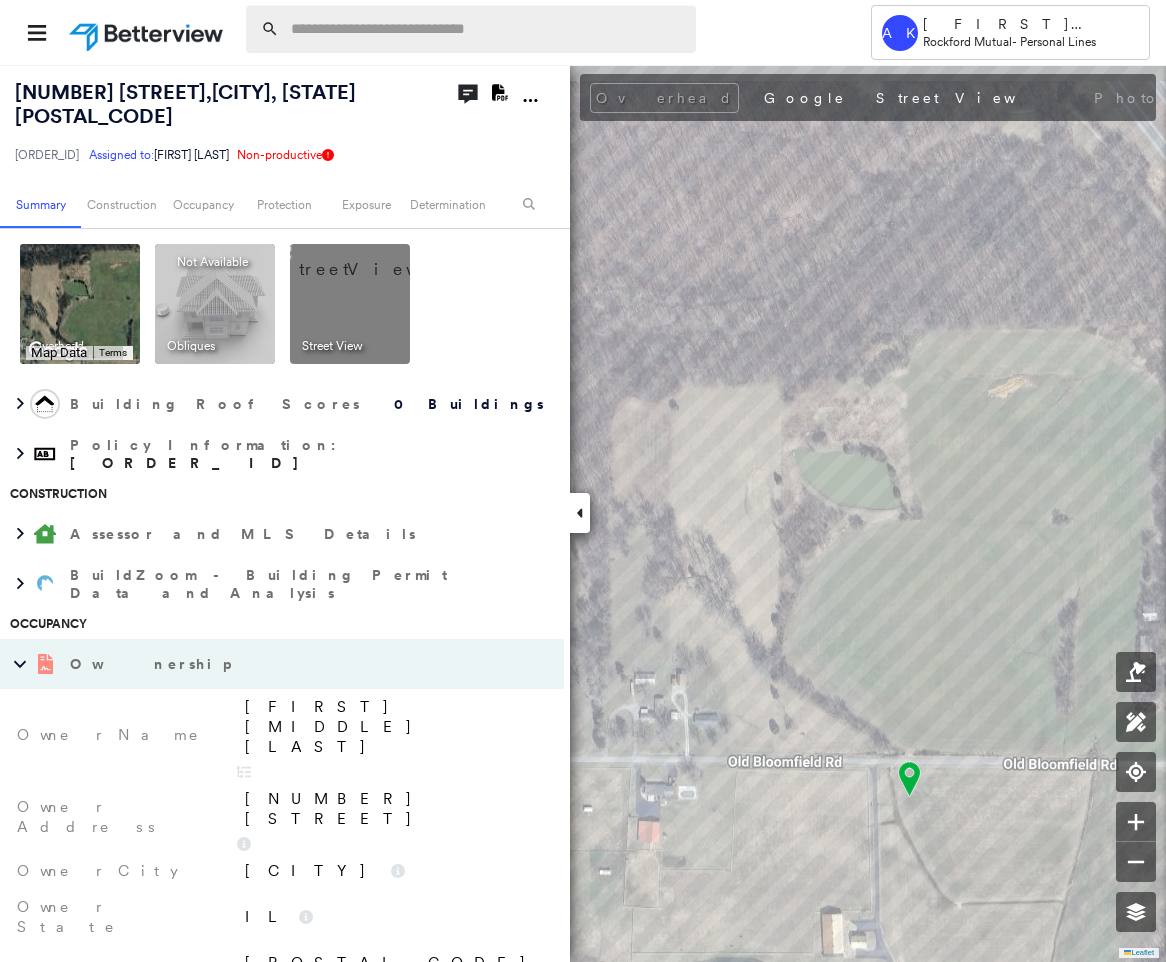 paste on "**********" 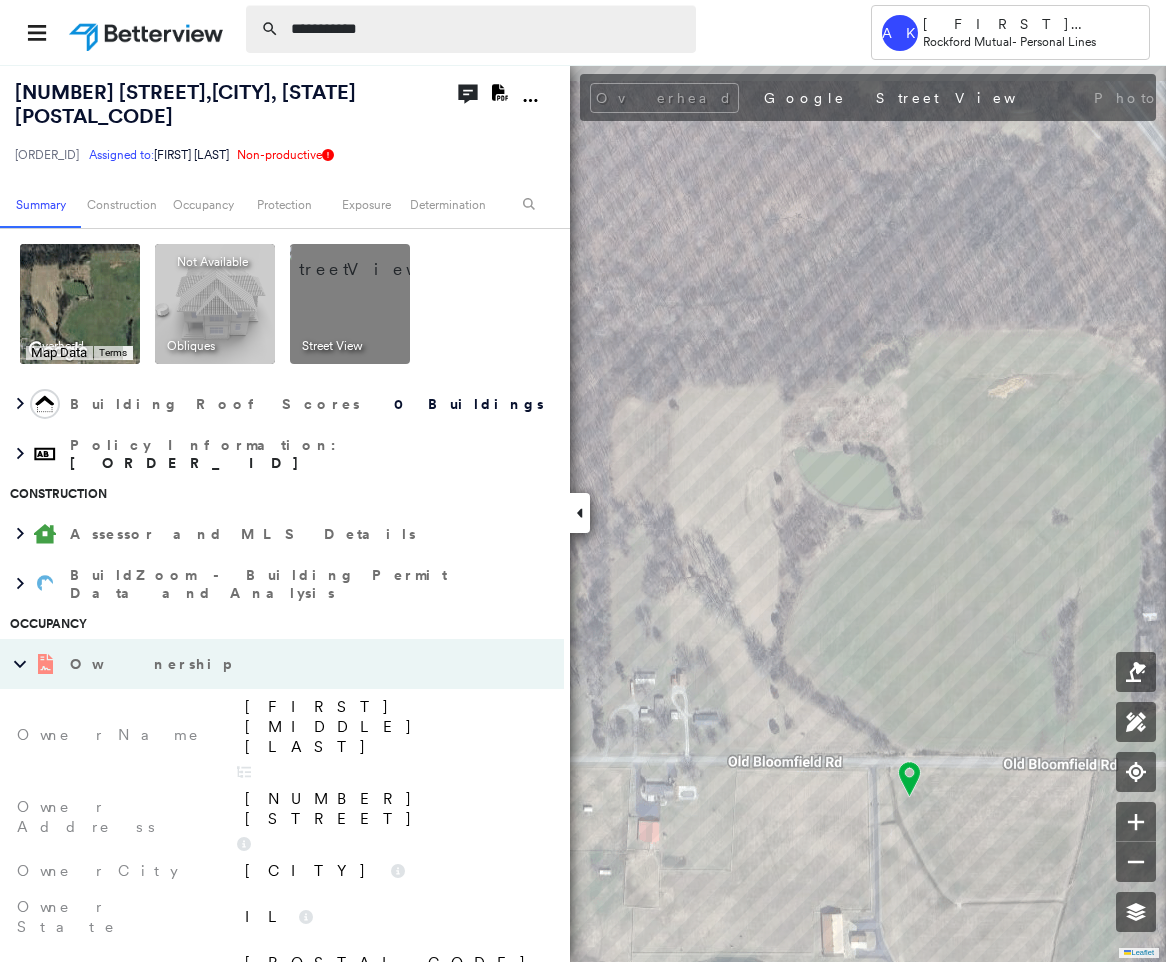 click on "**********" at bounding box center (487, 29) 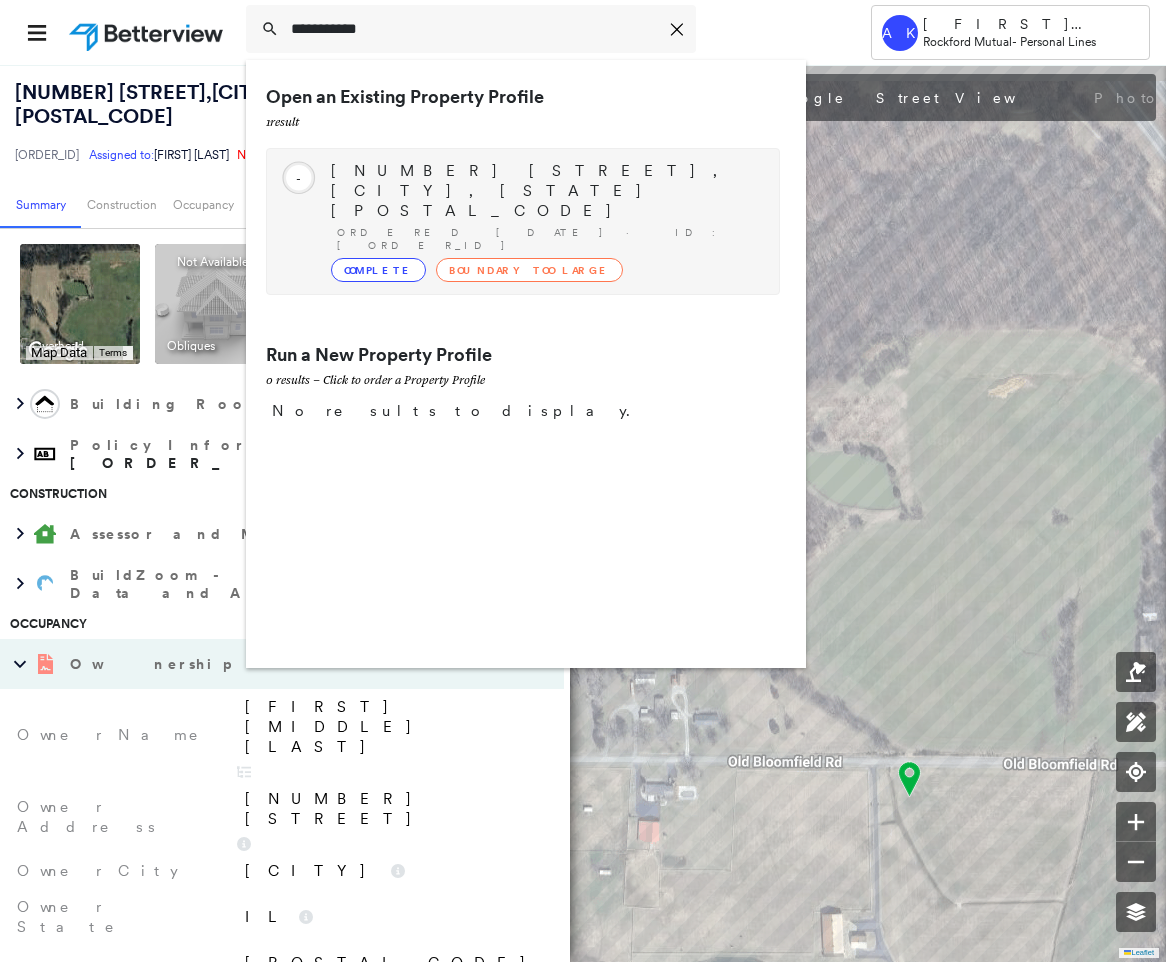 type on "**********" 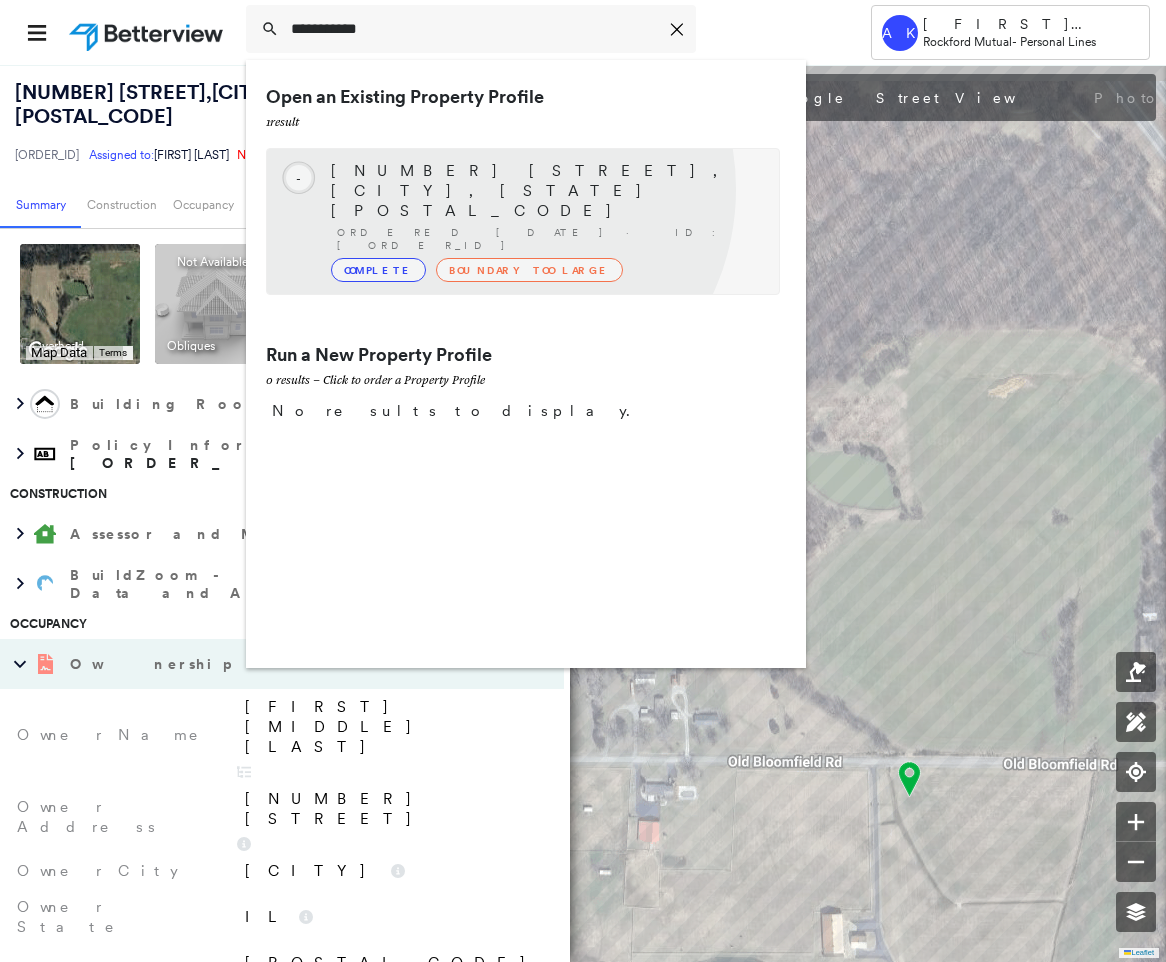 click on "Ordered [DATE] · ID: [ORDER_ID]" at bounding box center (548, 239) 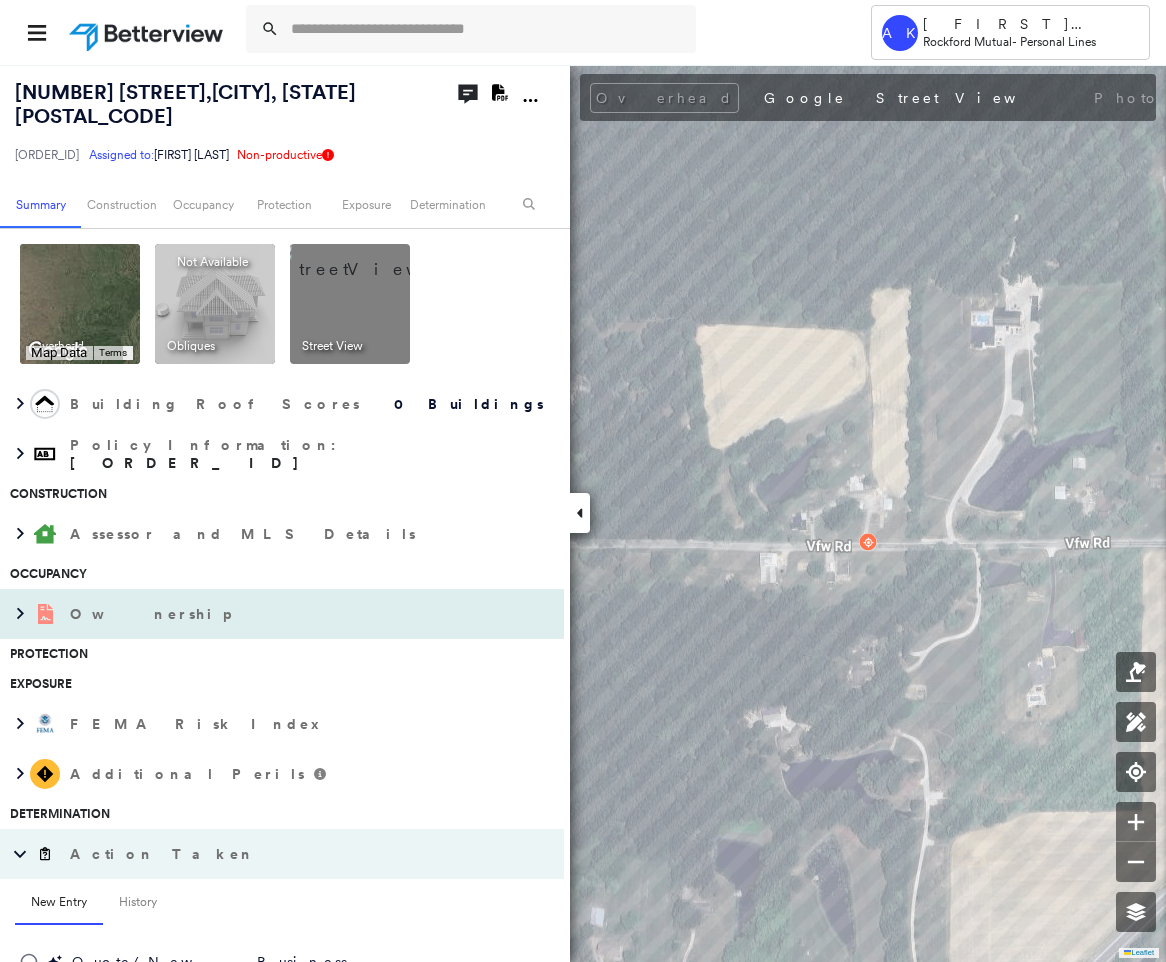 click on "Ownership" at bounding box center (262, 614) 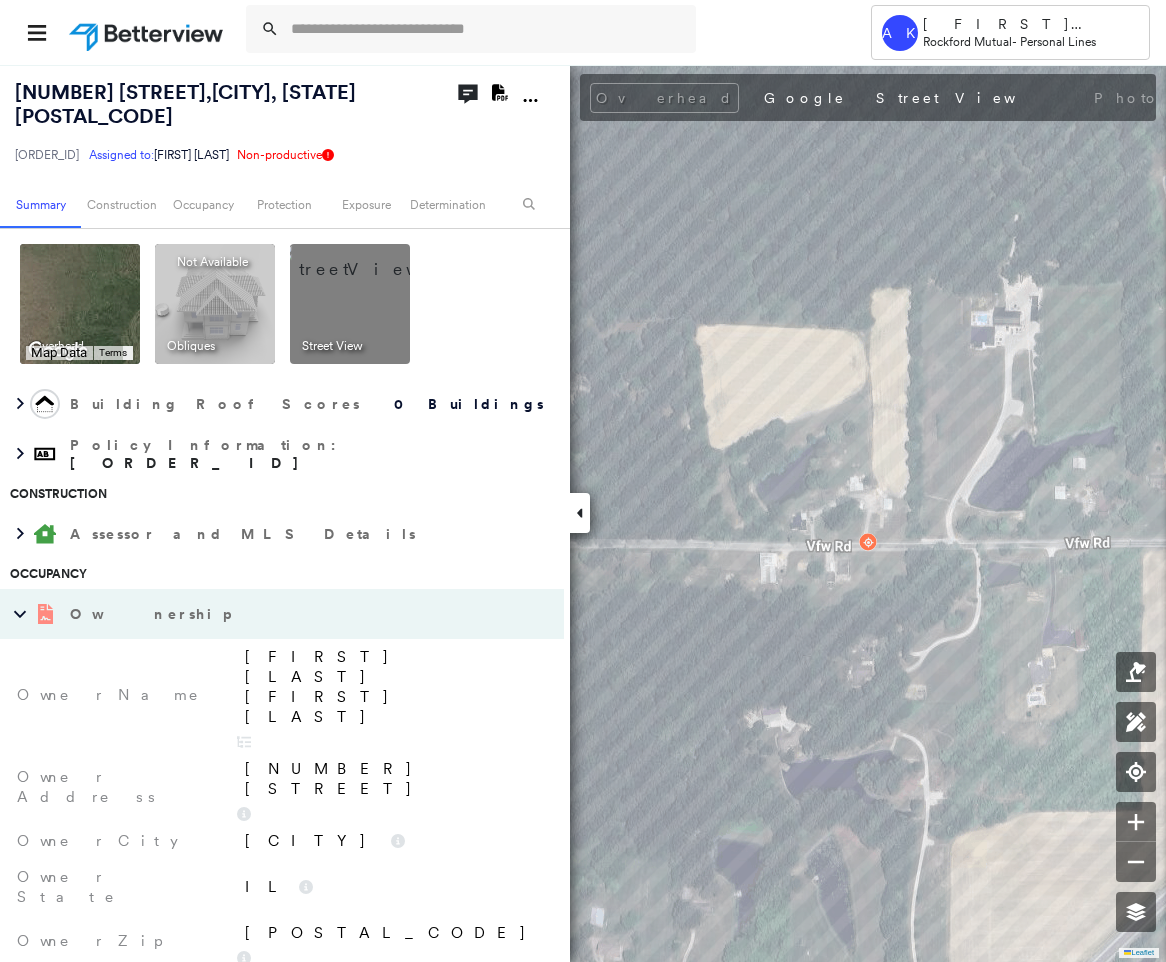 click on "[FIRST] [LAST] [FIRST] [LAST]" at bounding box center [394, 687] 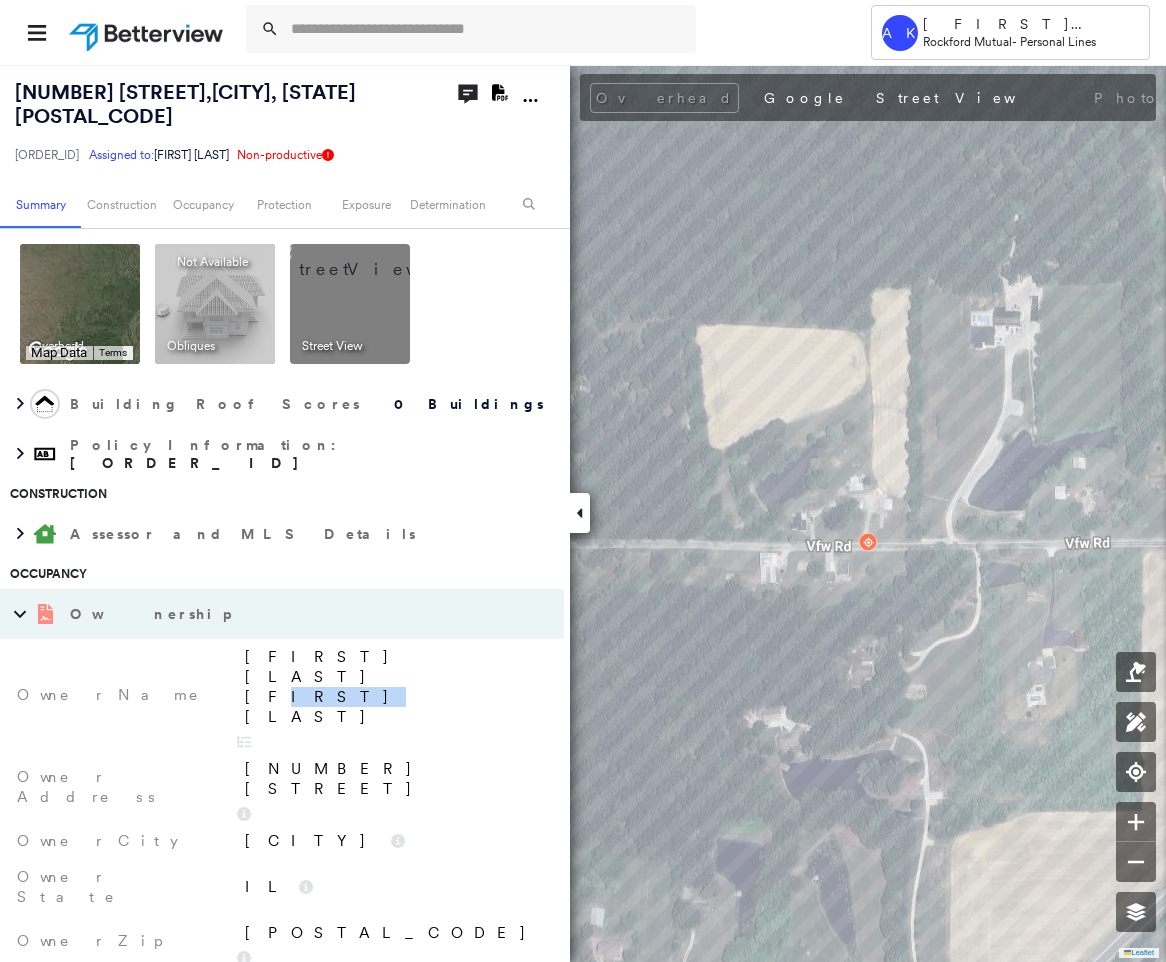 click on "[FIRST] [LAST] [FIRST] [LAST]" at bounding box center (394, 687) 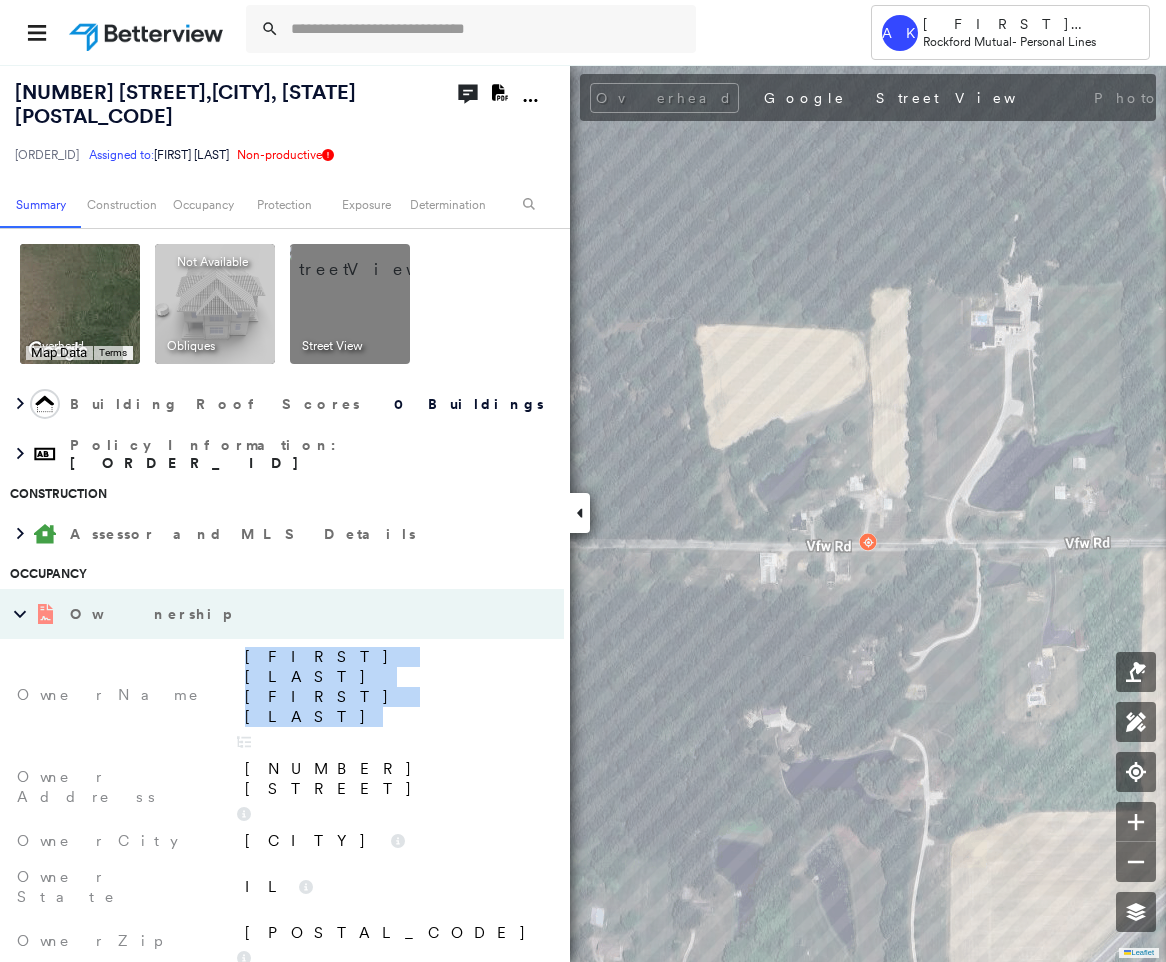 click on "[FIRST] [LAST] [FIRST] [LAST]" at bounding box center (394, 687) 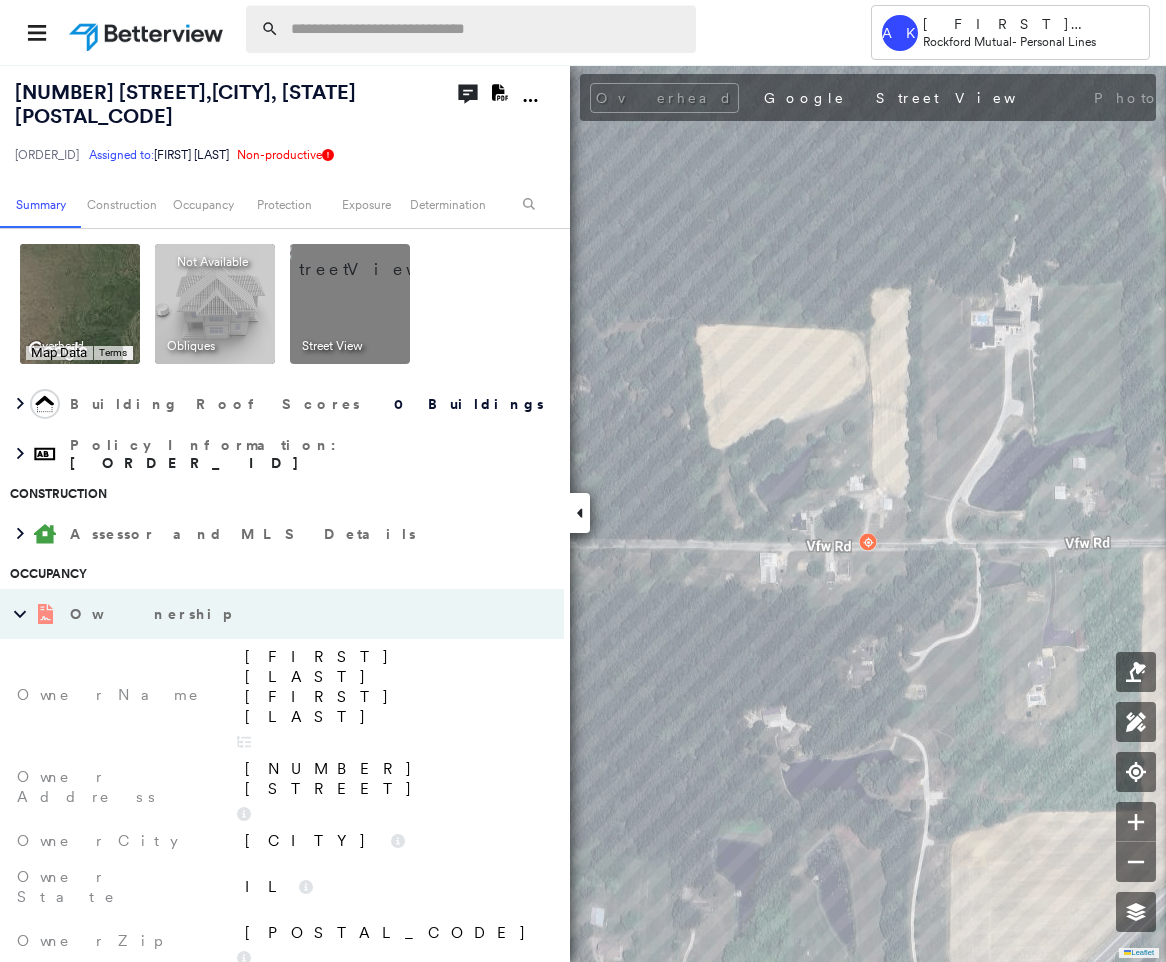 paste on "**********" 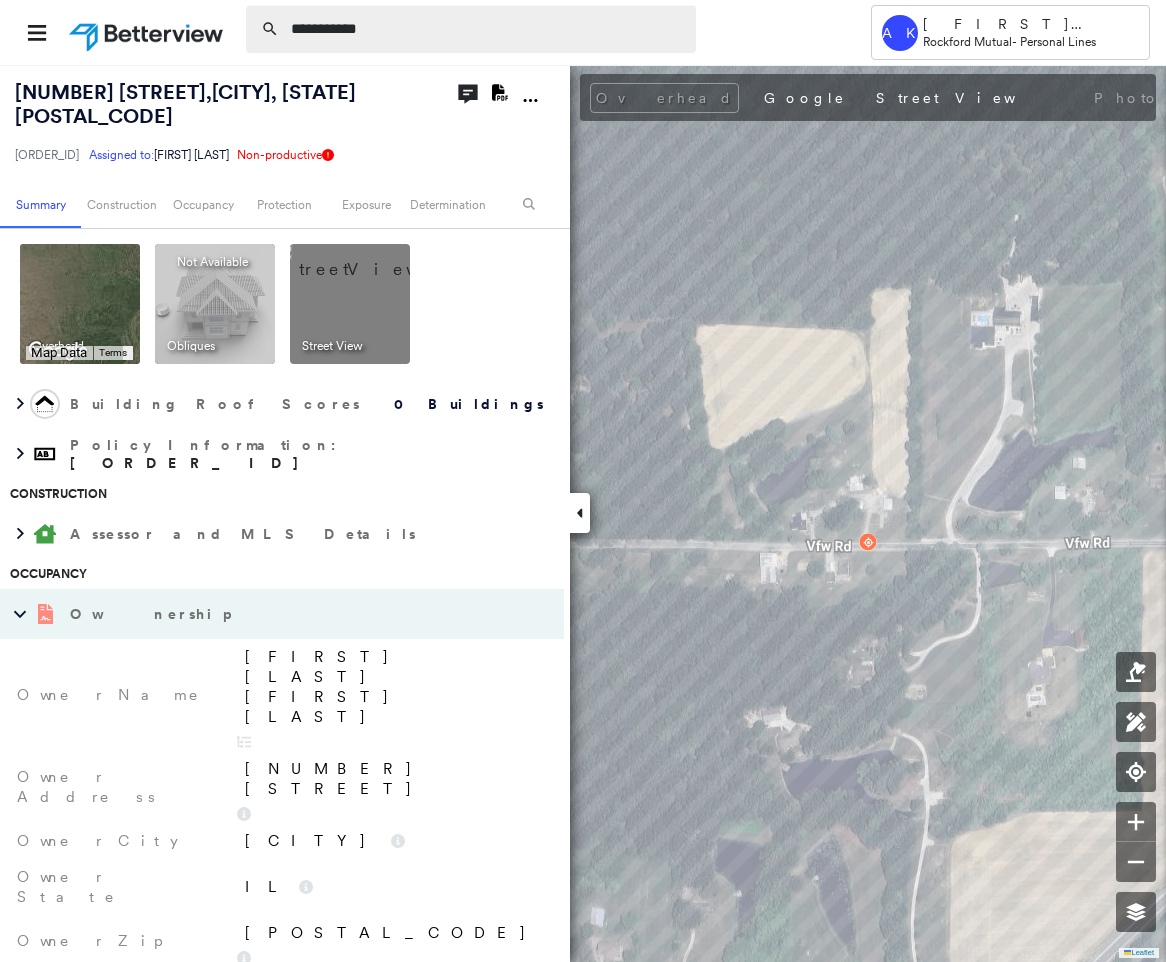 click on "**********" at bounding box center [487, 29] 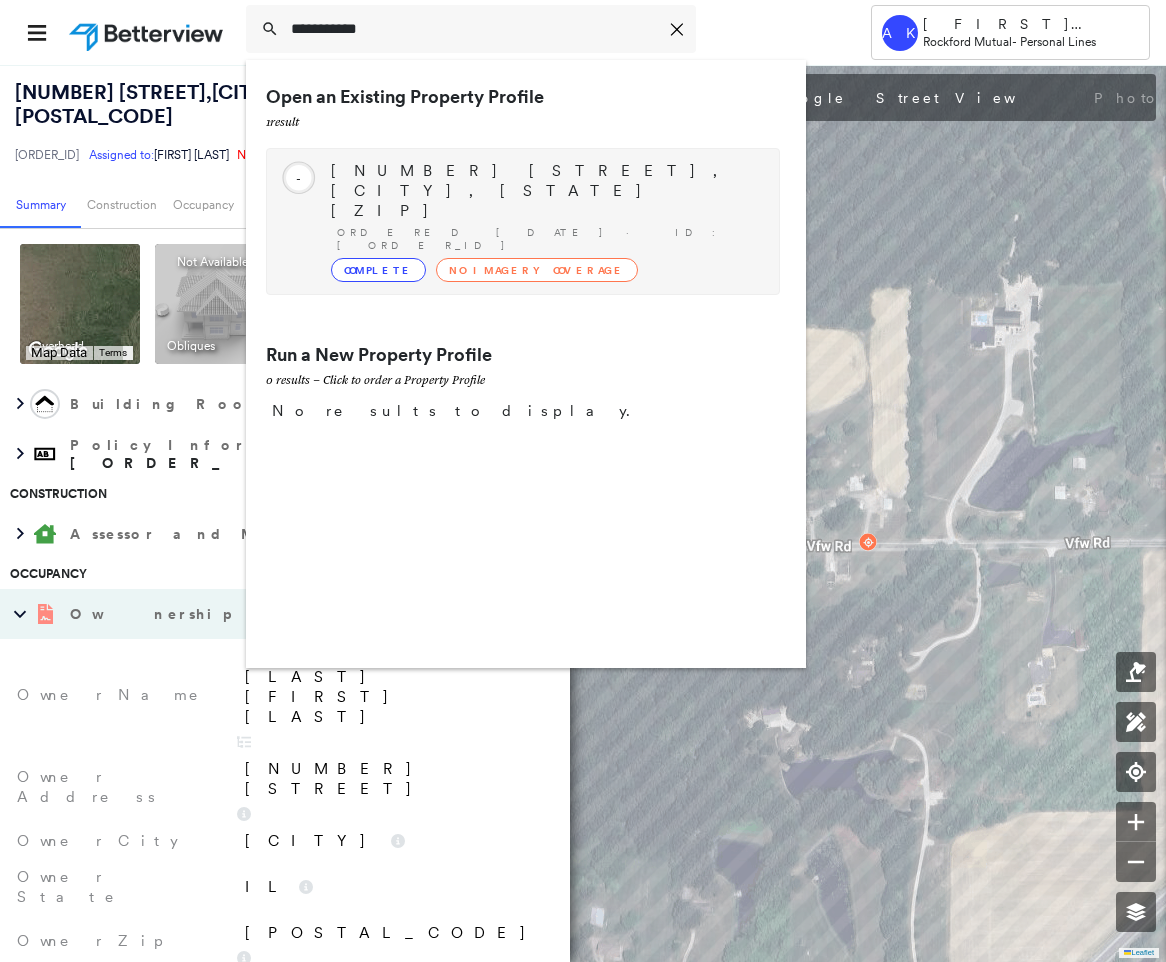 type on "**********" 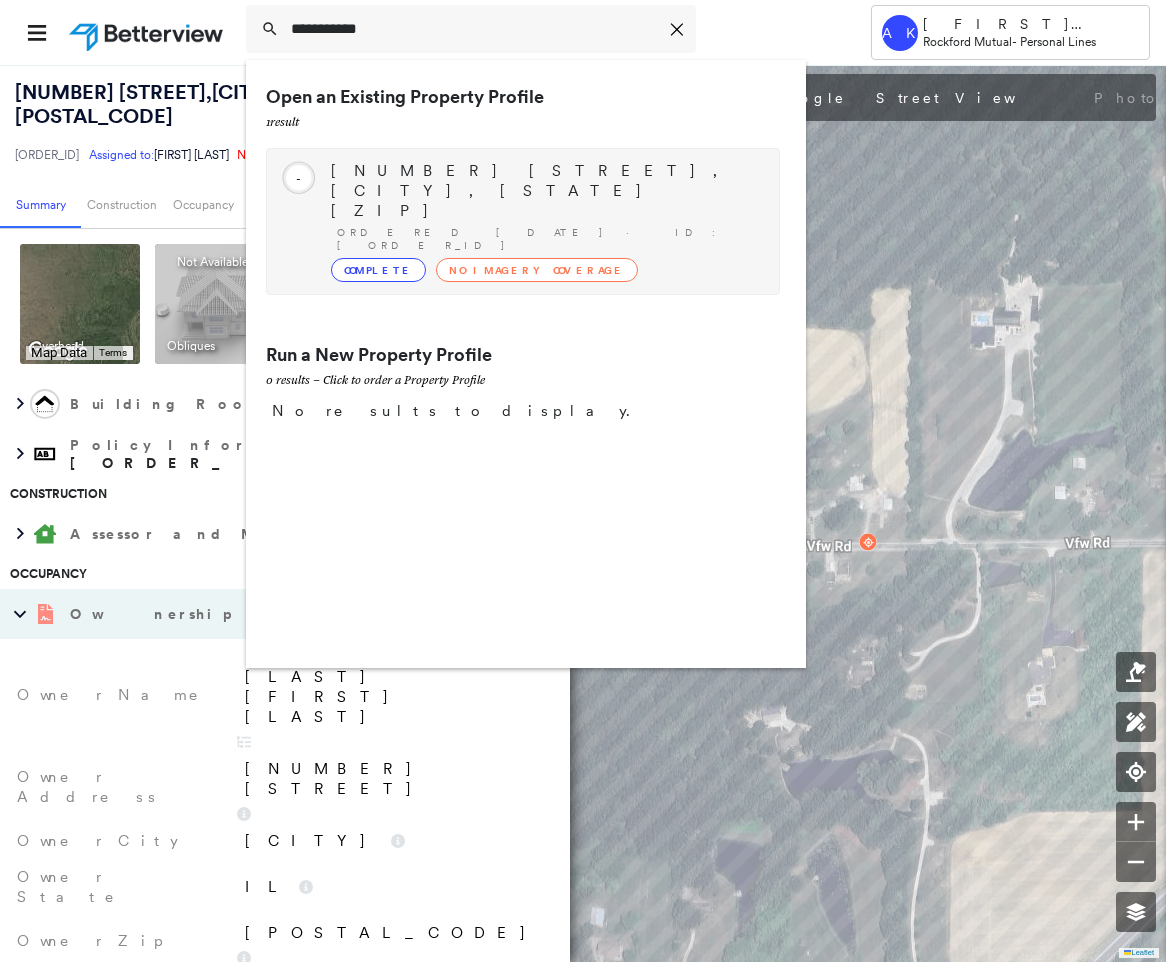 click on "[NUMBER] [STREET], [CITY], [STATE] [ZIP]" at bounding box center (545, 191) 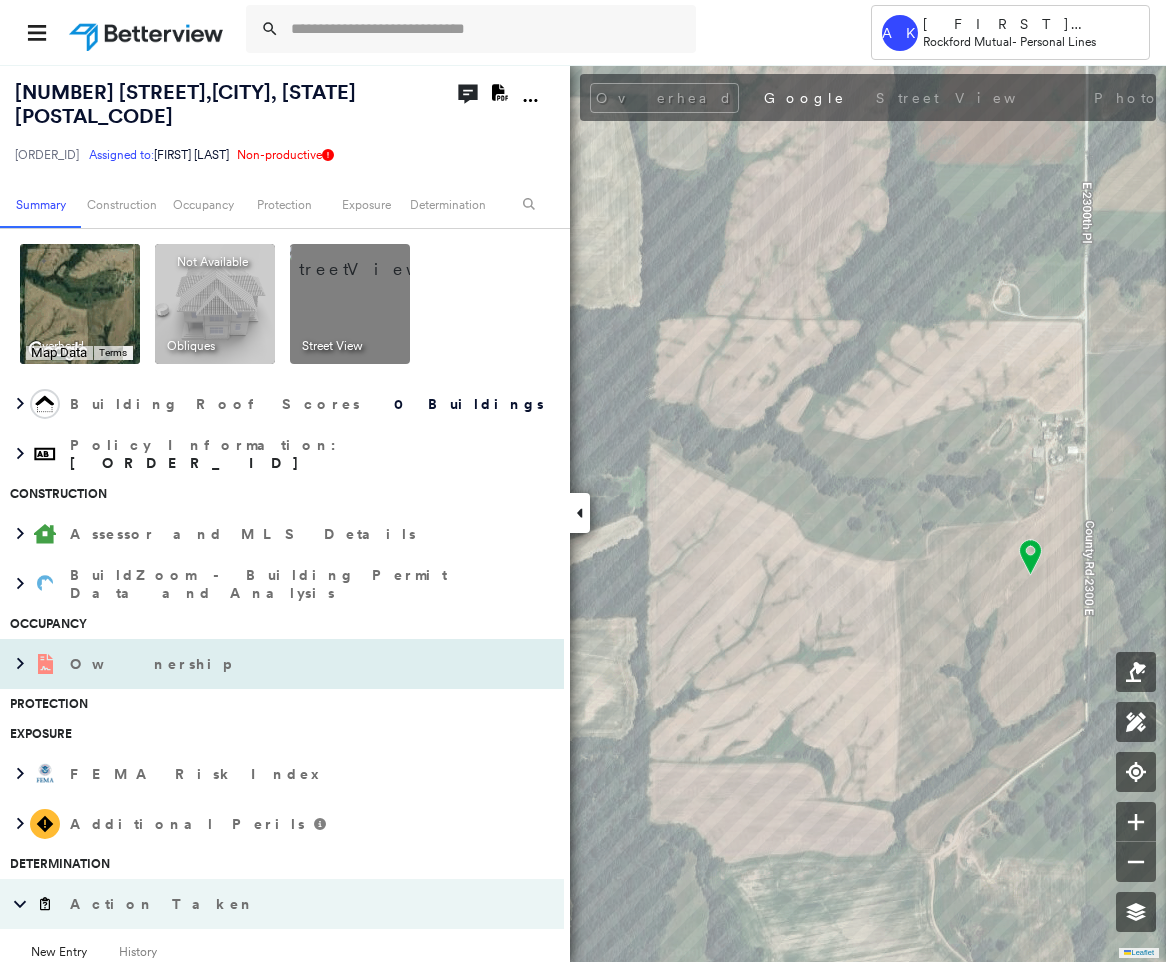 click on "Ownership" at bounding box center (262, 664) 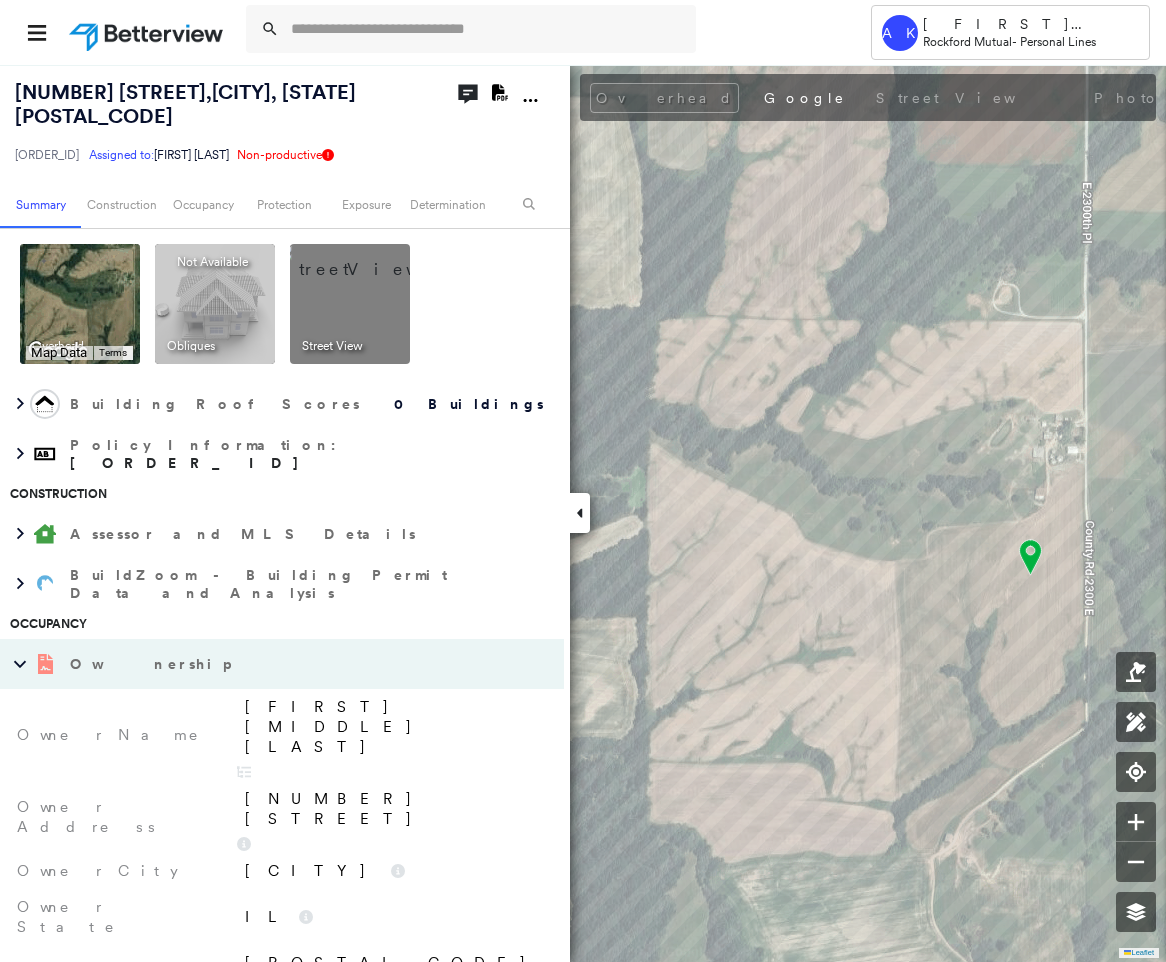 click on "[FIRST] [MIDDLE] [LAST]" at bounding box center [394, 727] 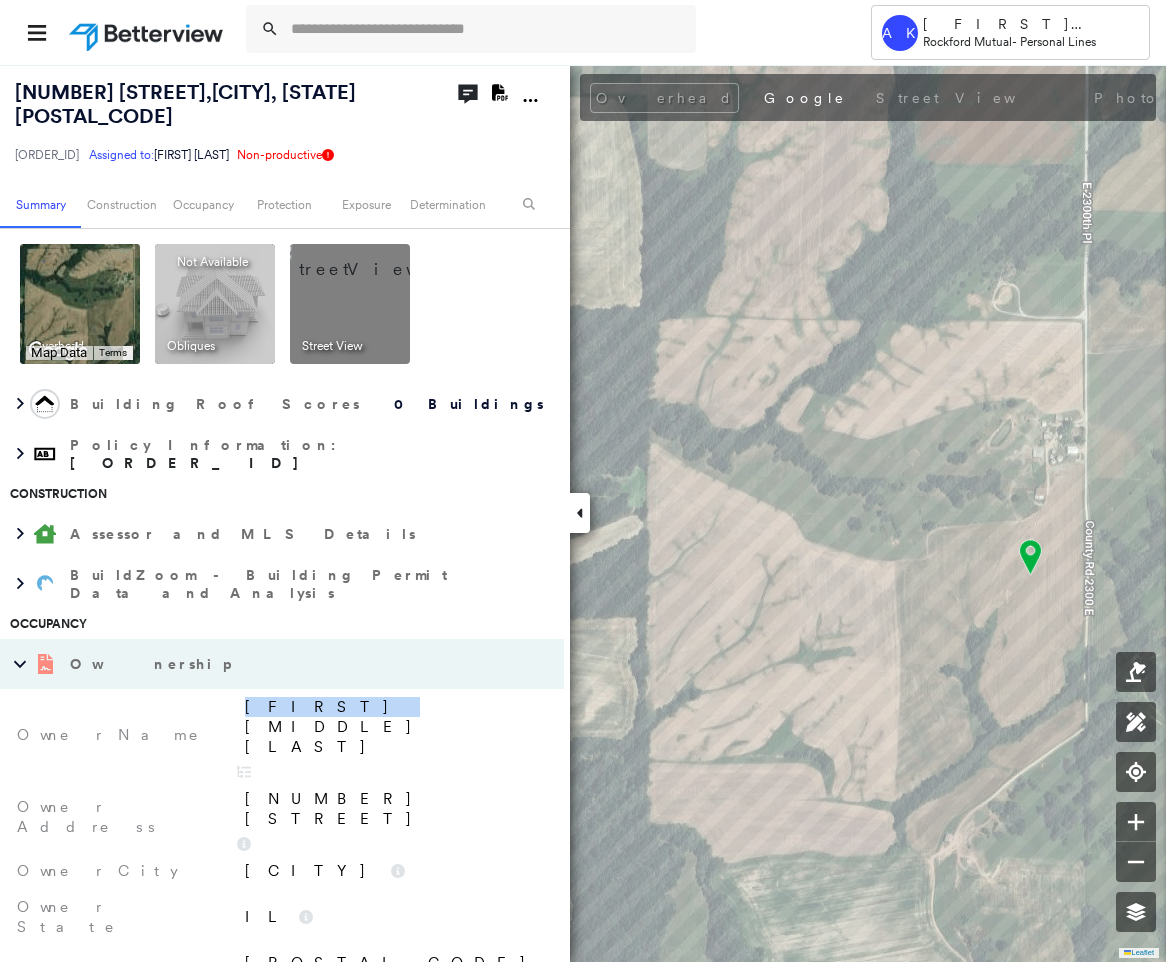 click on "[FIRST] [MIDDLE] [LAST]" at bounding box center [394, 727] 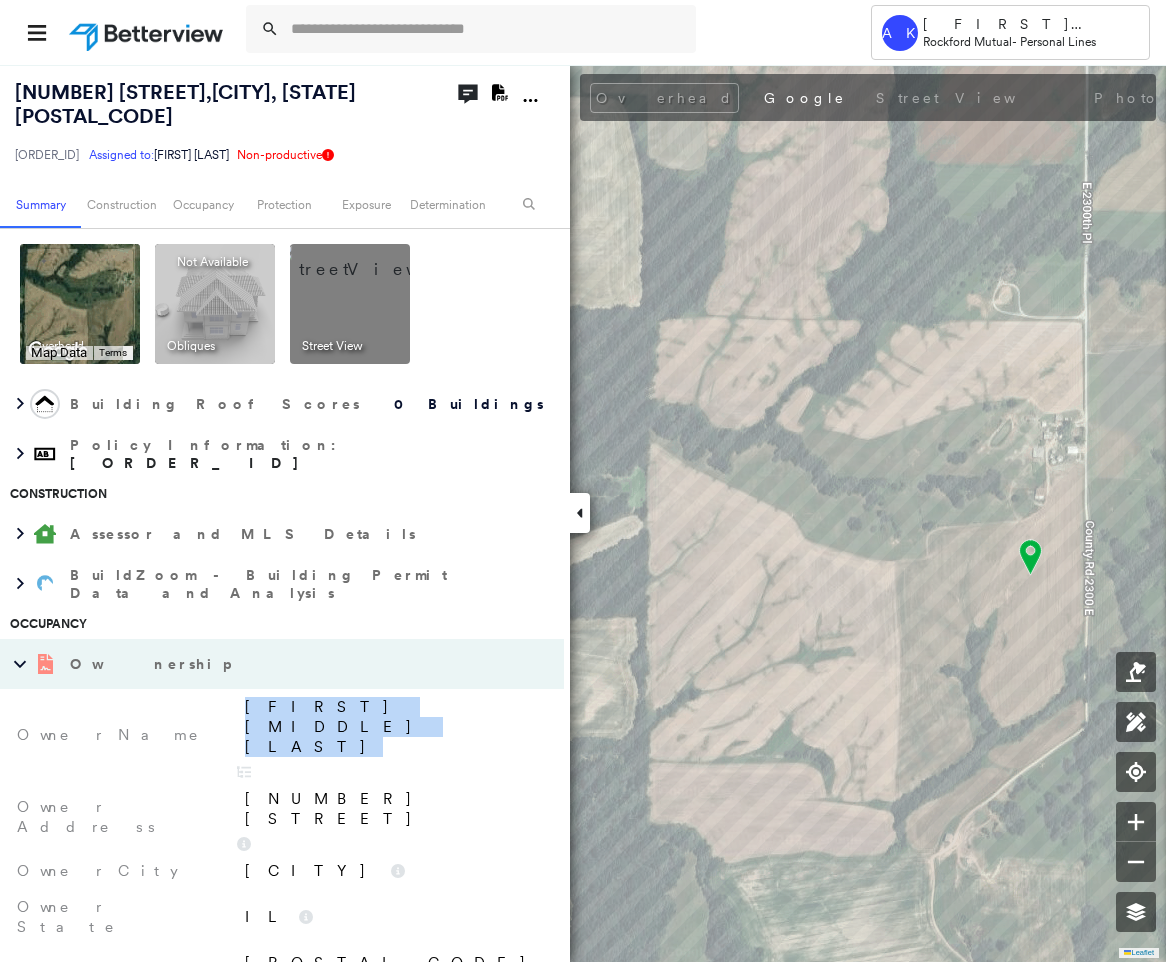 click on "[FIRST] [MIDDLE] [LAST]" at bounding box center [394, 727] 